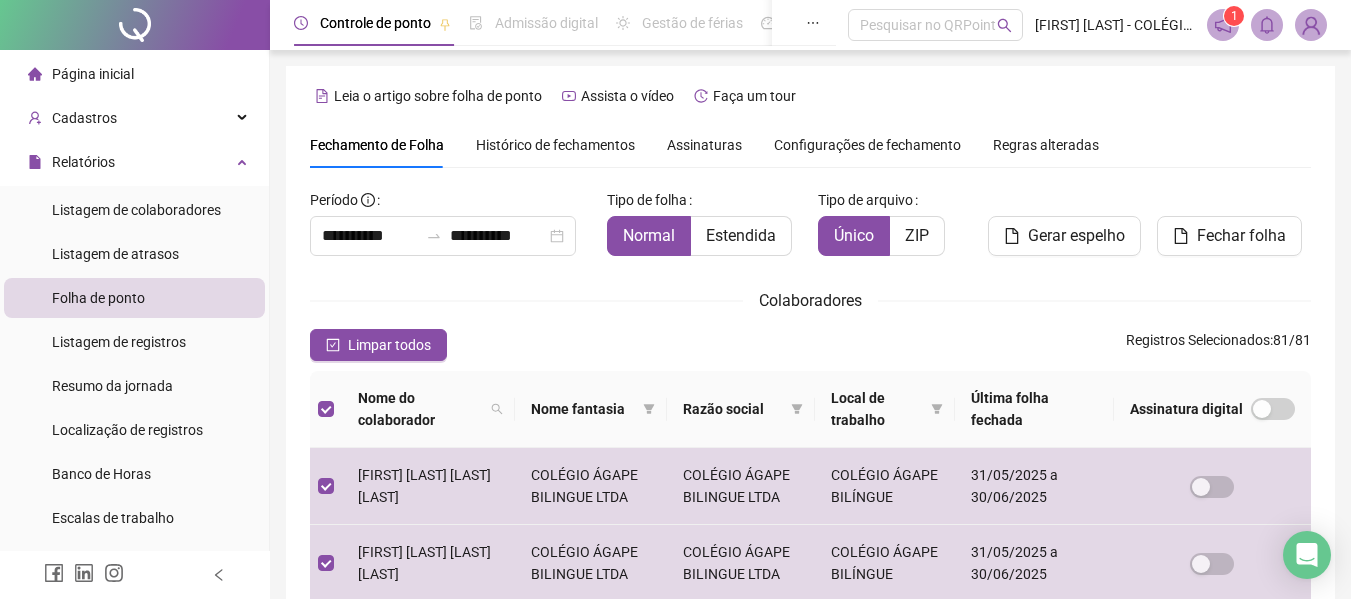 scroll, scrollTop: 110, scrollLeft: 0, axis: vertical 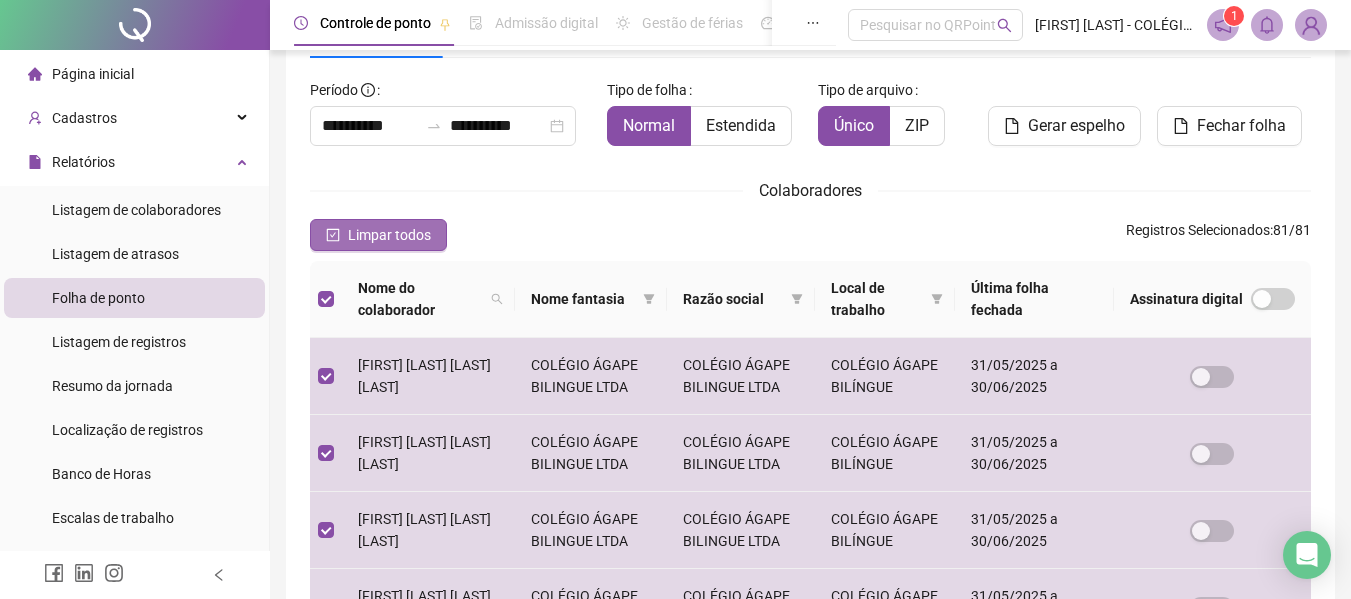 click on "Limpar todos" at bounding box center [389, 235] 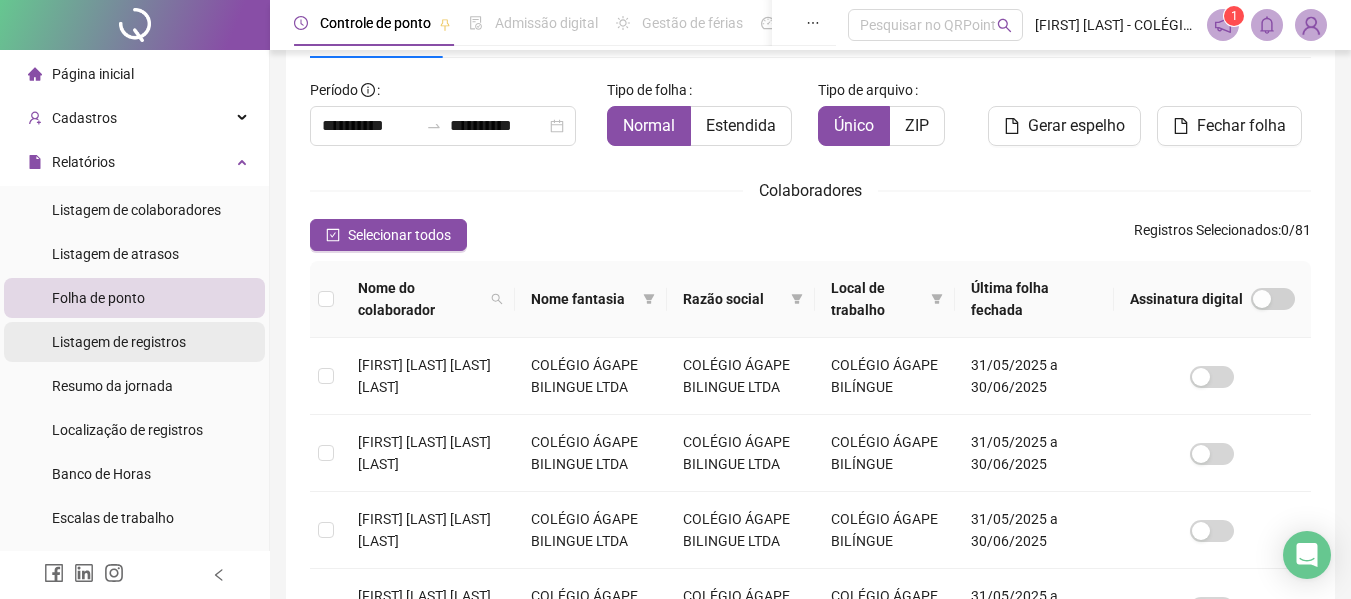click on "Listagem de registros" at bounding box center (119, 342) 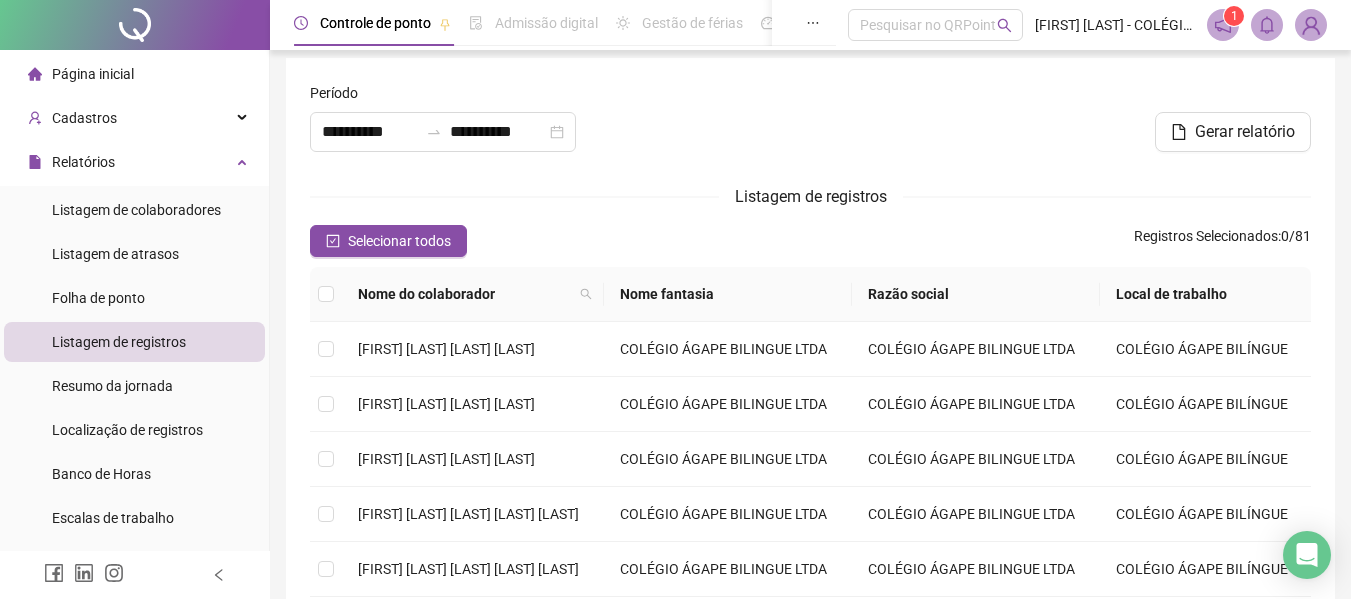 scroll, scrollTop: 110, scrollLeft: 0, axis: vertical 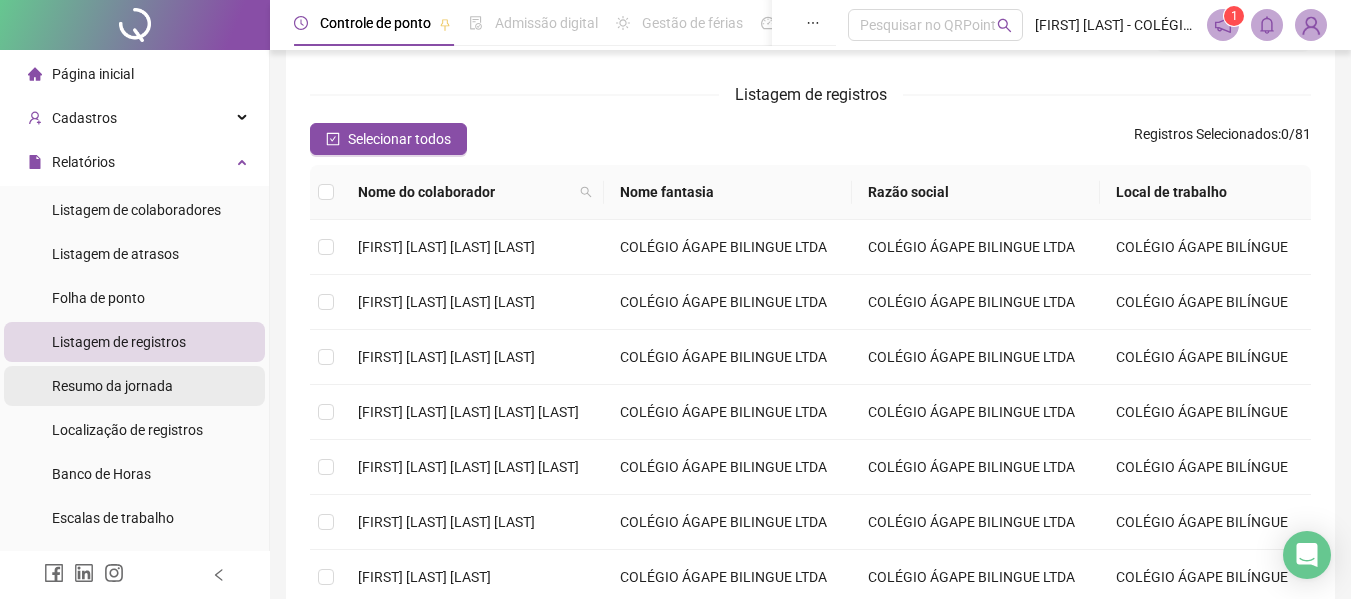 click on "Resumo da jornada" at bounding box center [112, 386] 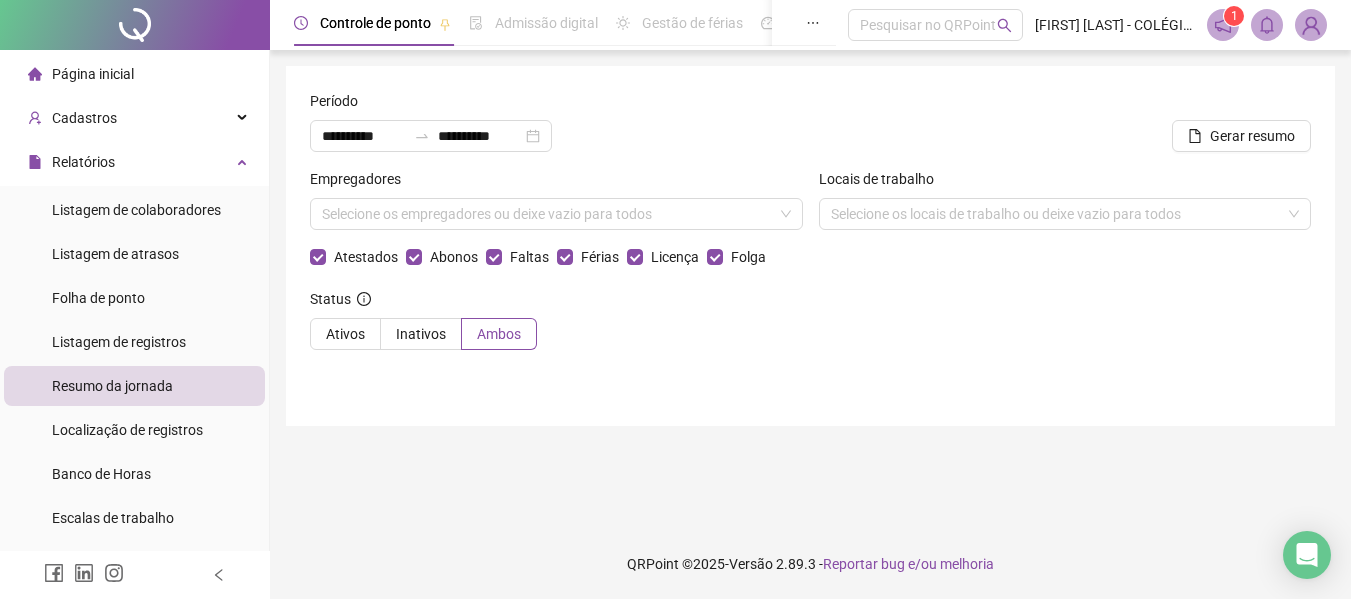 scroll, scrollTop: 0, scrollLeft: 0, axis: both 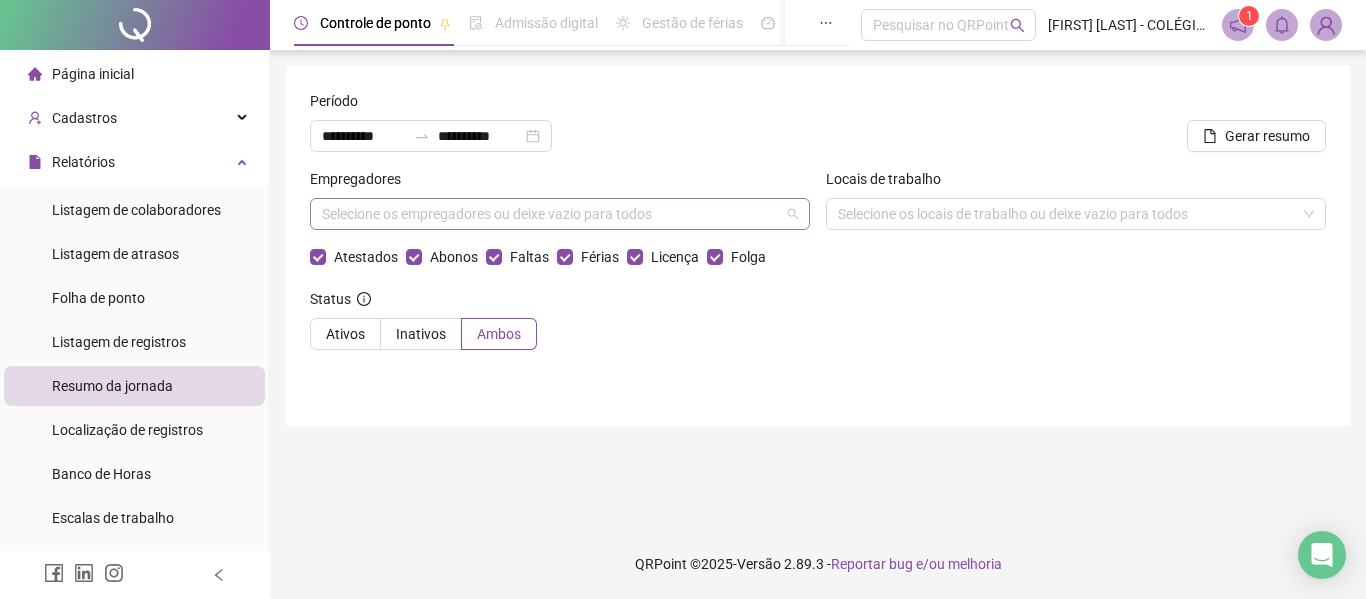 click on "Selecione os empregadores ou deixe vazio para todos" at bounding box center (560, 214) 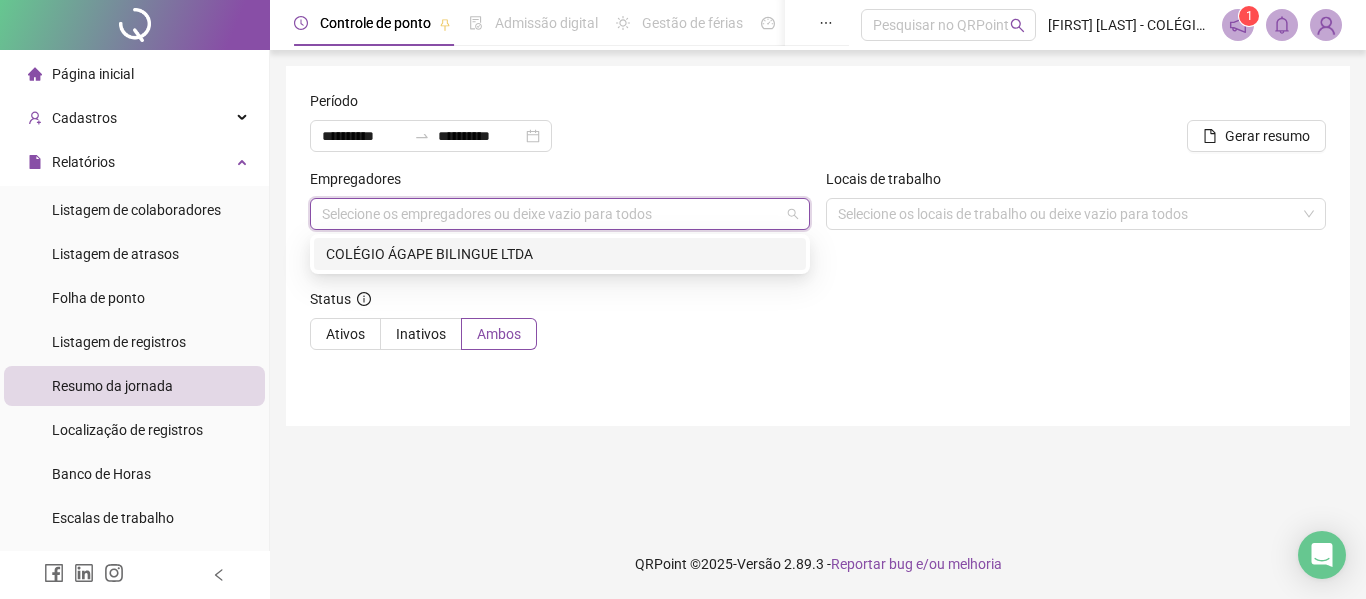 click on "COLÉGIO ÁGAPE BILINGUE LTDA" at bounding box center (560, 254) 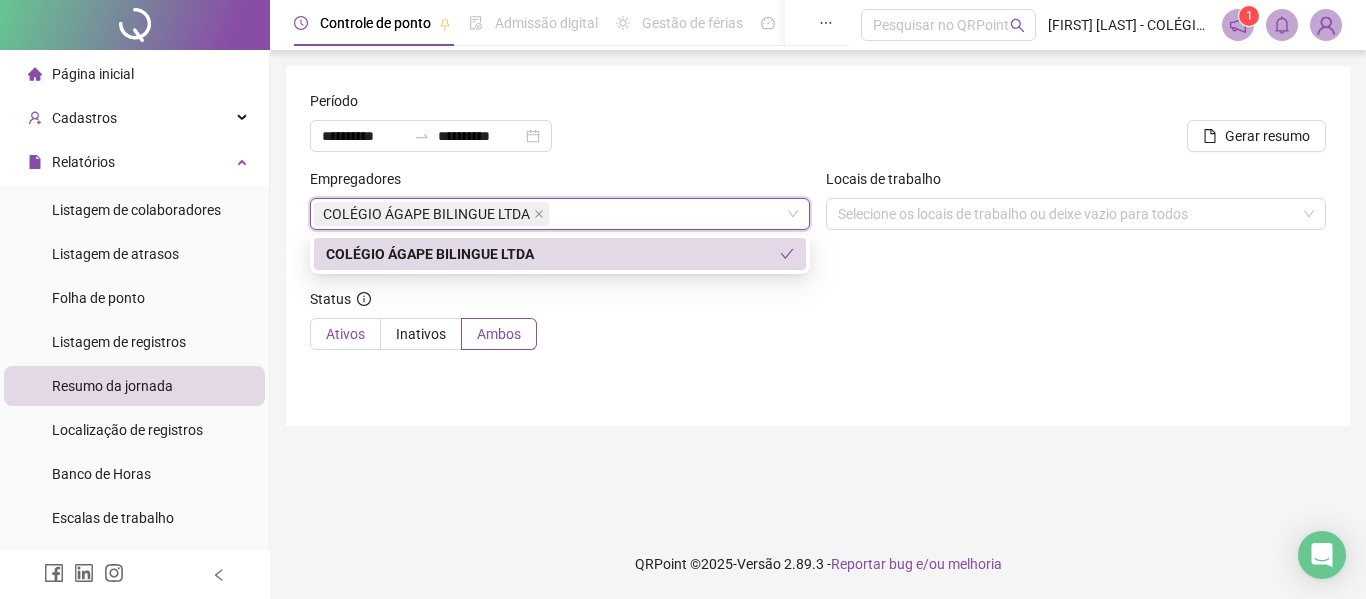 click on "Ativos" at bounding box center [345, 334] 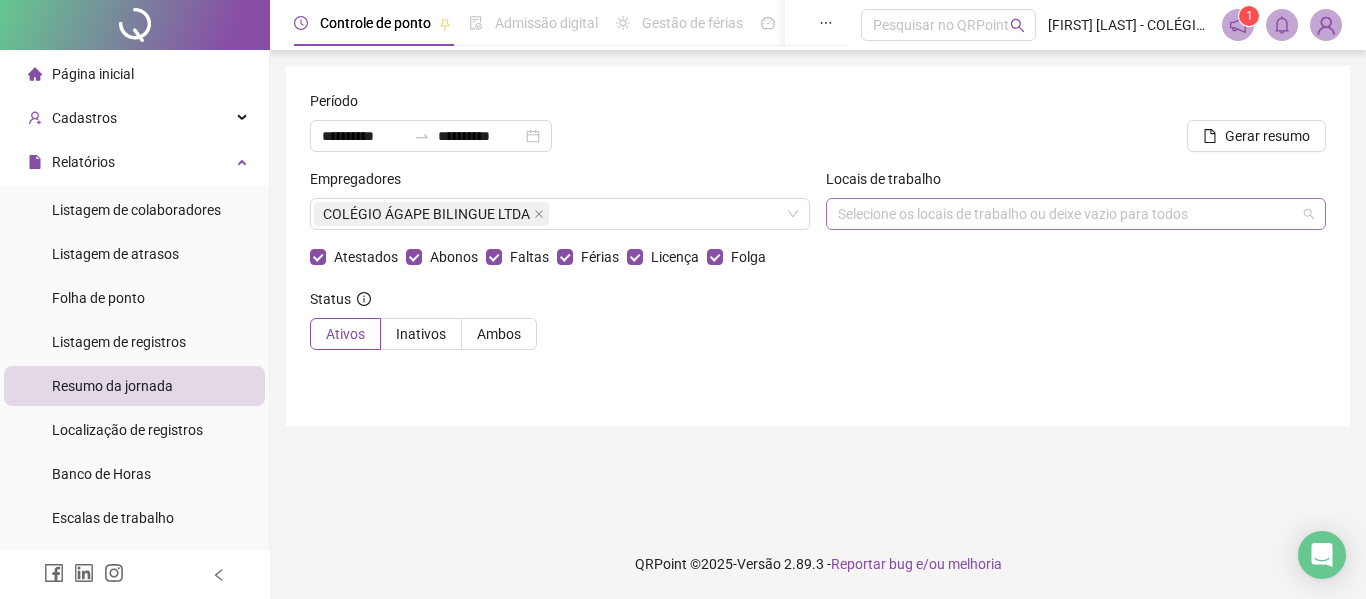 click on "Selecione os locais de trabalho ou deixe vazio para todos" at bounding box center [1076, 214] 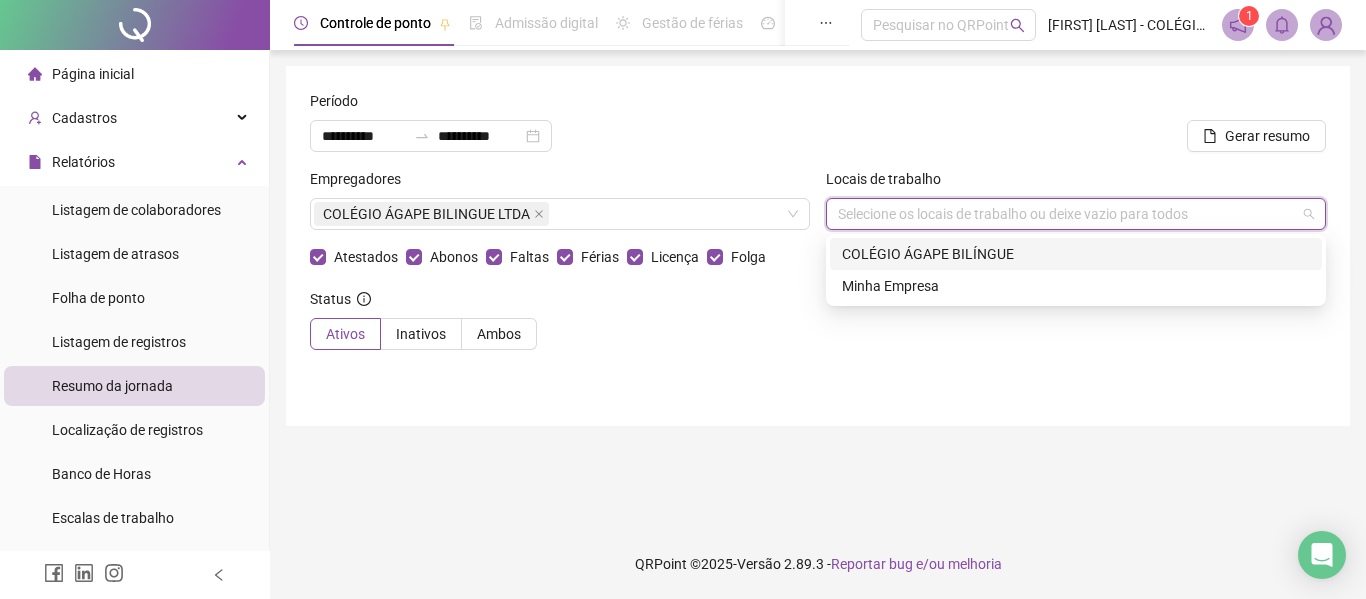 click on "COLÉGIO ÁGAPE BILÍNGUE" at bounding box center (1076, 254) 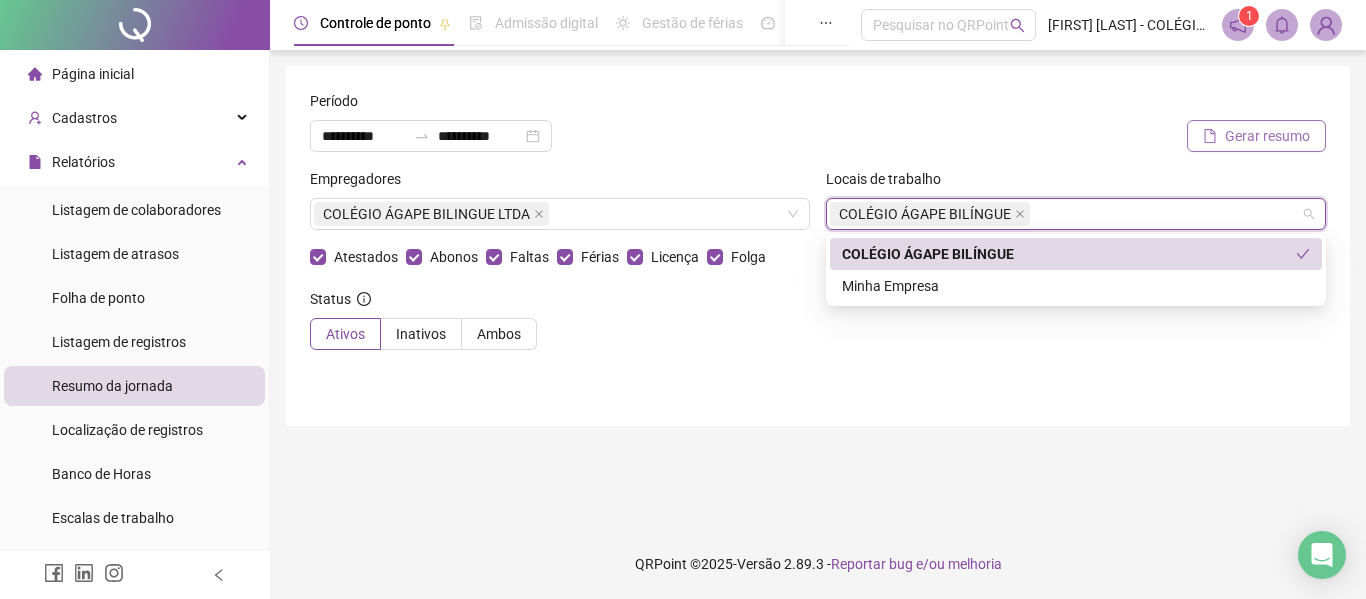 click on "Gerar resumo" at bounding box center (1267, 136) 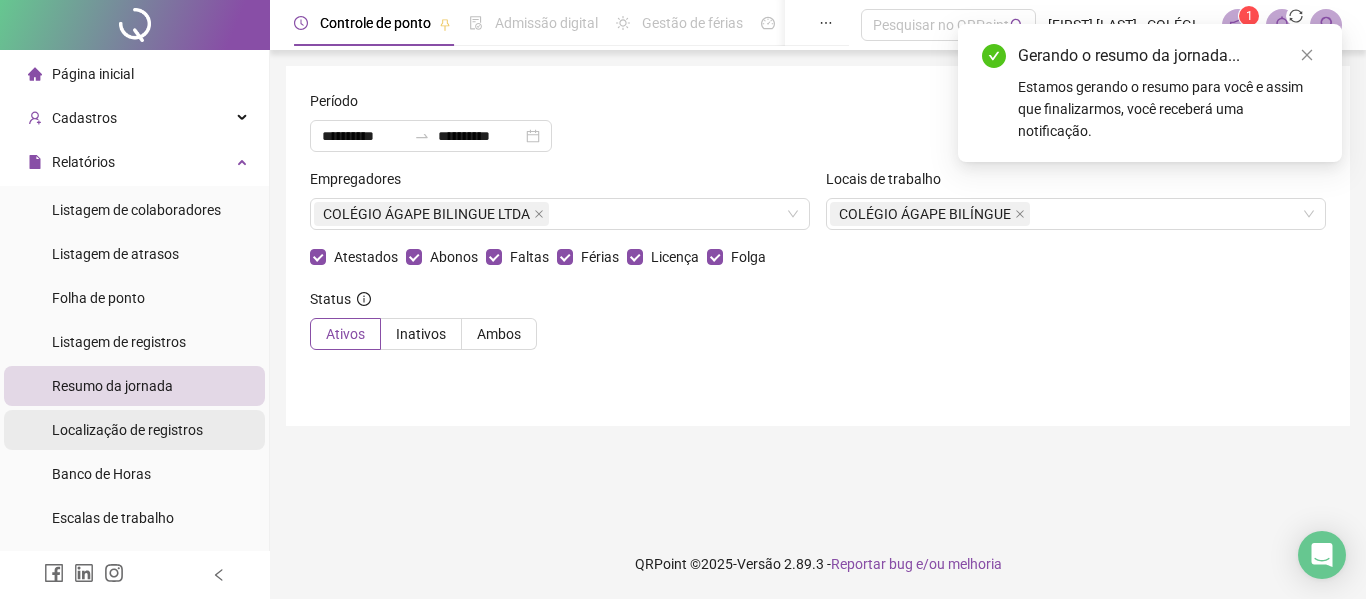 click on "Localização de registros" at bounding box center [127, 430] 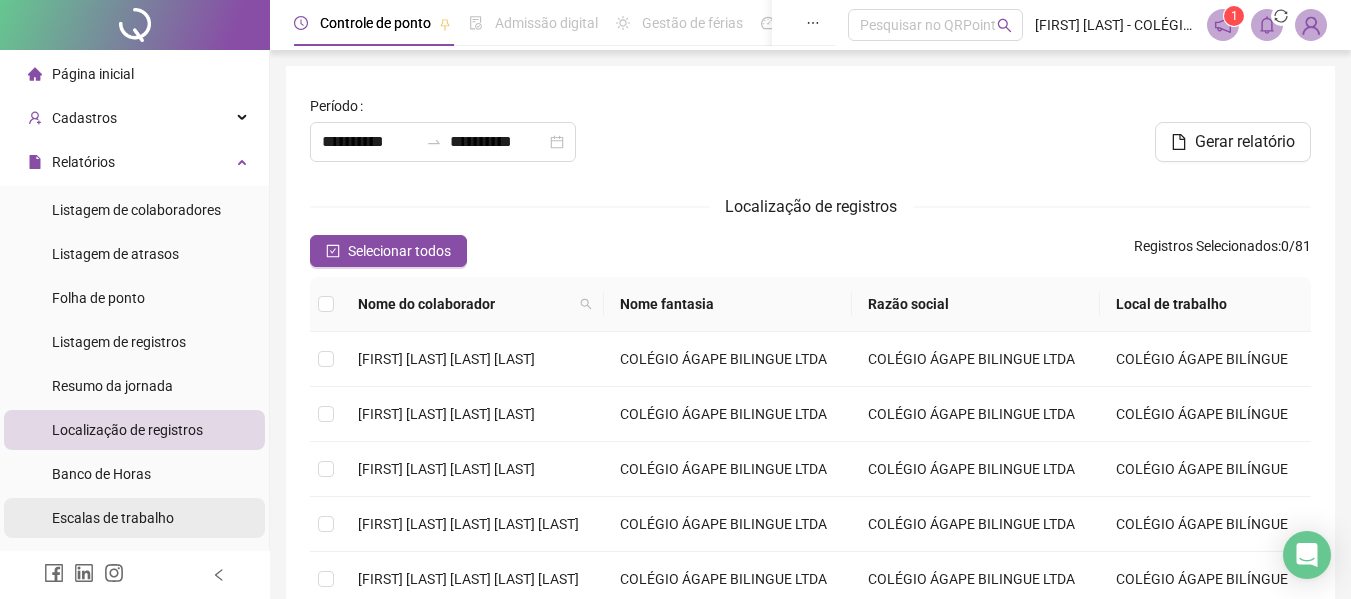 click on "Escalas de trabalho" at bounding box center (113, 518) 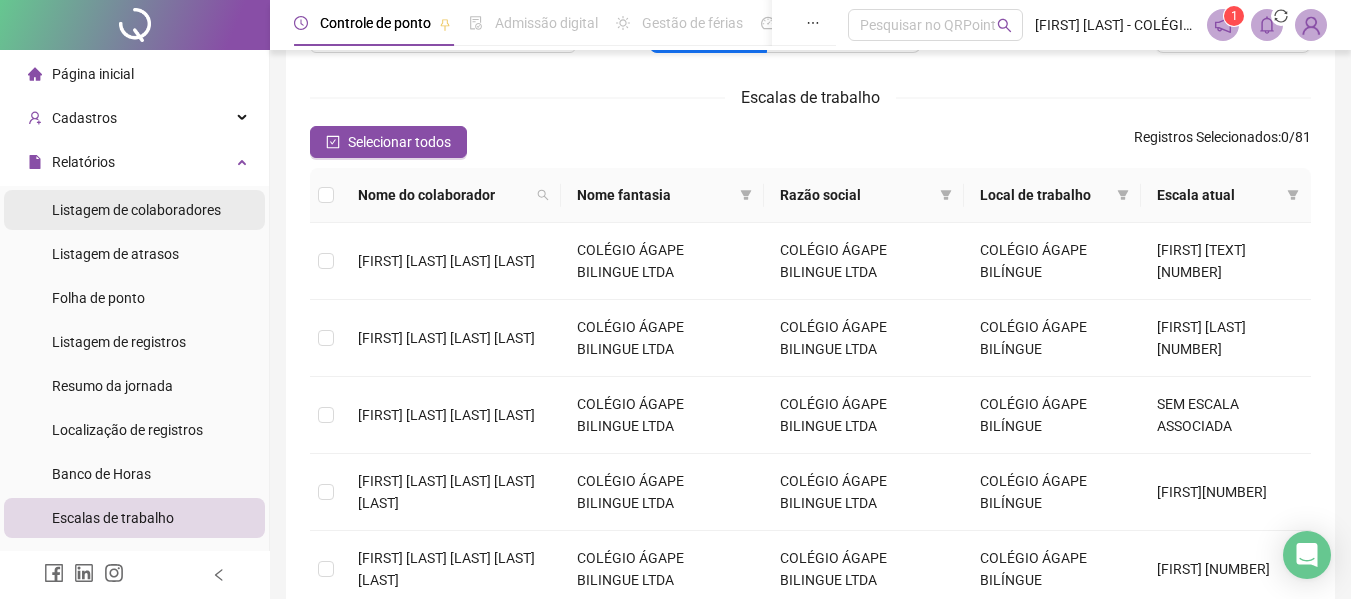 scroll, scrollTop: 0, scrollLeft: 0, axis: both 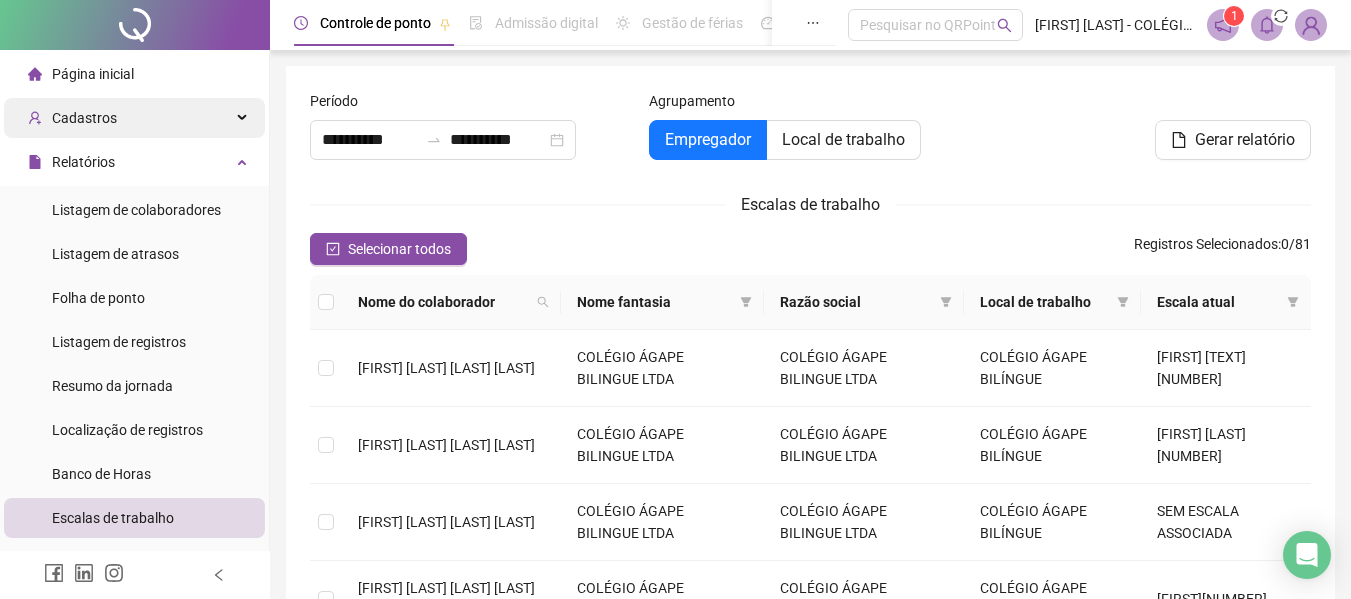 click on "Cadastros" at bounding box center [84, 118] 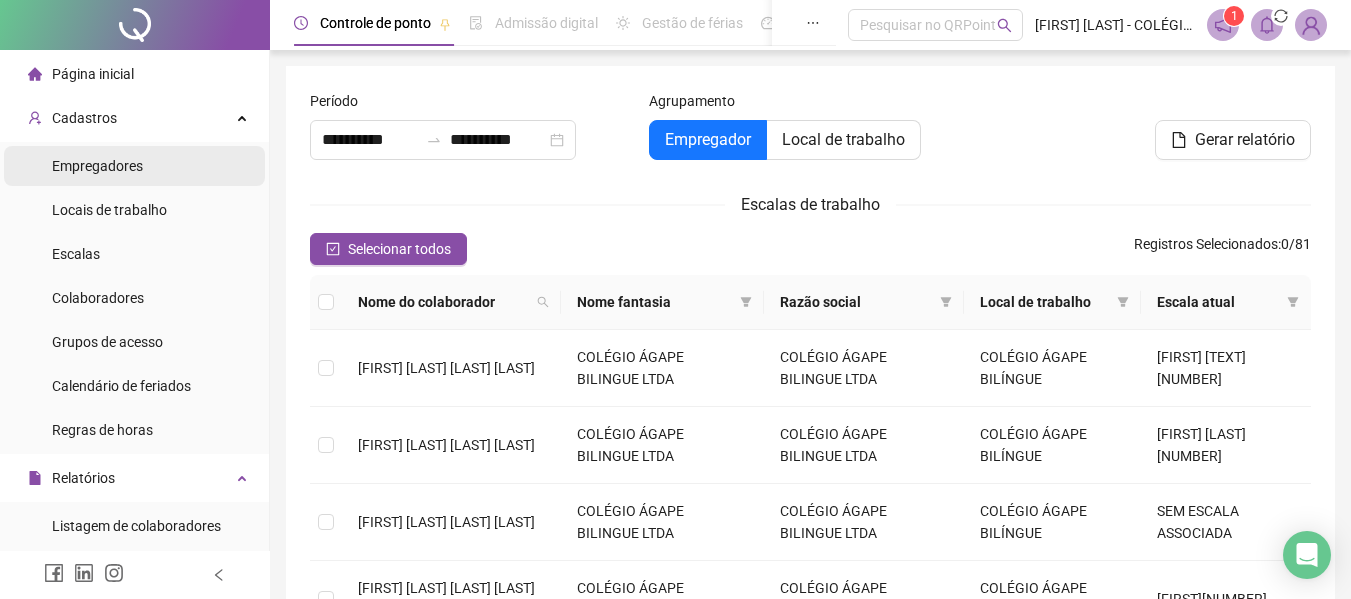 click on "Empregadores" at bounding box center [97, 166] 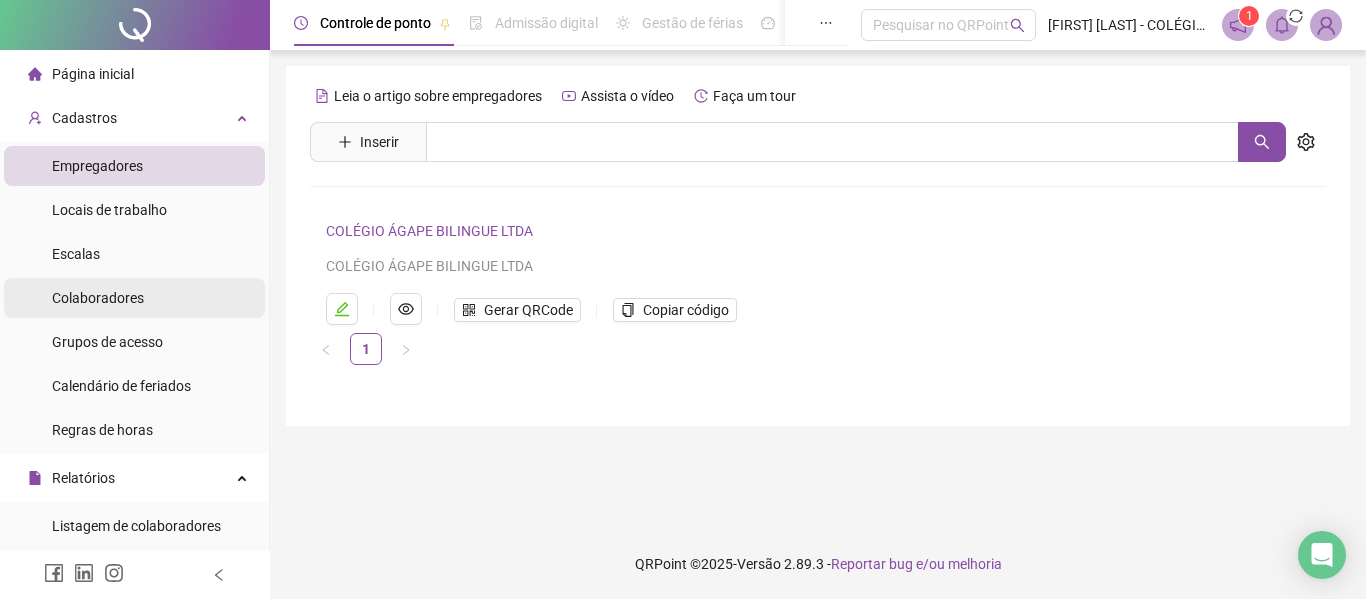 click on "Colaboradores" at bounding box center [98, 298] 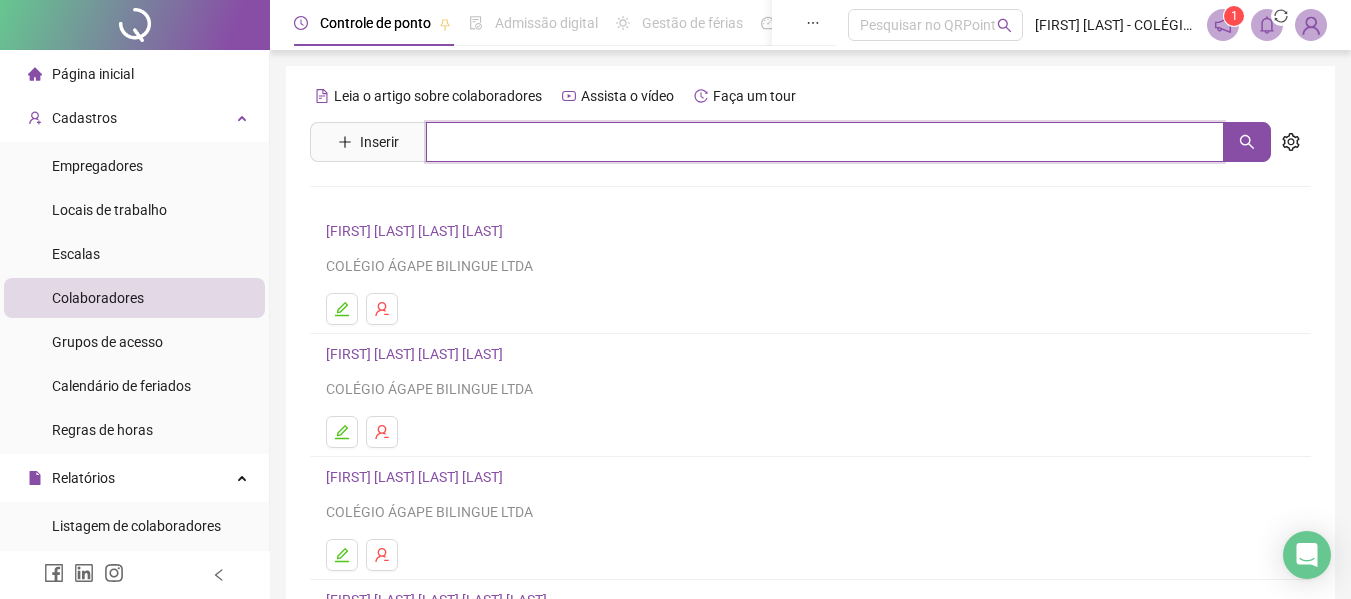click at bounding box center [825, 142] 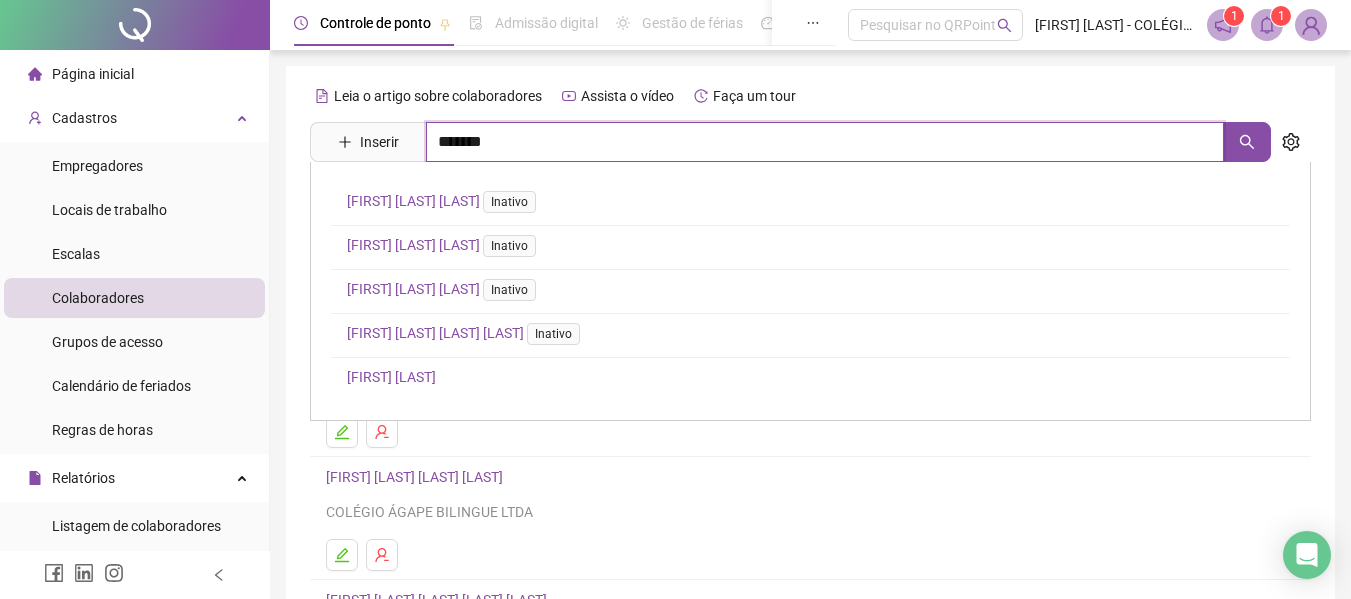 type on "*******" 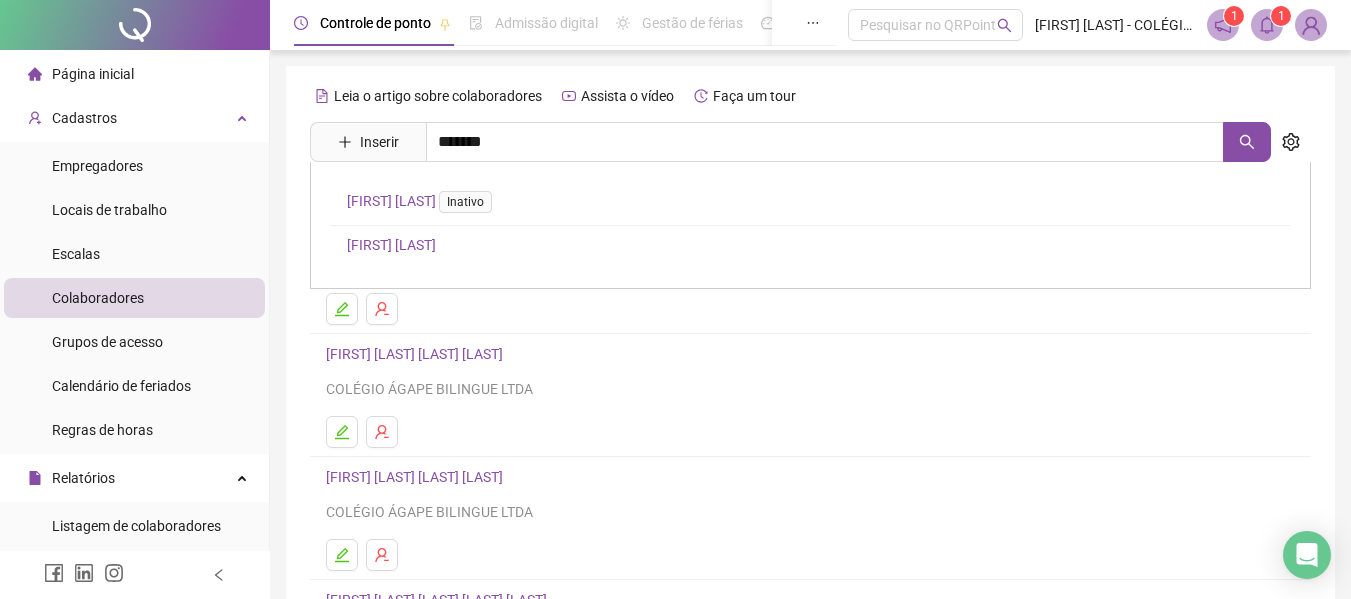 click on "[FIRST] [LAST]" at bounding box center (391, 245) 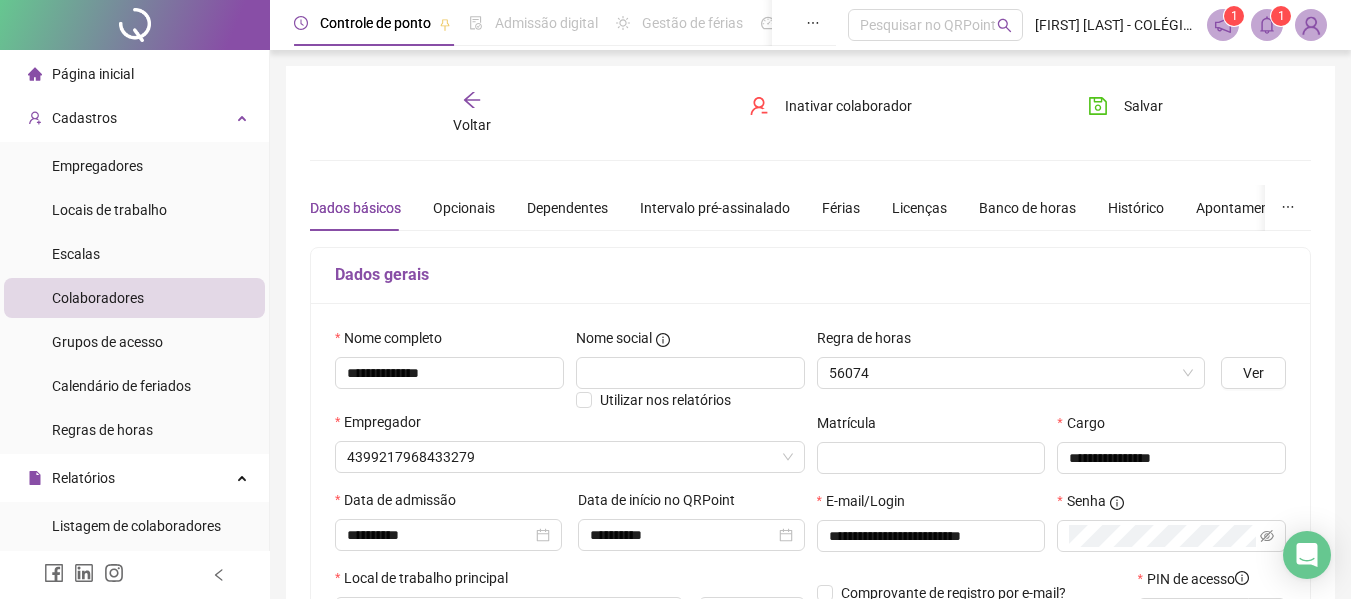 type on "**********" 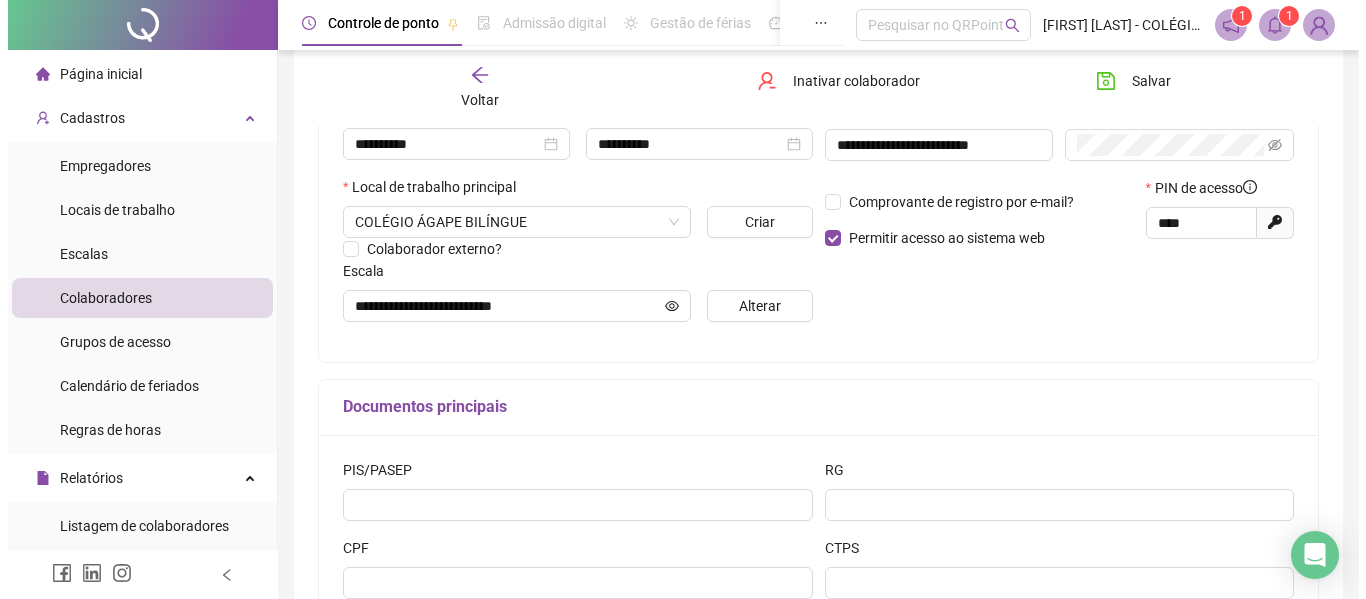 scroll, scrollTop: 400, scrollLeft: 0, axis: vertical 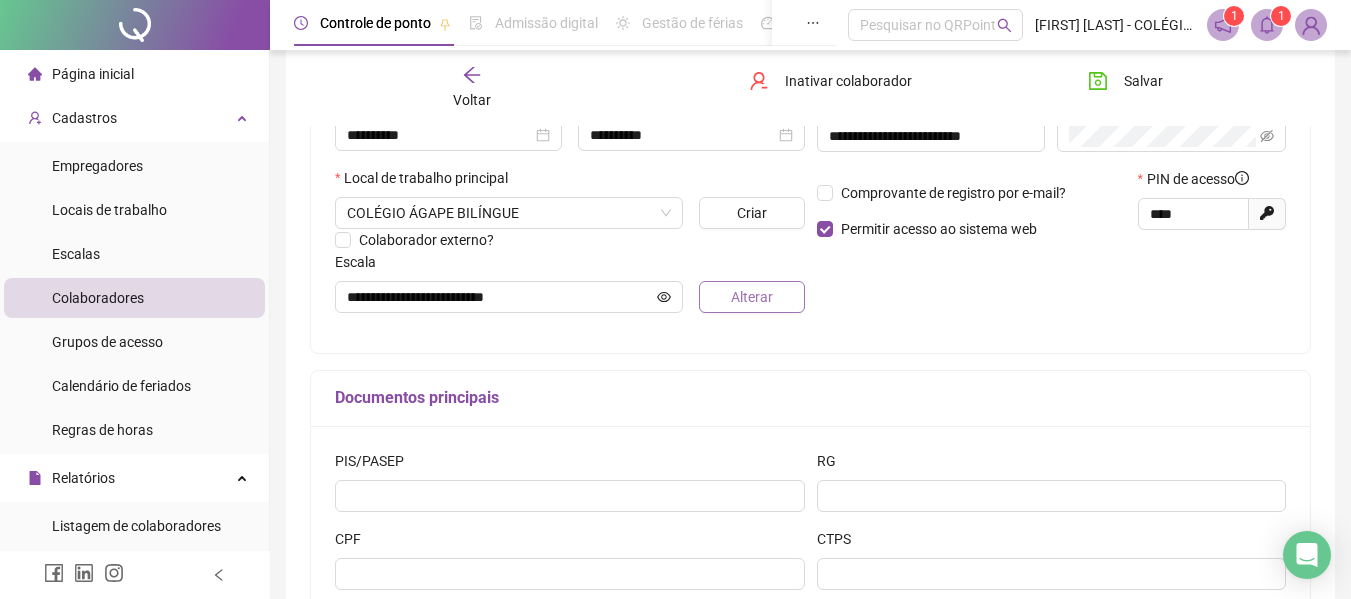 click on "Alterar" at bounding box center (752, 297) 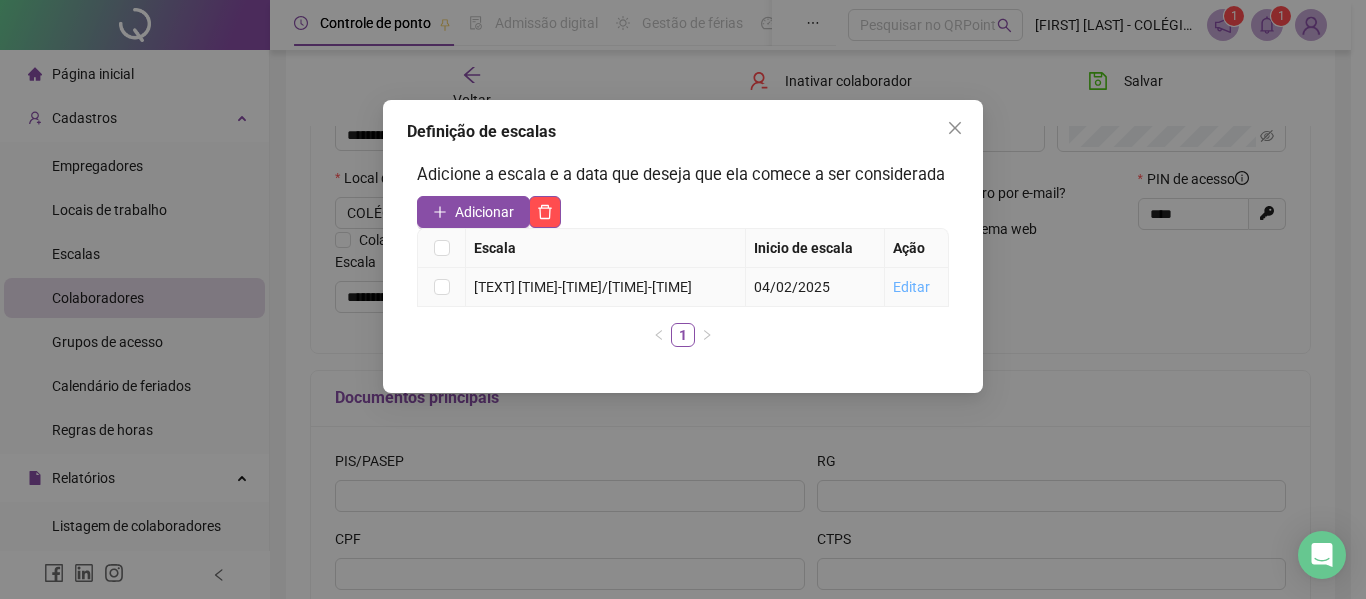 click on "Editar" at bounding box center [911, 287] 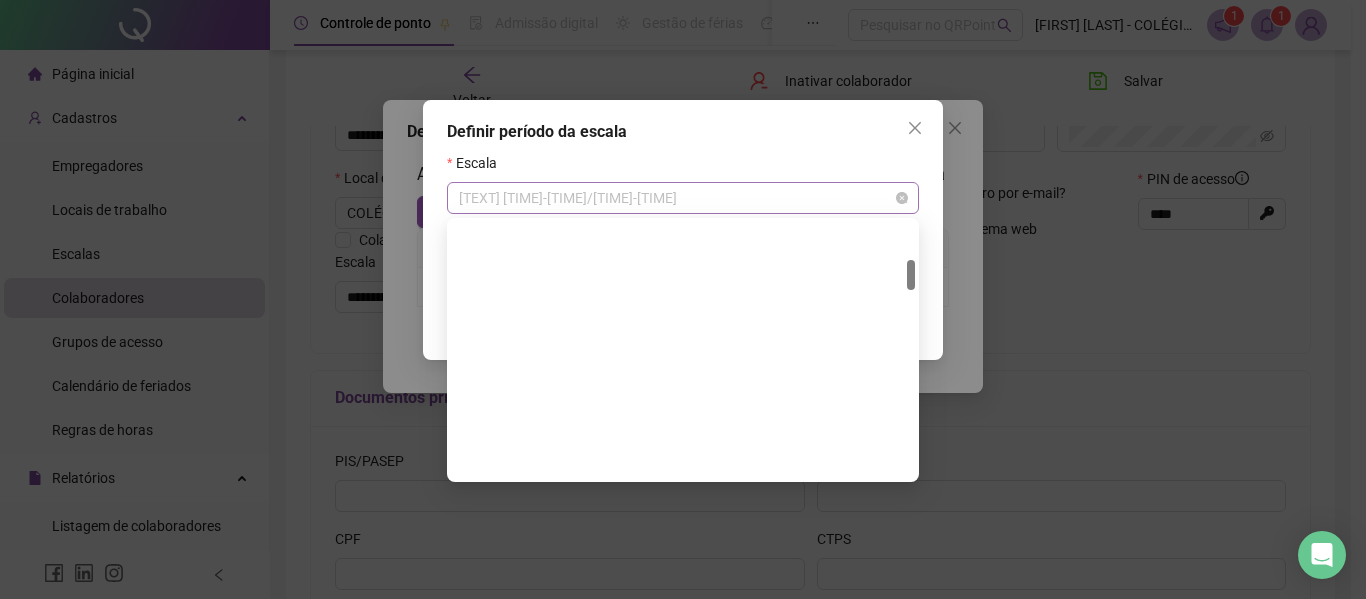 click on "[TEXT] [TIME]-[TIME]/[TIME]-[TIME]" at bounding box center [683, 198] 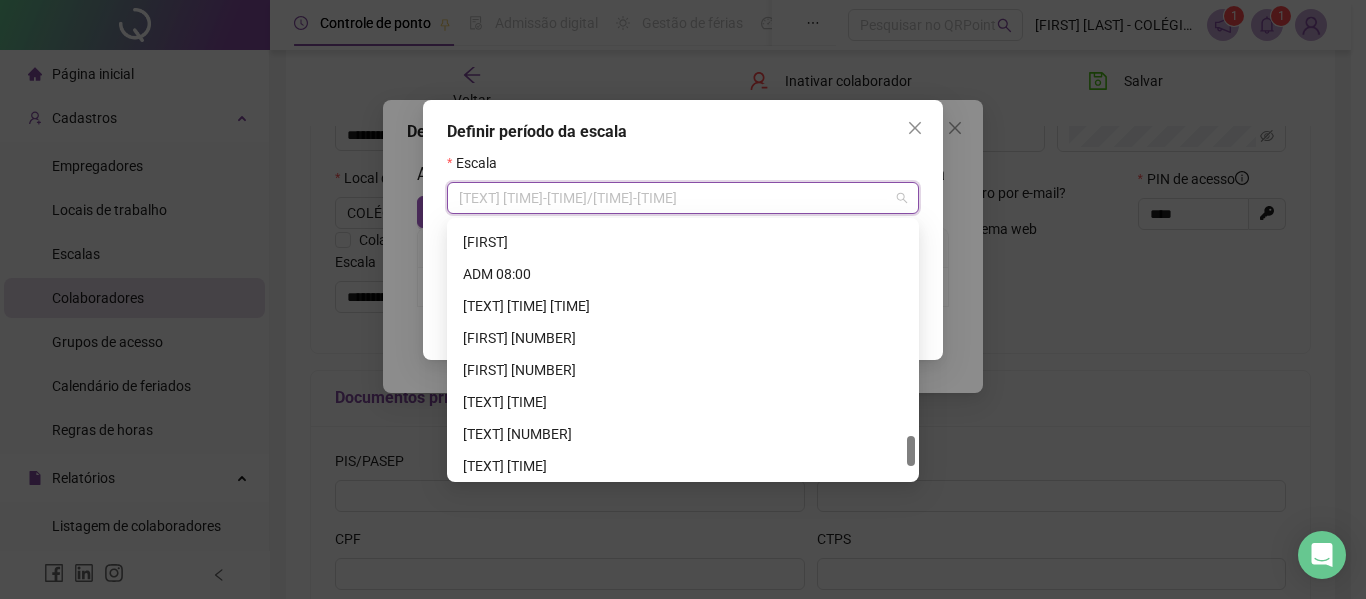 scroll, scrollTop: 1920, scrollLeft: 0, axis: vertical 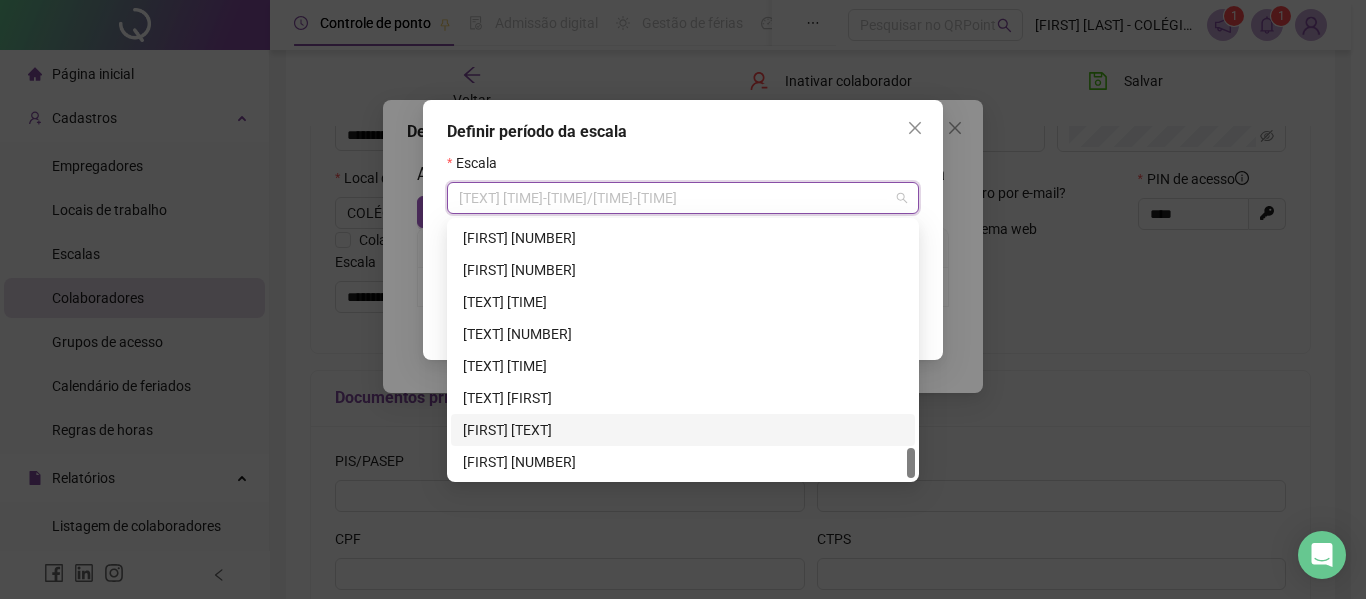 click on "[FIRST] [TEXT]" at bounding box center (683, 430) 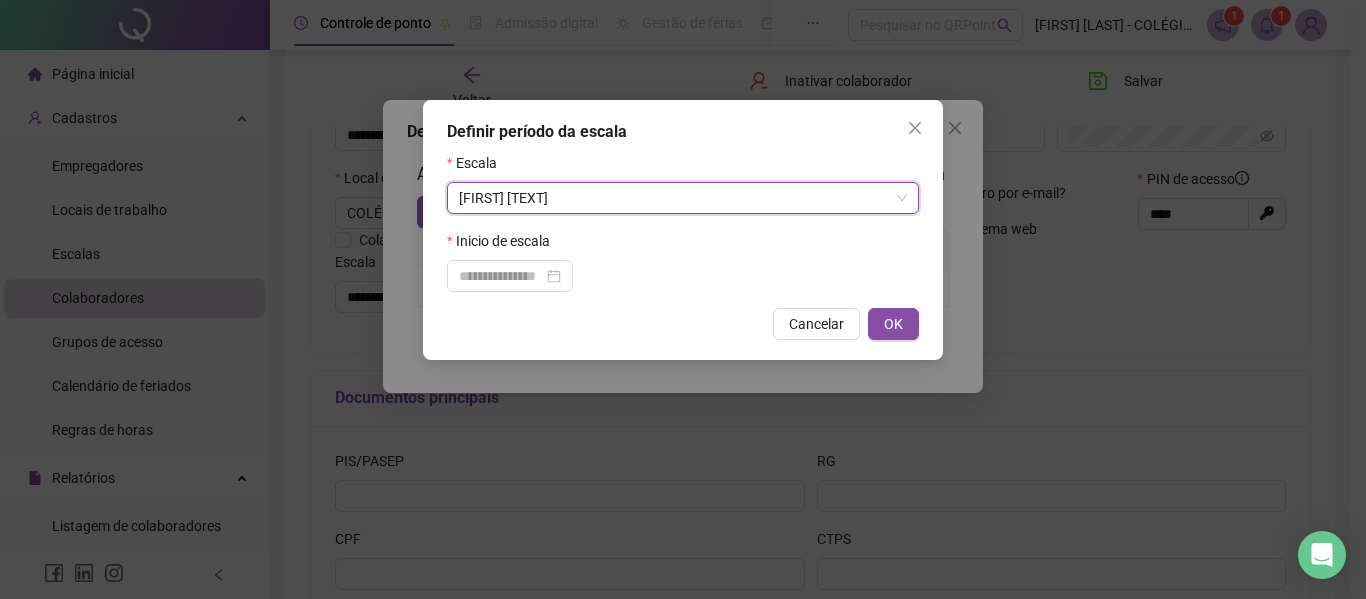 click on "Definir período da escala Escala [FIRST] [TEXT] [FIRST] [TEXT] Inicio de escala Cancelar OK" at bounding box center [683, 299] 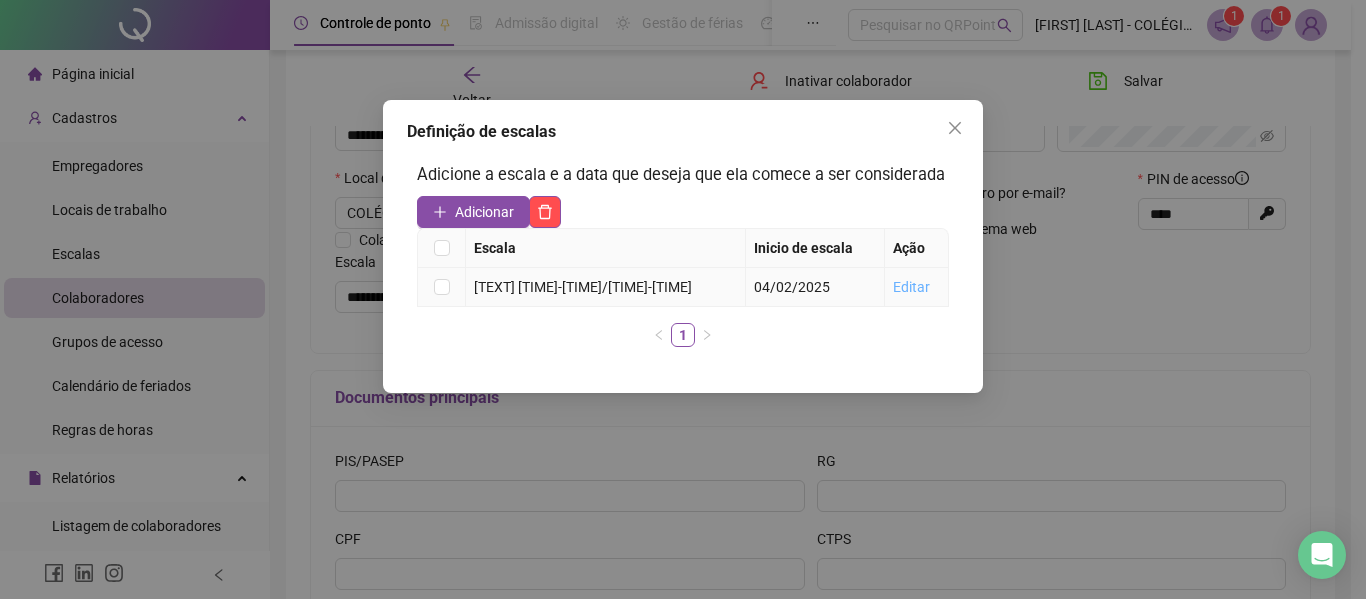 click on "Editar" at bounding box center (911, 287) 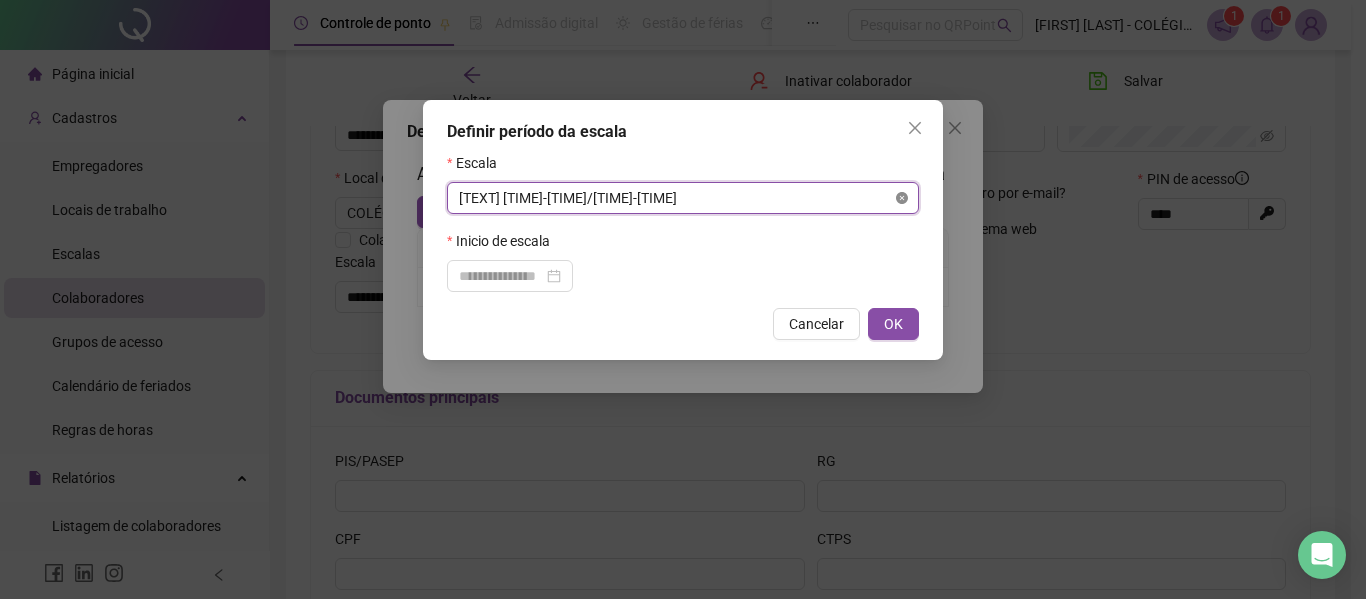 click 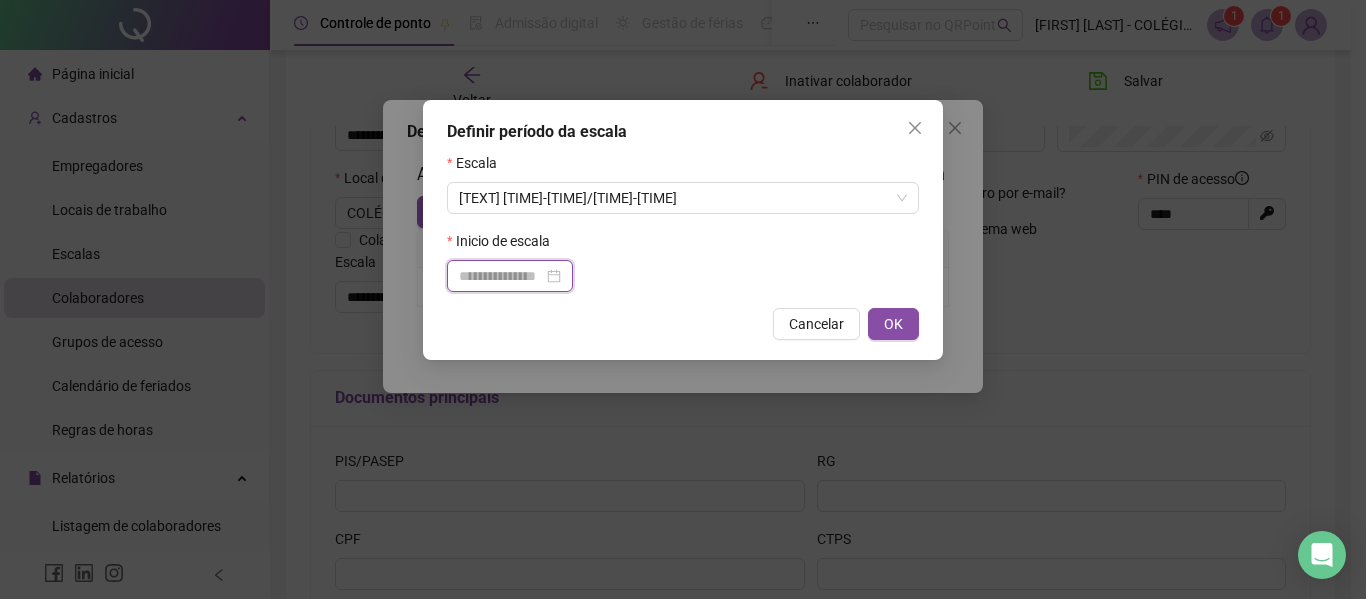 click at bounding box center (501, 276) 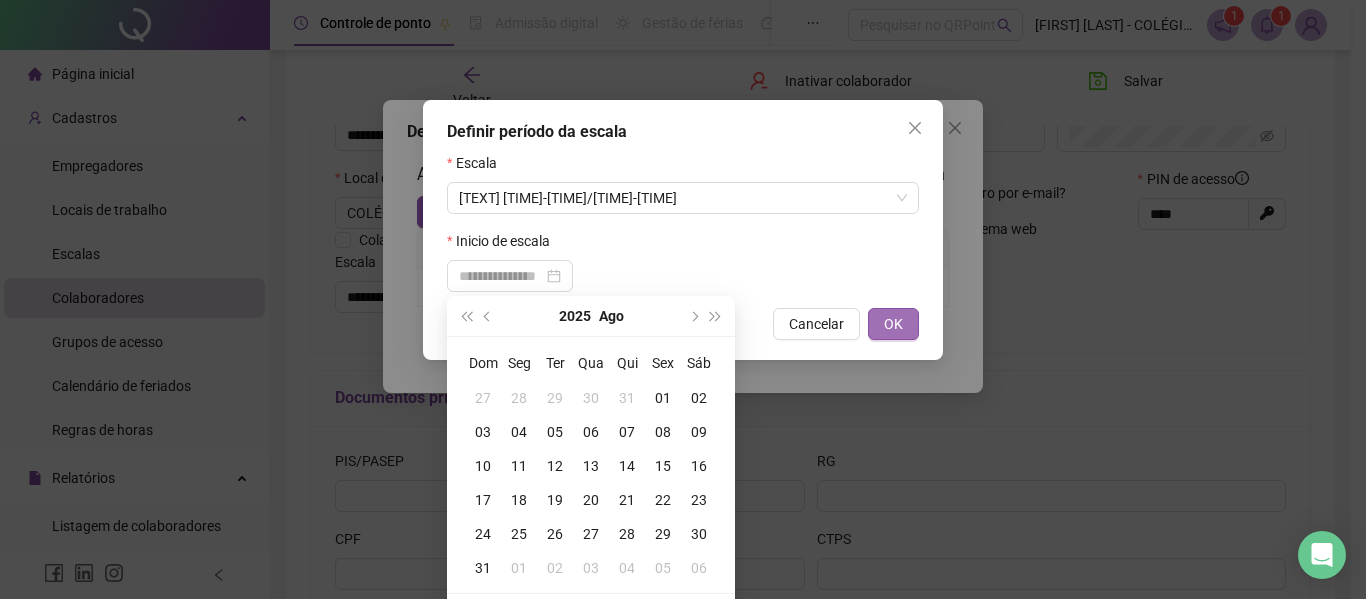 click on "OK" at bounding box center (893, 324) 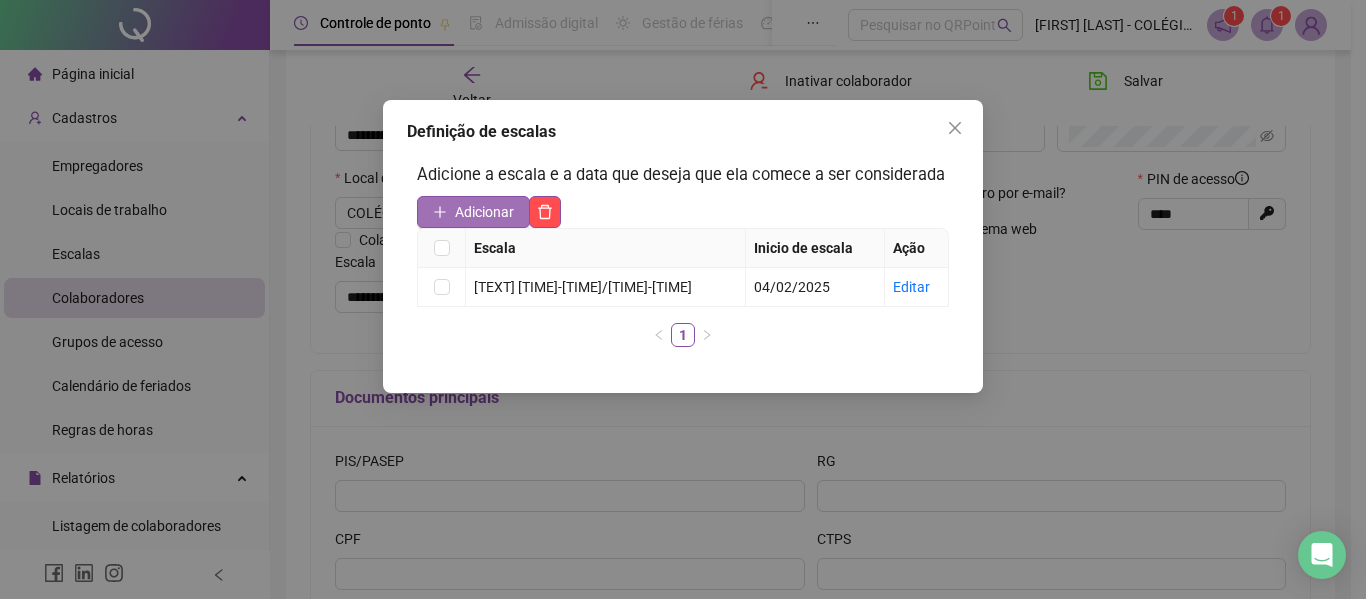 click on "Adicionar" at bounding box center (484, 212) 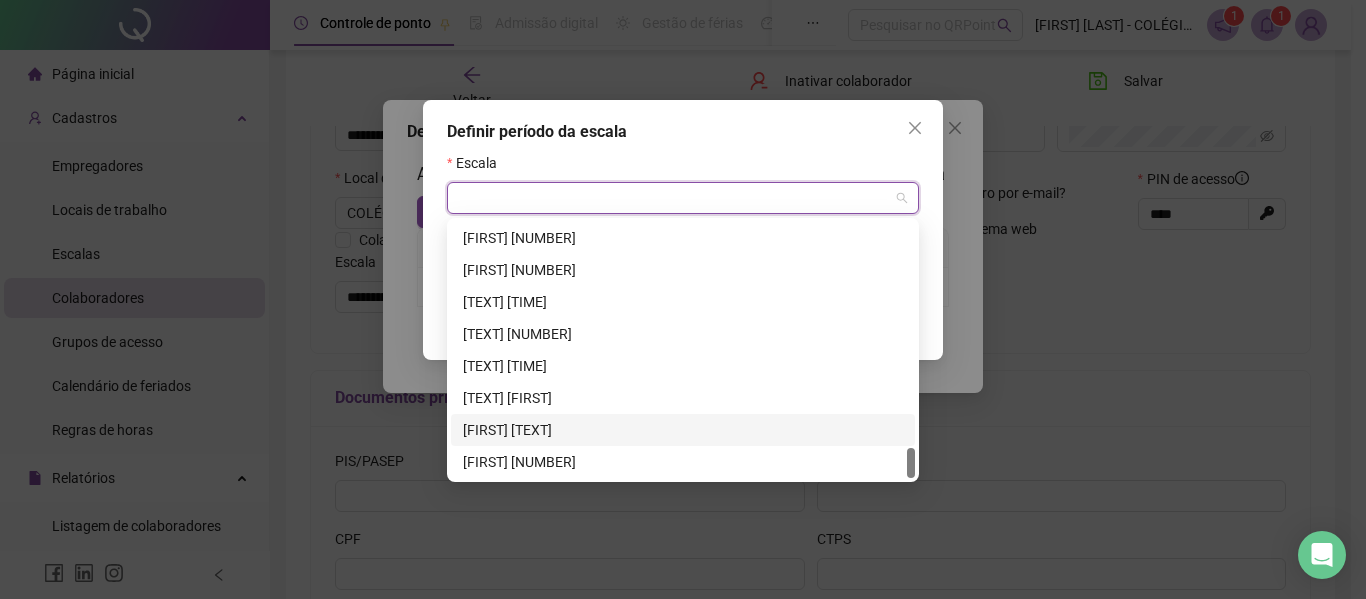 click at bounding box center [674, 198] 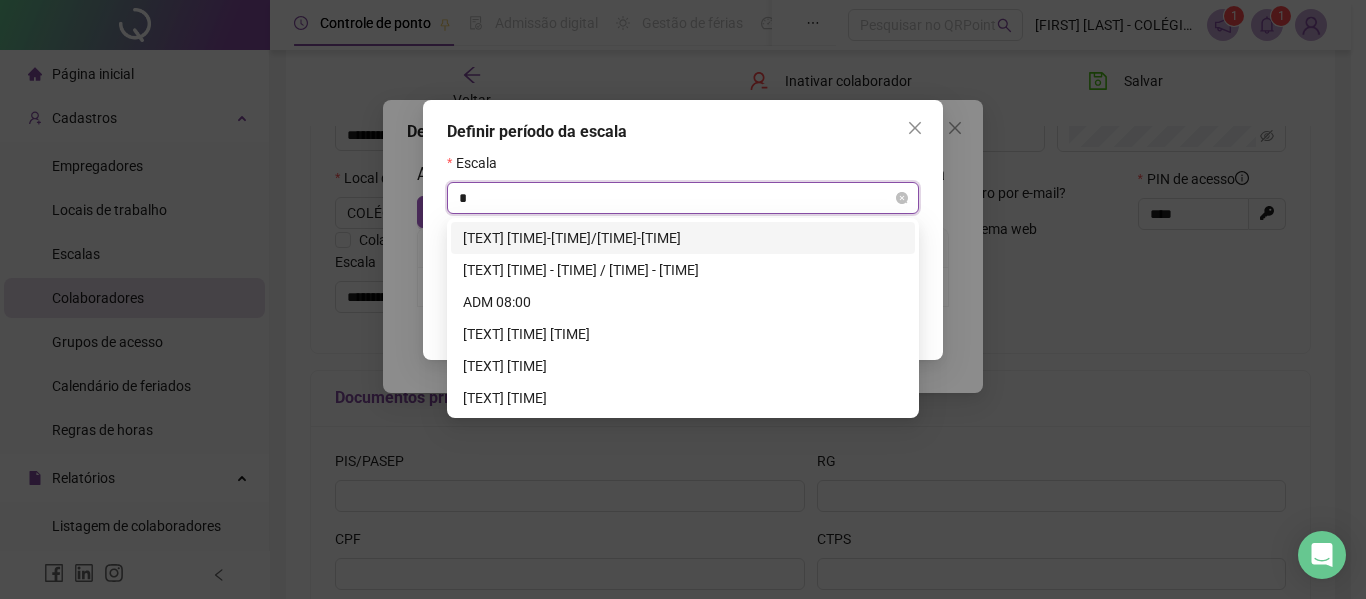 scroll, scrollTop: 0, scrollLeft: 0, axis: both 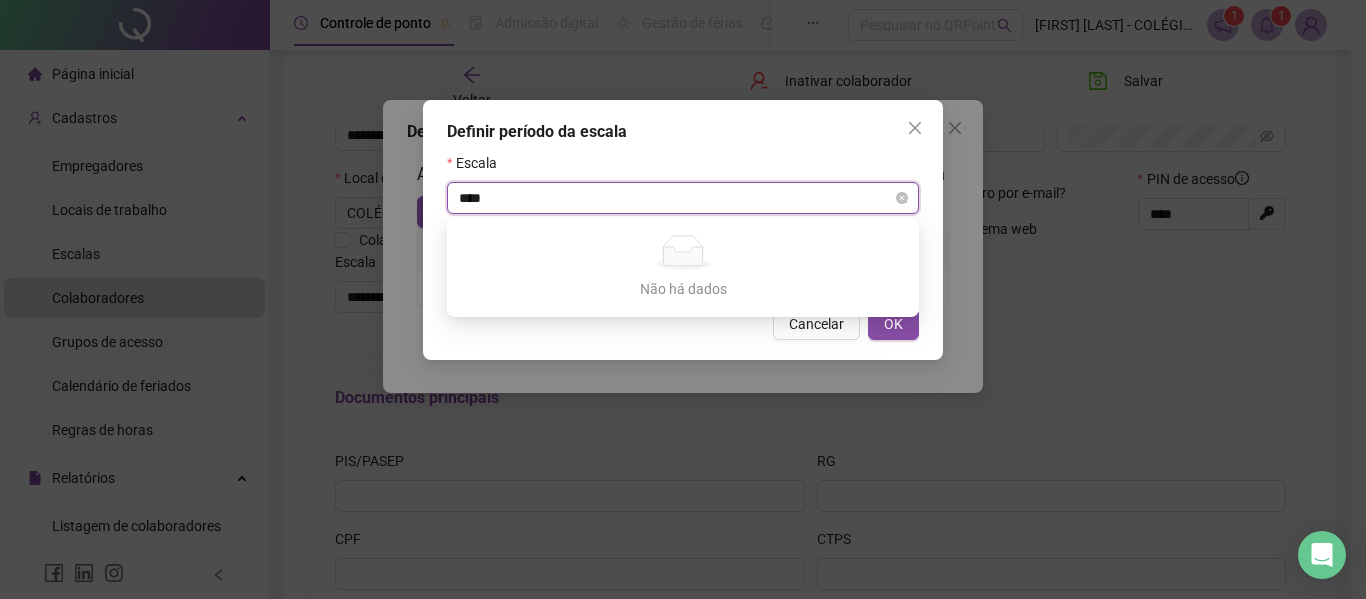 type on "*****" 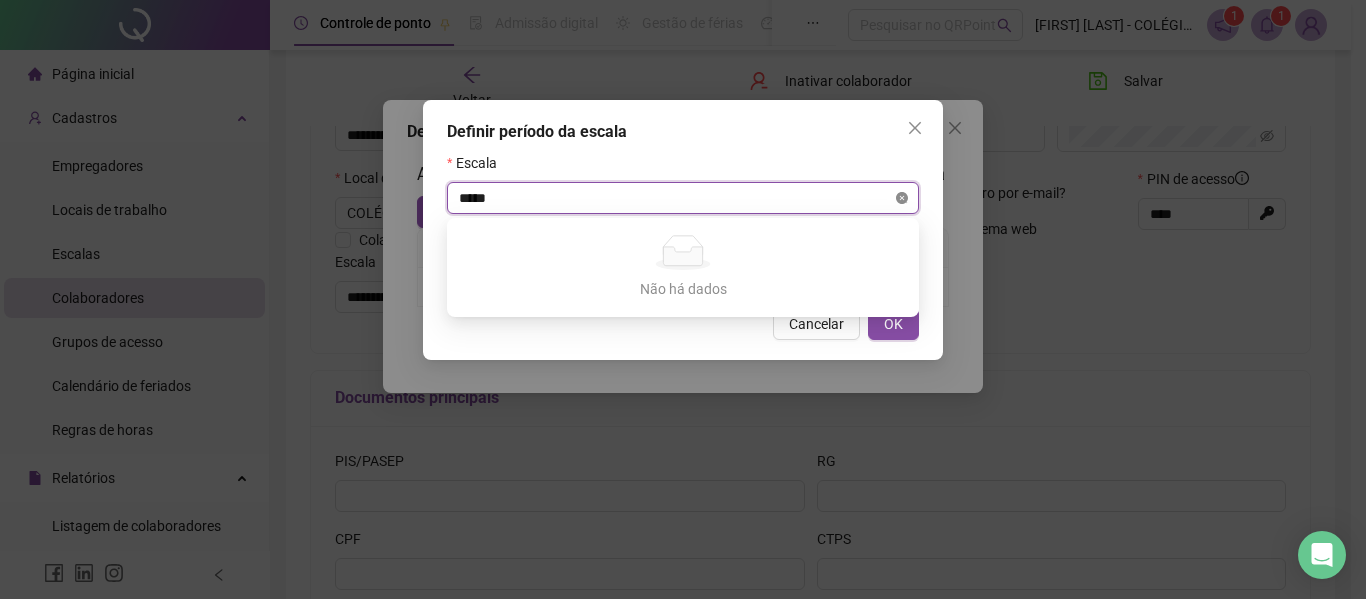 type 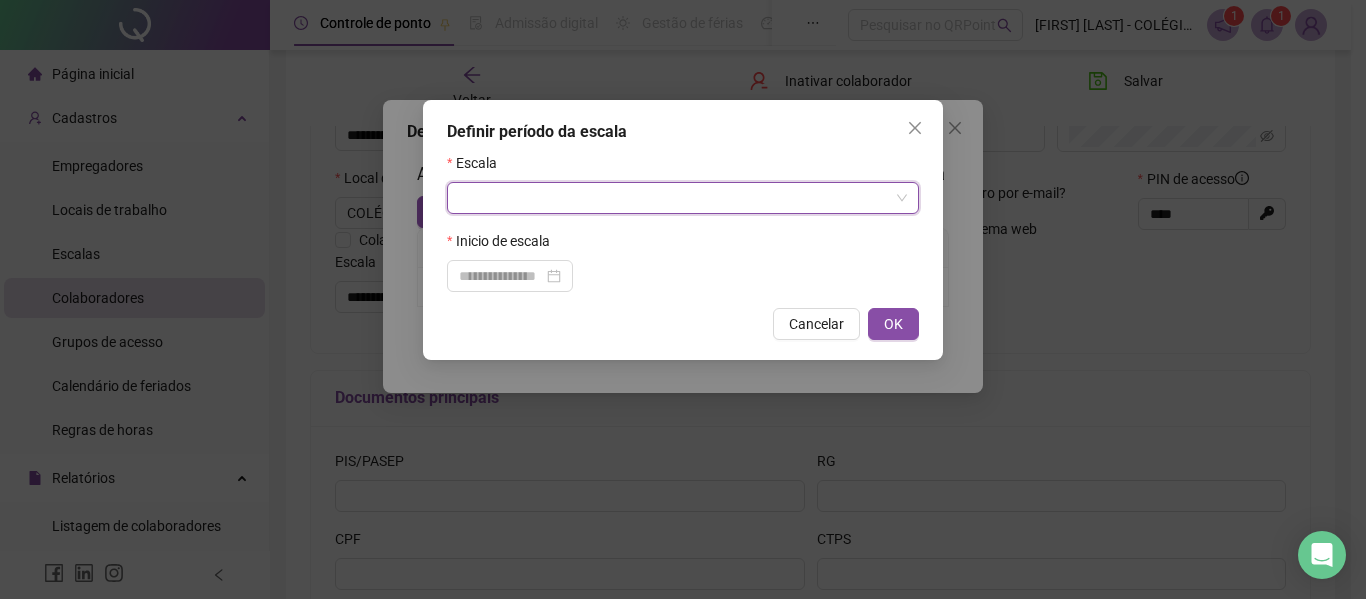 click at bounding box center (683, 198) 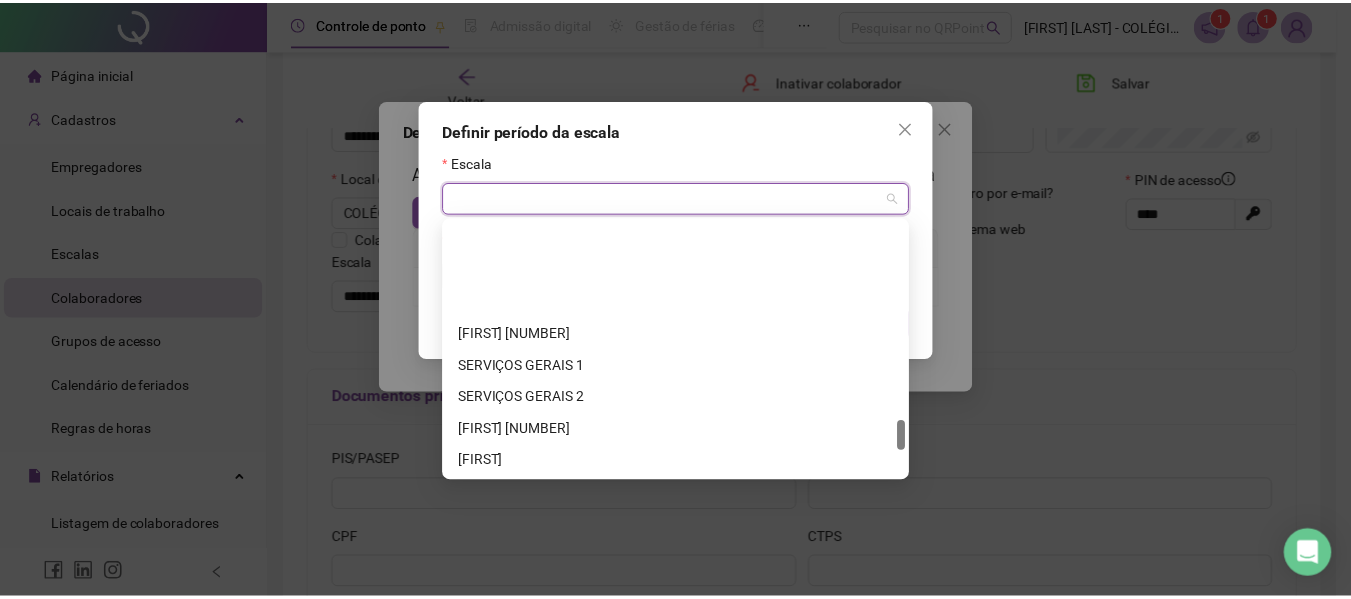 scroll, scrollTop: 1700, scrollLeft: 0, axis: vertical 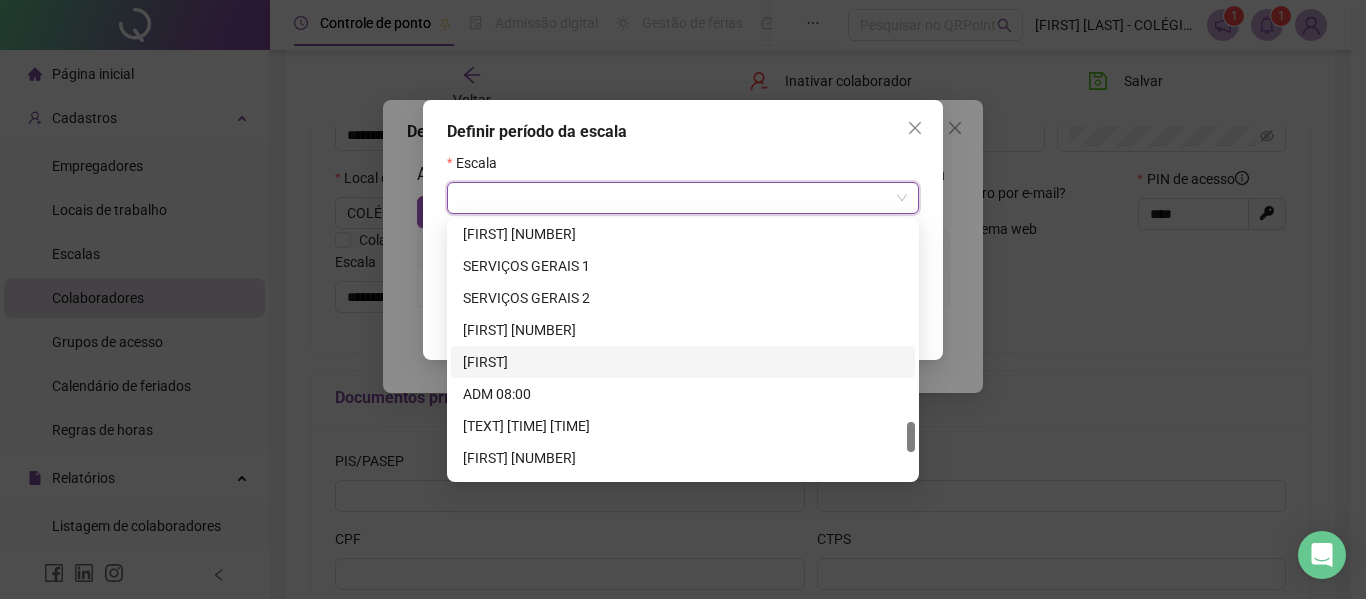 click on "Definir período da escala Escala Inicio de escala Cancelar OK" at bounding box center (683, 299) 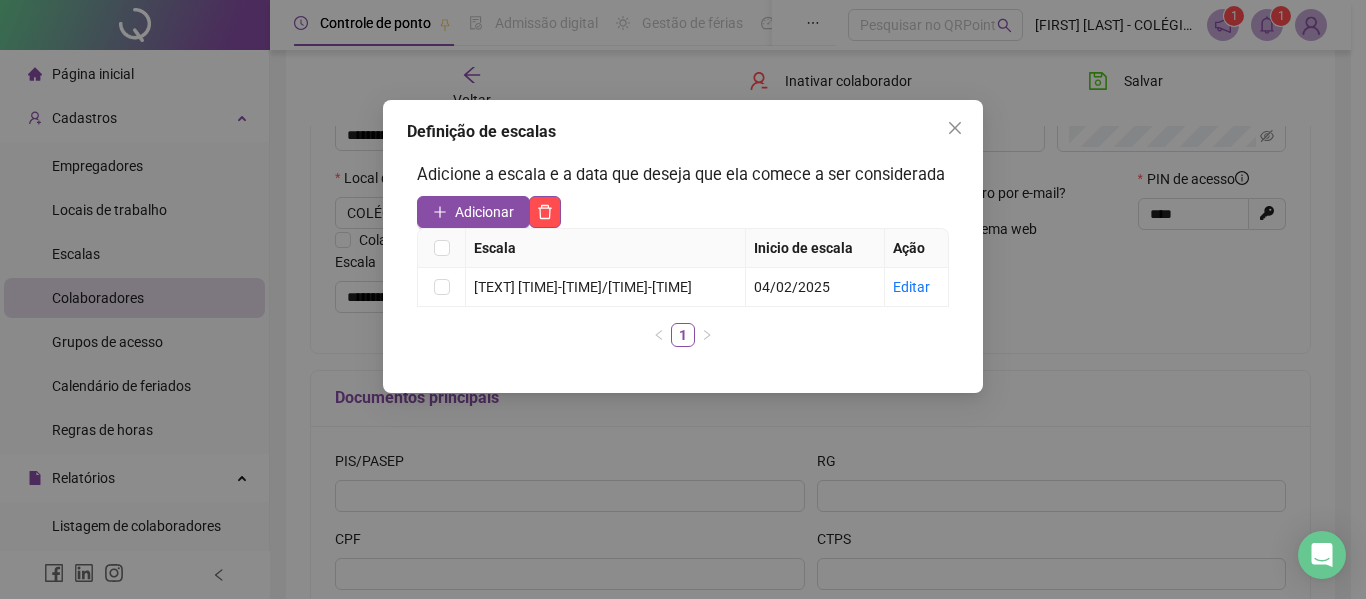 click on "Definição de escalas Adicione a escala e a data que deseja que ela comece a ser considerada Adicionar Escala Inicio de escala Ação         ADM [TIME]-[TIME]/[TIME]-[TIME]   [DATE] Editar 1" at bounding box center [683, 299] 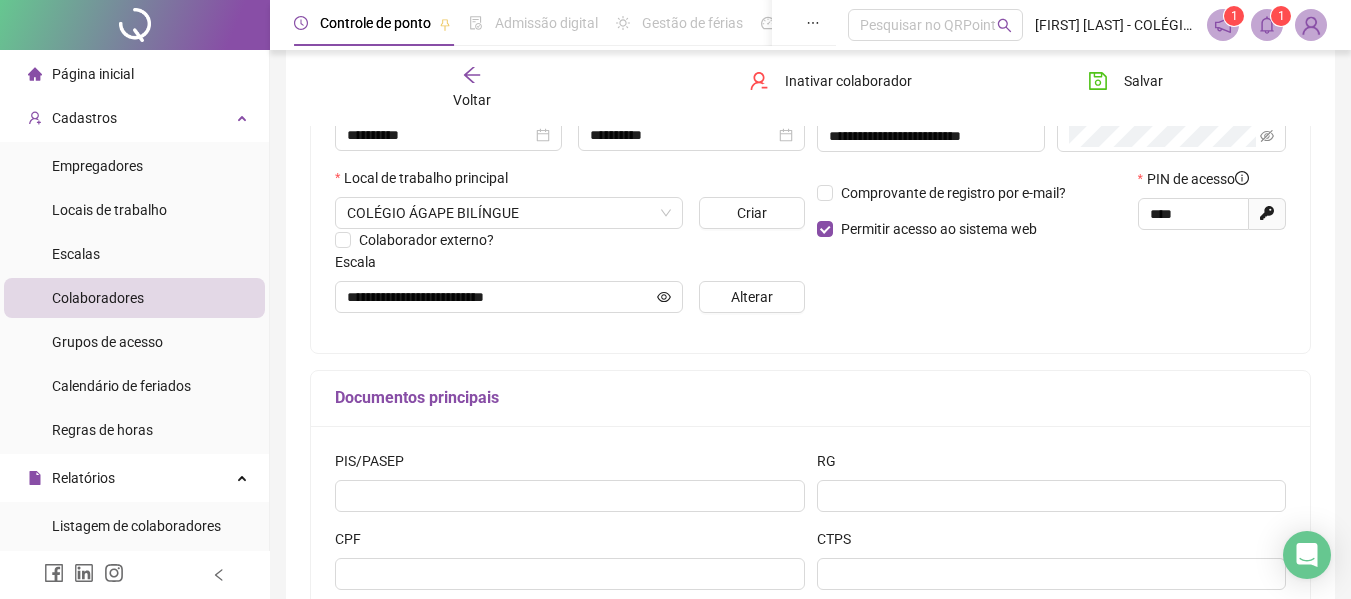 click on "Escalas" at bounding box center [76, 254] 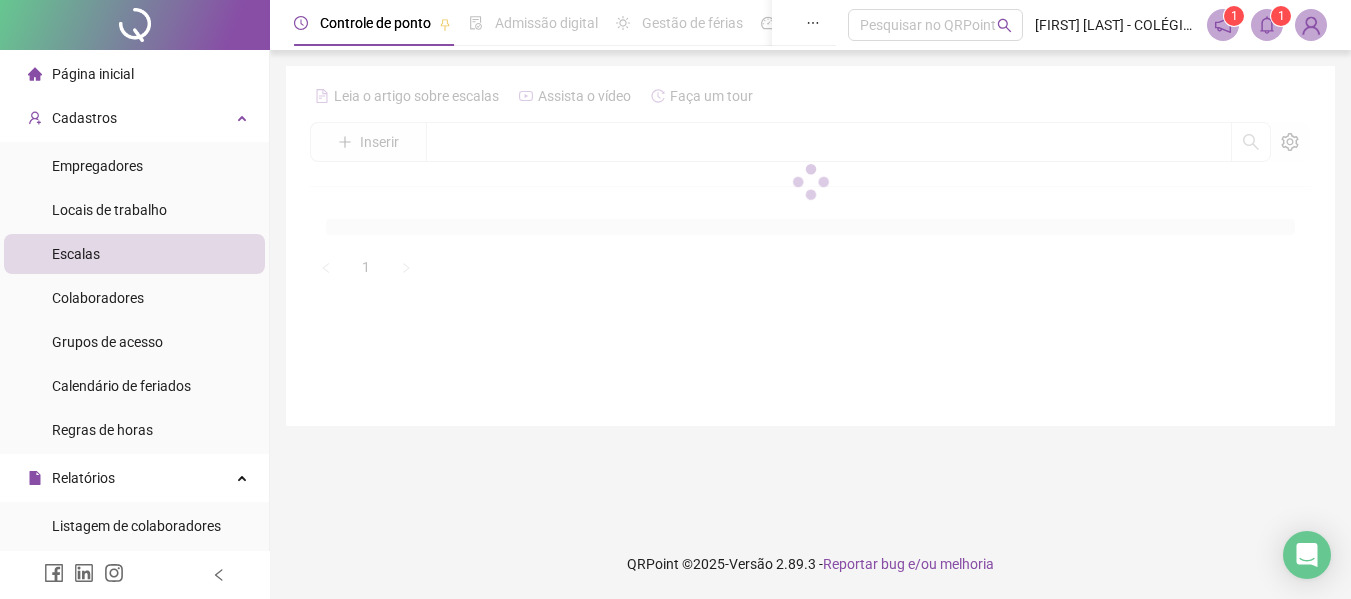 scroll, scrollTop: 0, scrollLeft: 0, axis: both 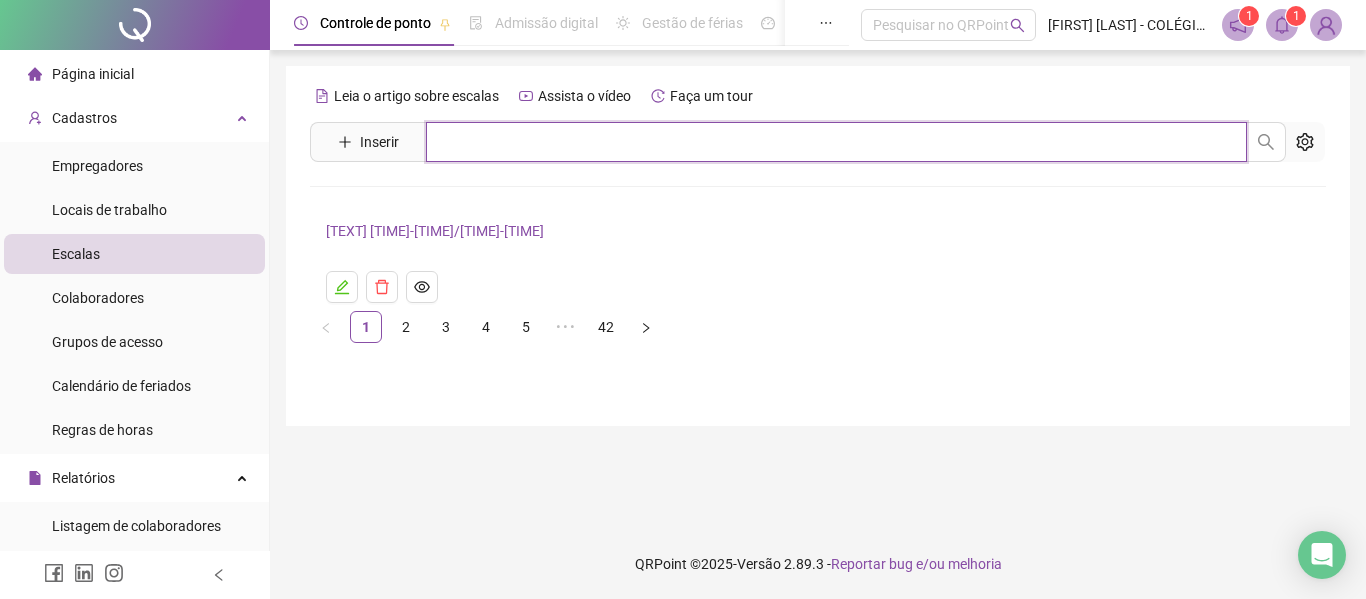 click at bounding box center (836, 142) 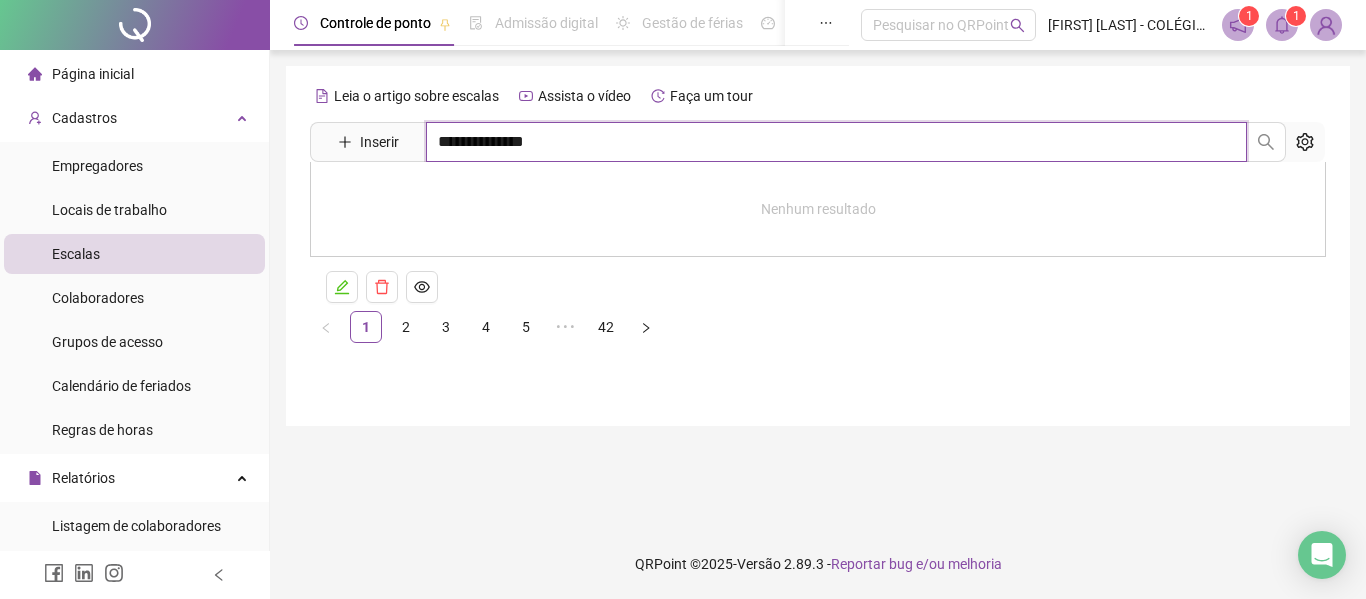 type on "**********" 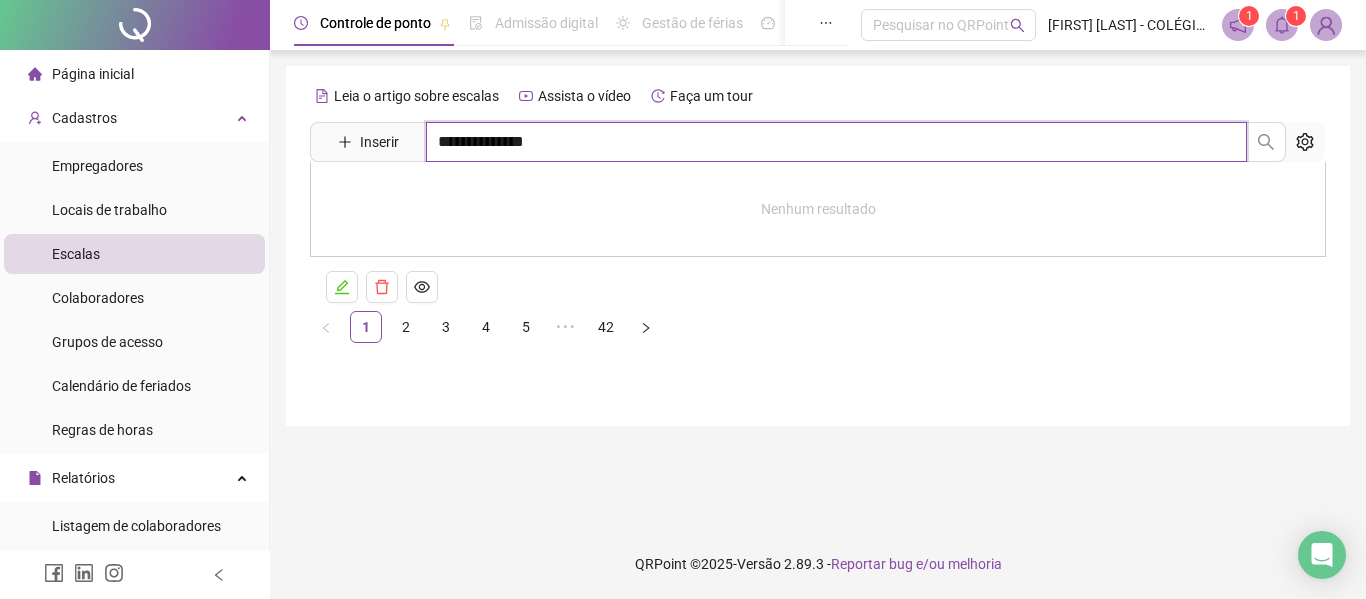 drag, startPoint x: 524, startPoint y: 132, endPoint x: 249, endPoint y: 138, distance: 275.06546 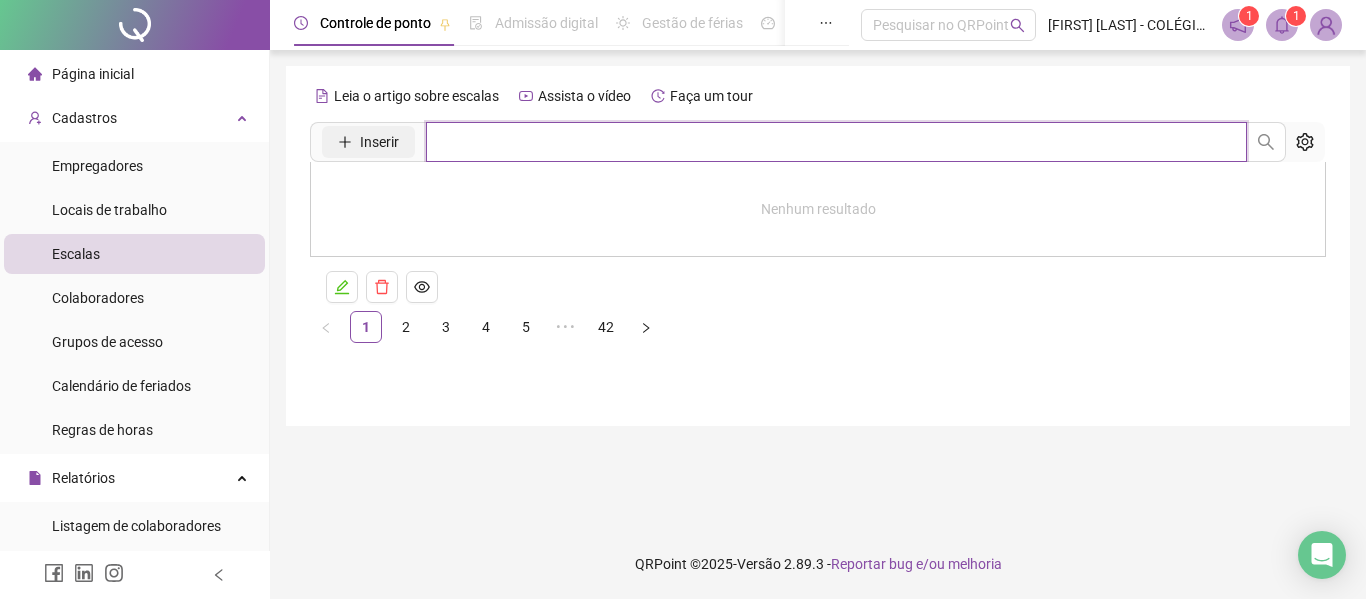 type 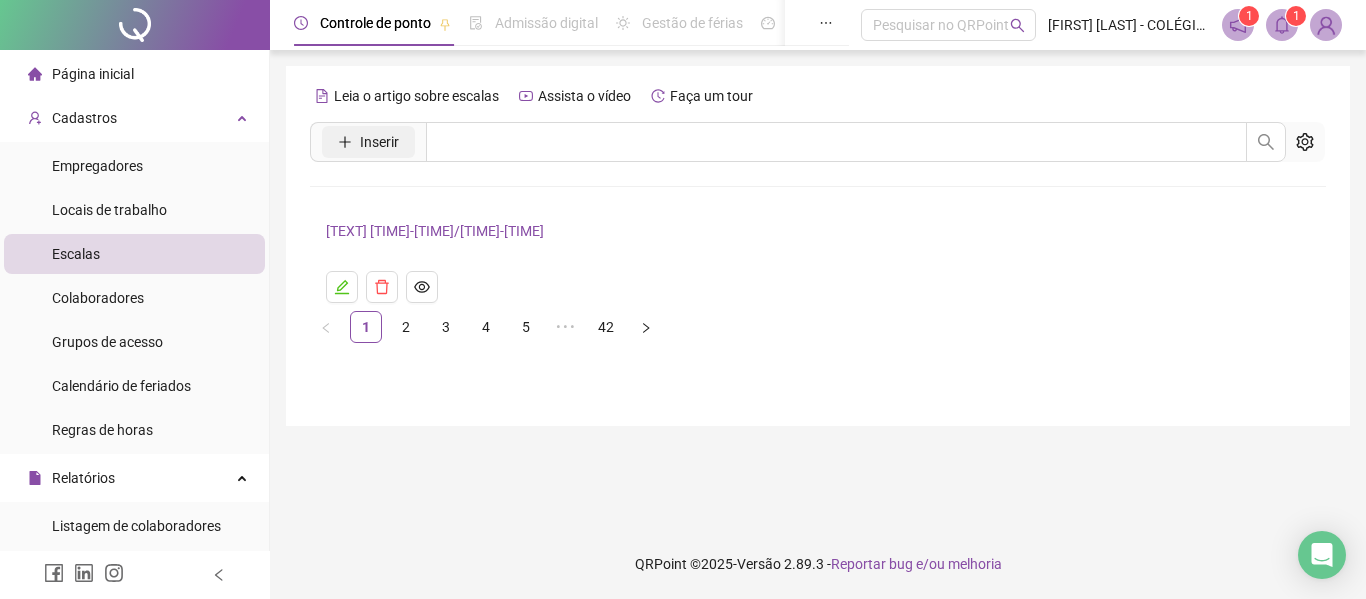 click on "Inserir" at bounding box center (379, 142) 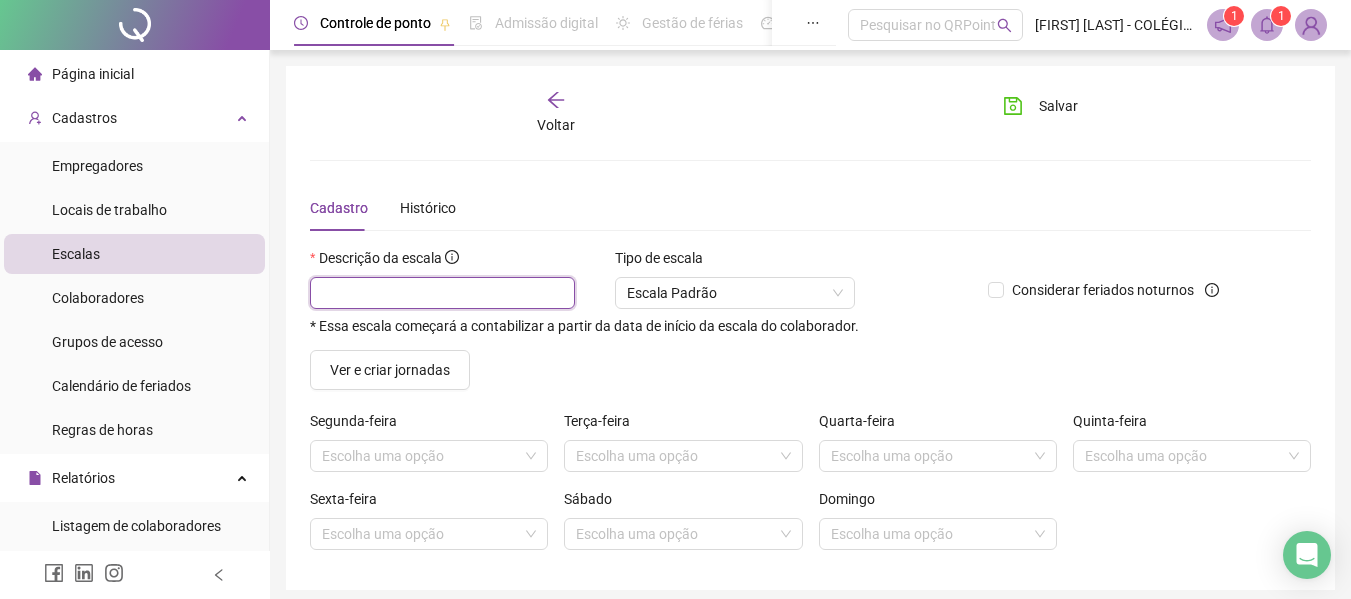 click at bounding box center (442, 293) 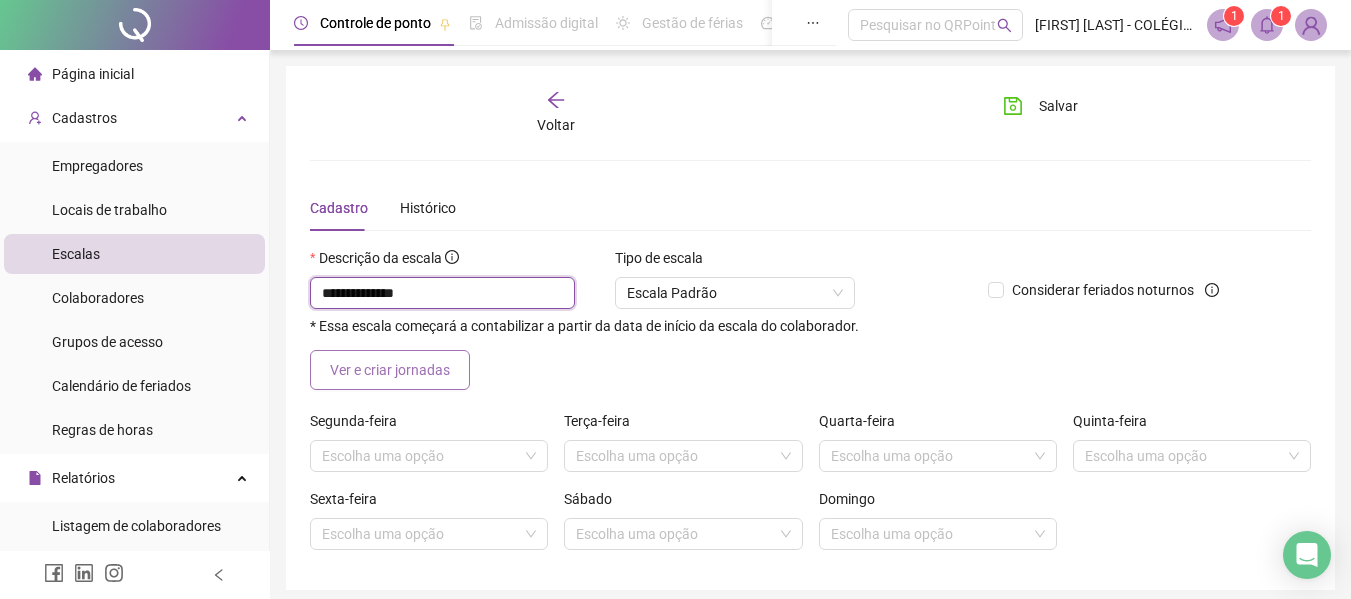 type on "**********" 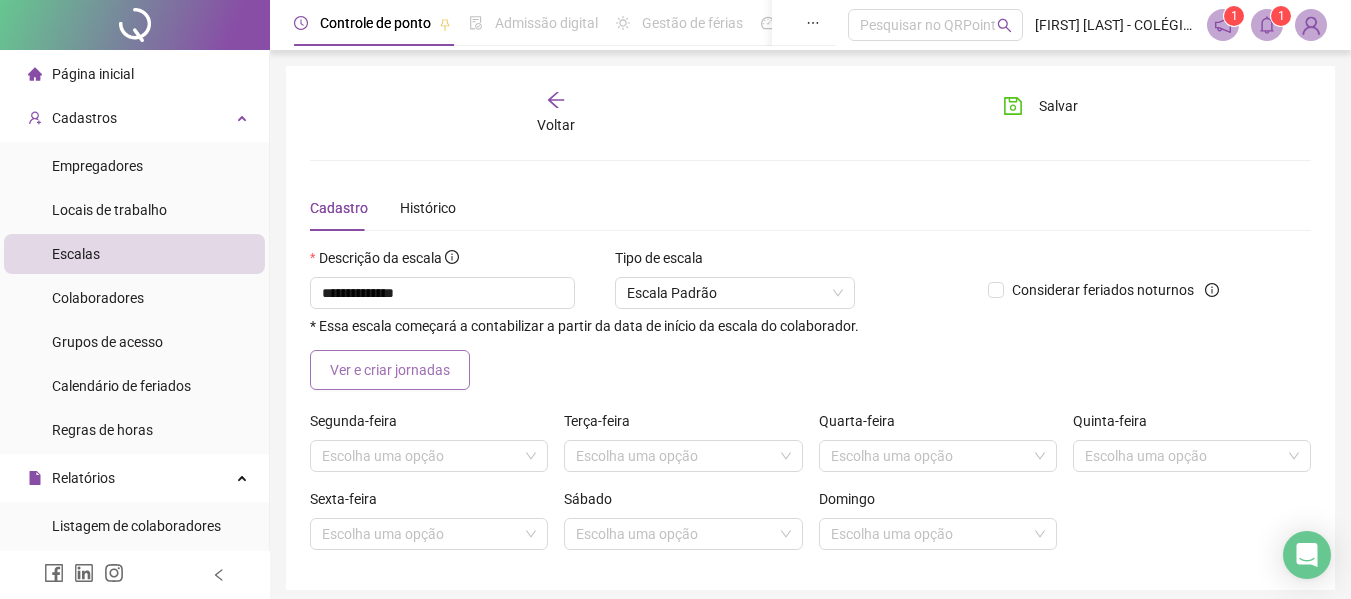 click on "Ver e criar jornadas" at bounding box center (390, 370) 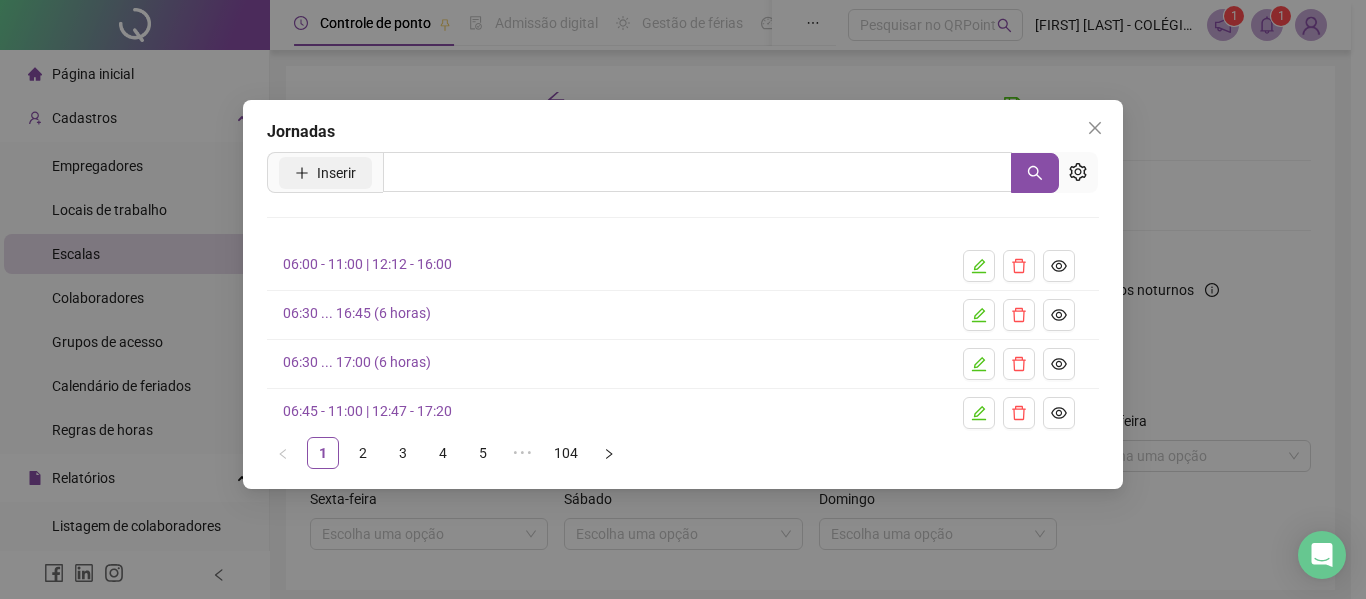 click on "Inserir" at bounding box center [336, 173] 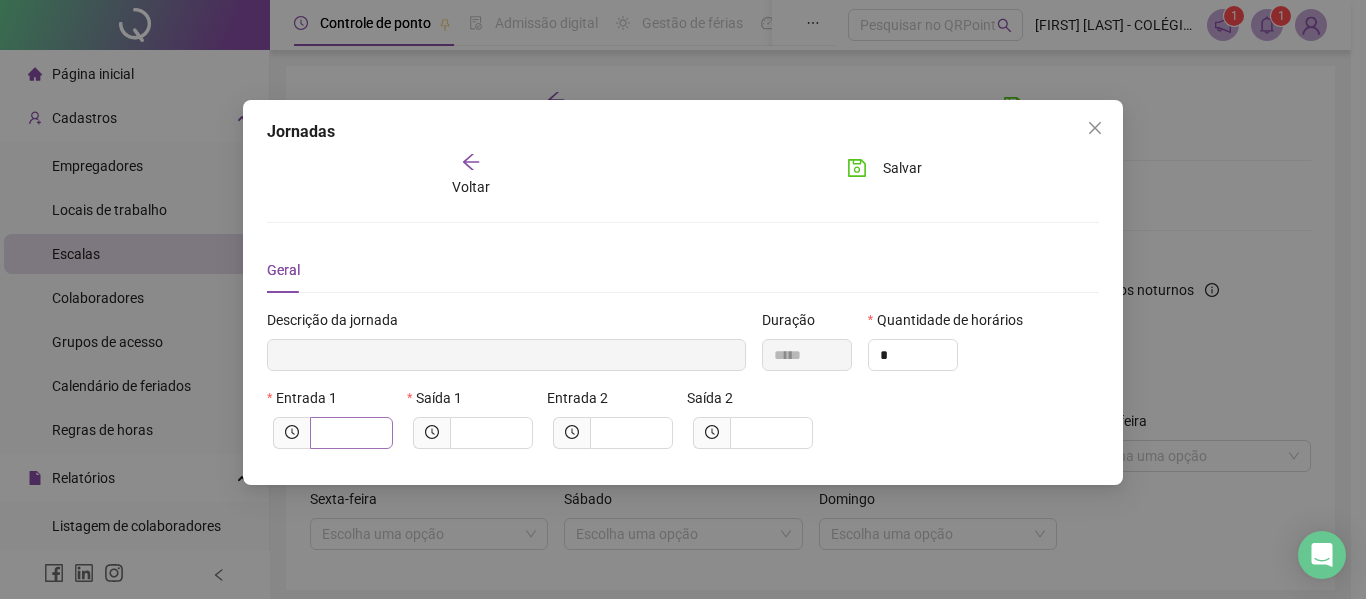 type 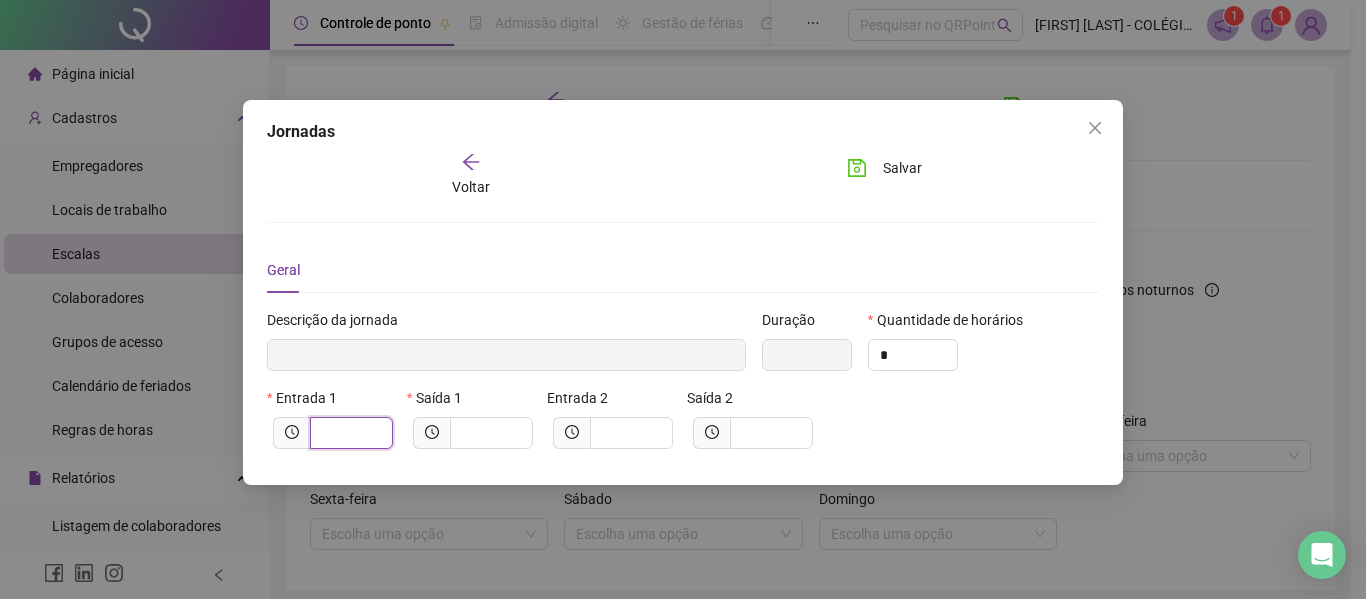 click at bounding box center (349, 433) 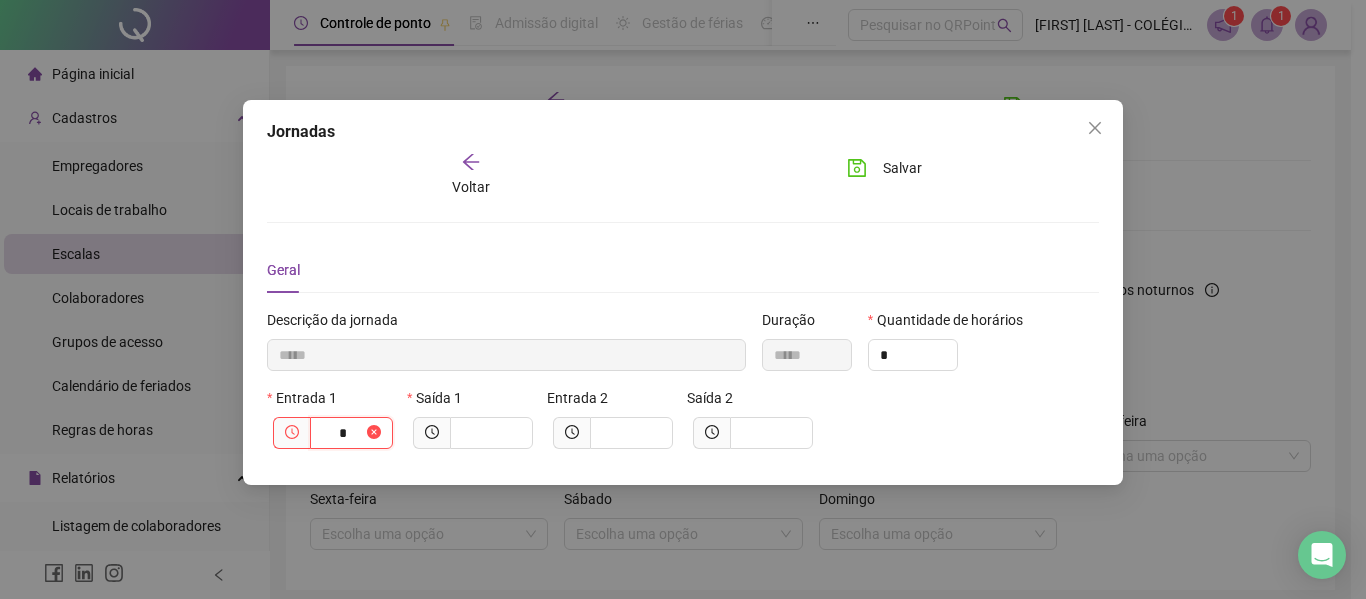 type on "******" 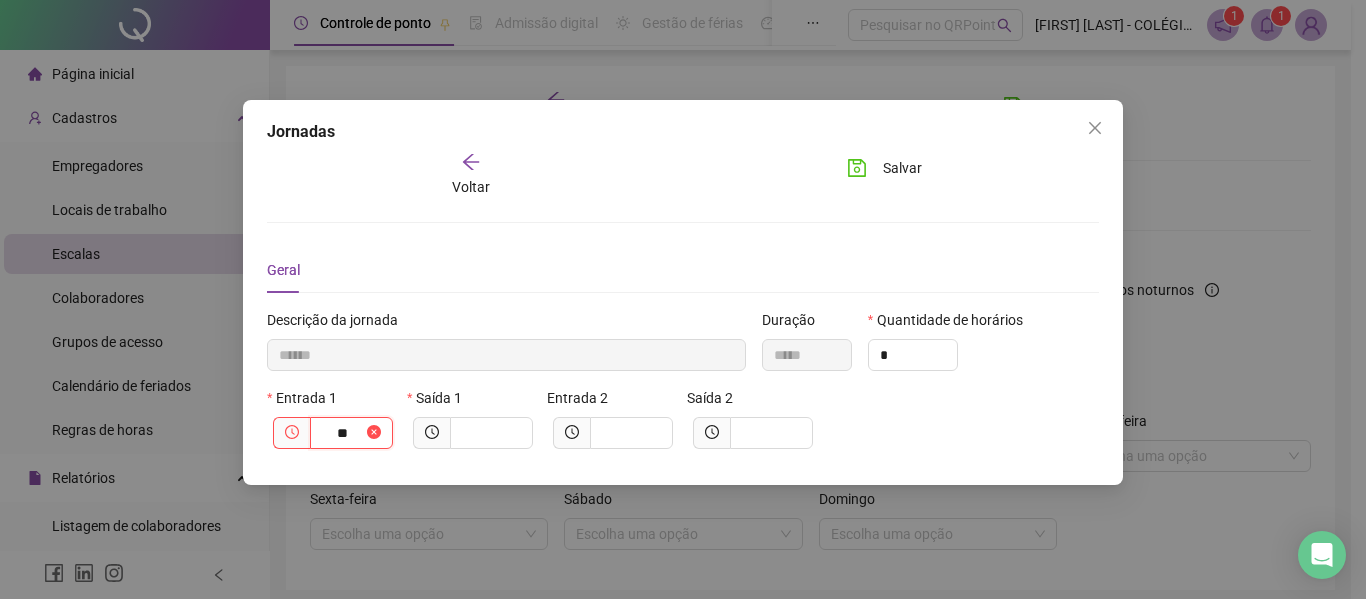 type on "********" 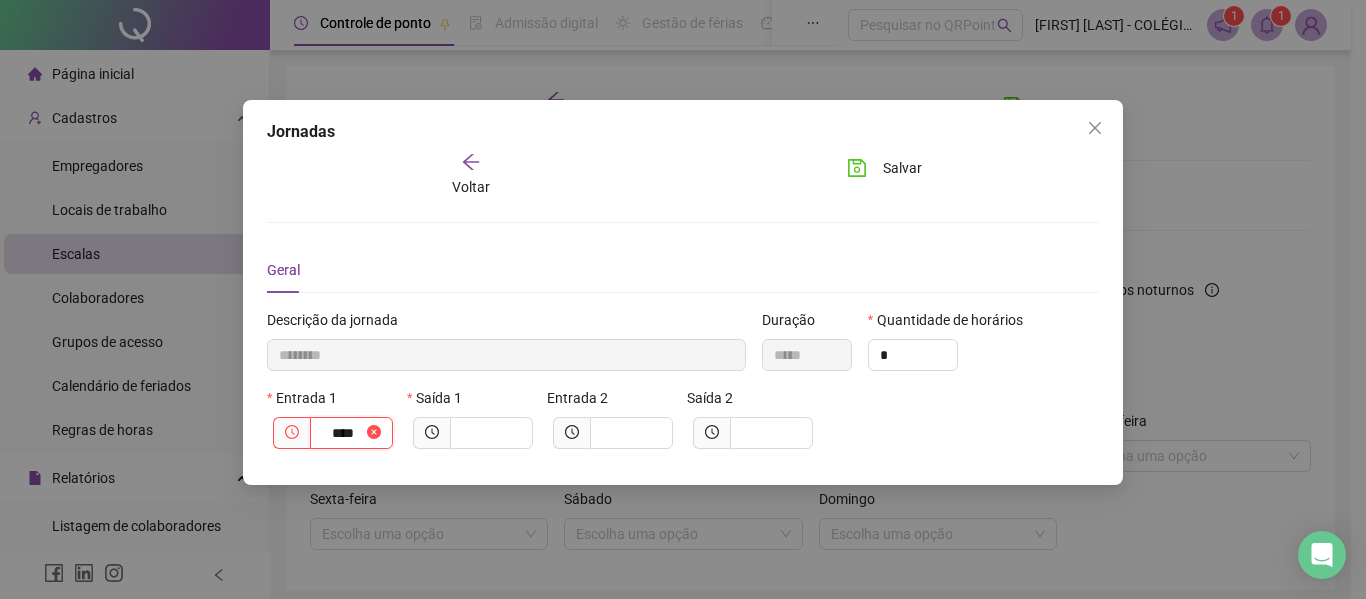 type on "*********" 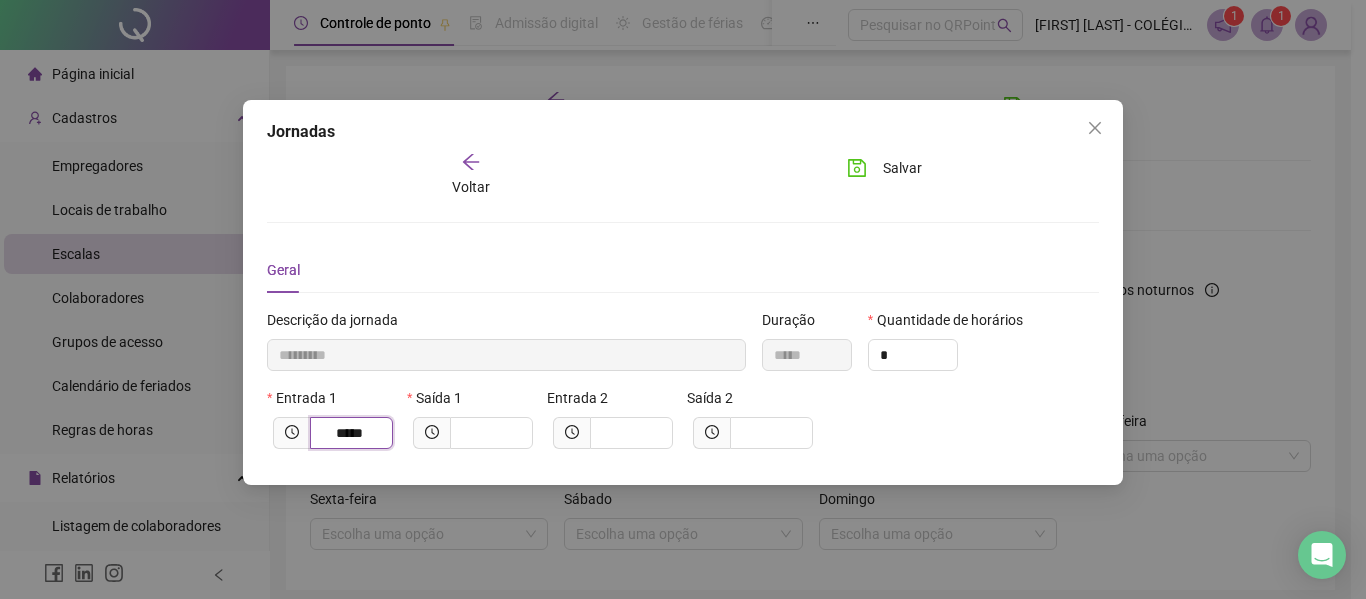type on "*****" 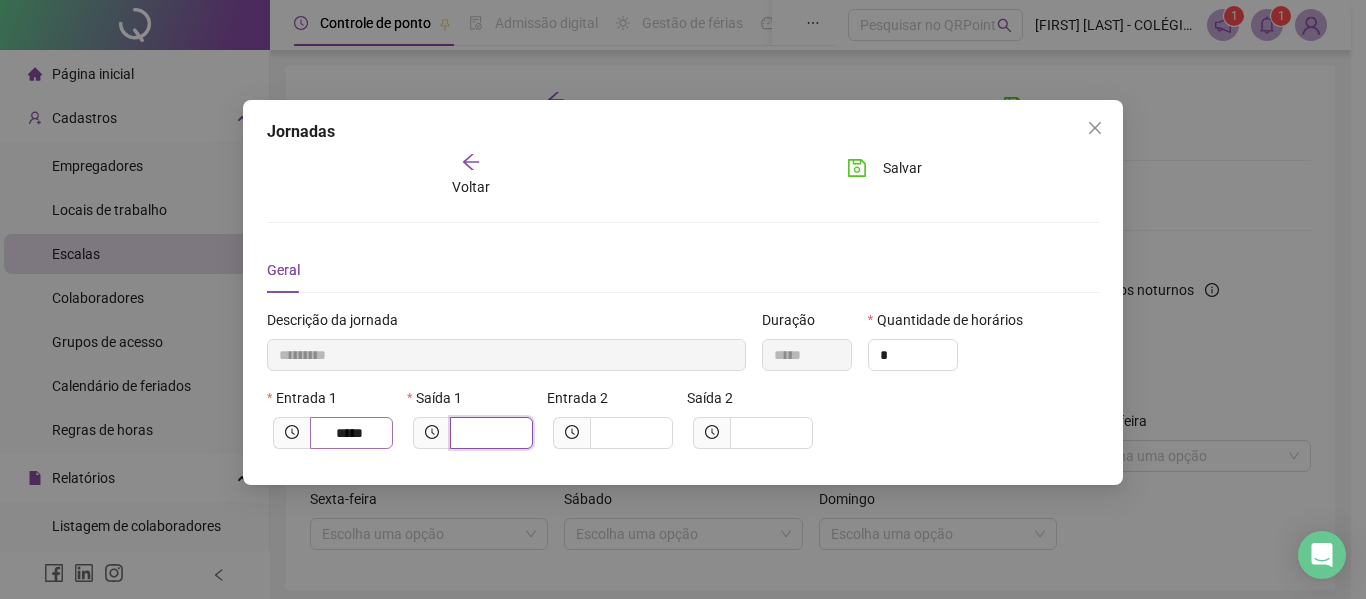 type on "*********" 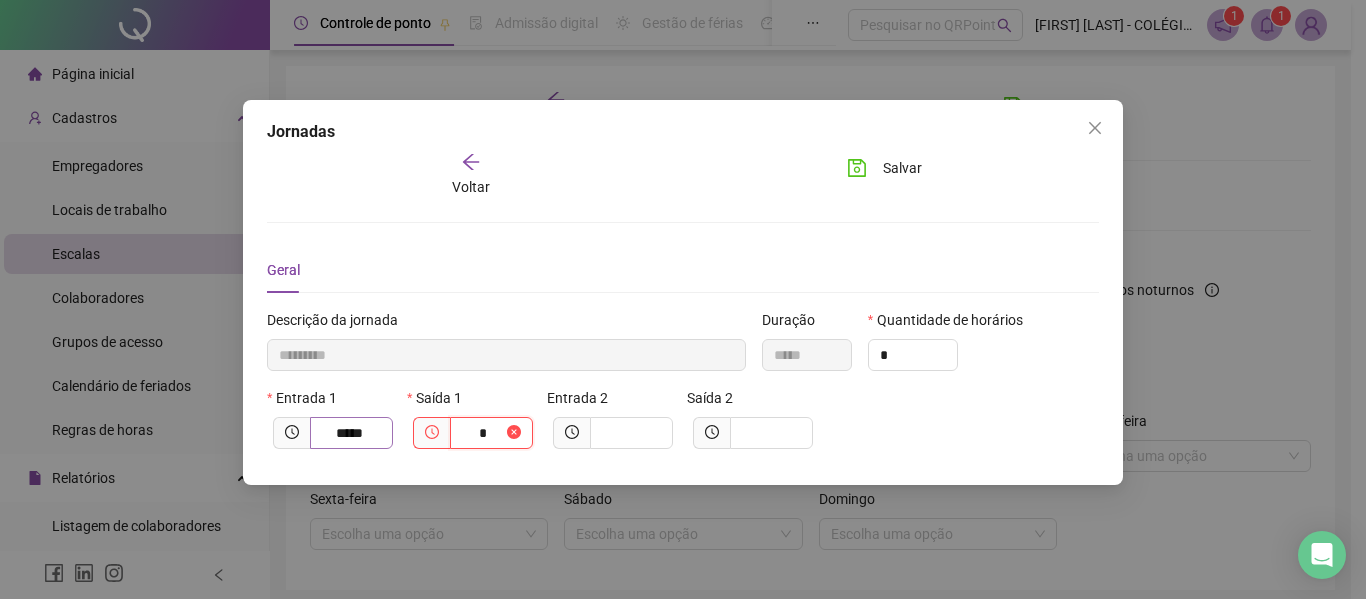 type on "**********" 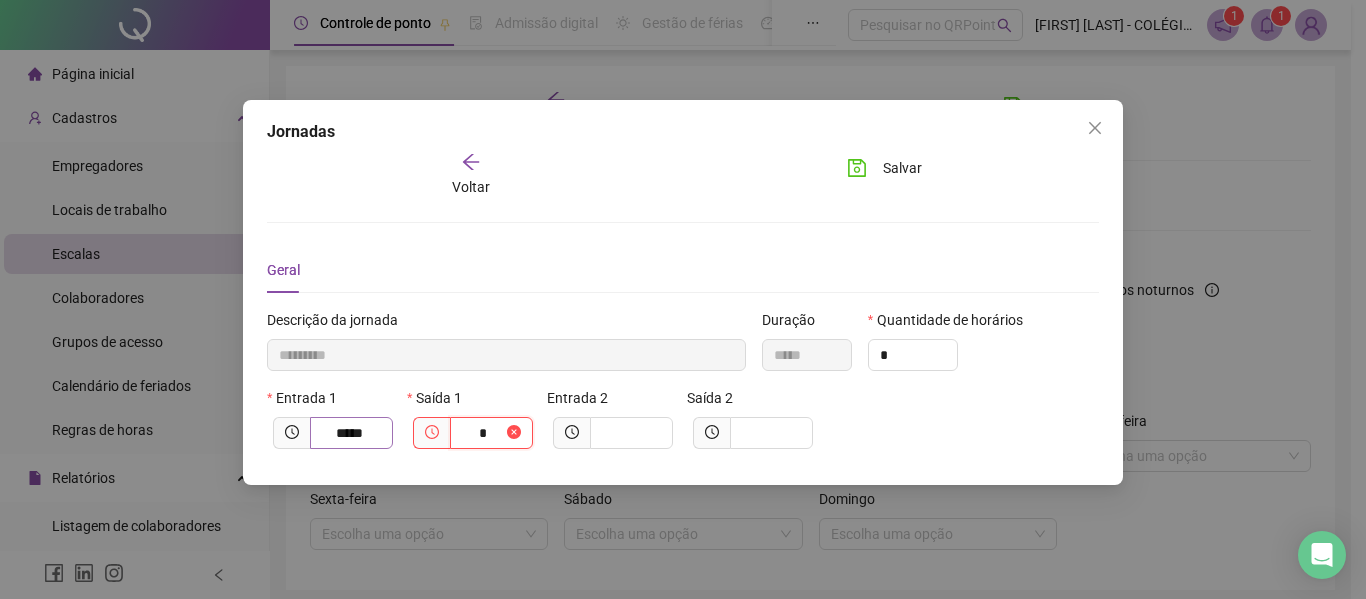 type on "**" 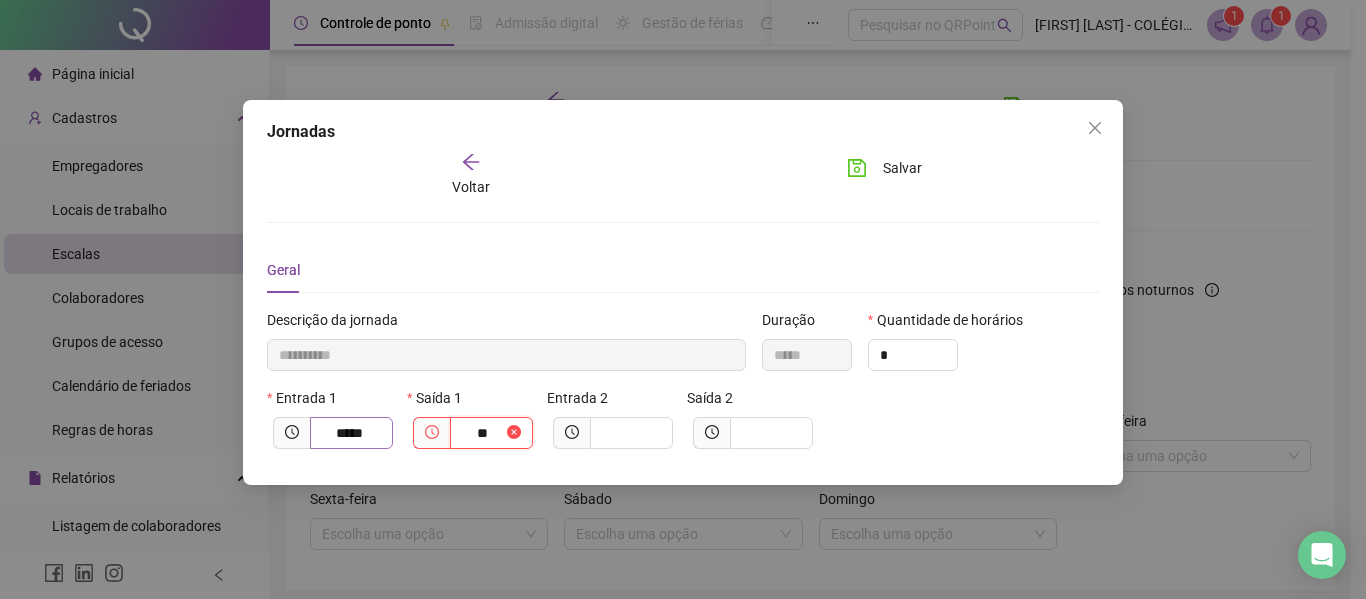 type on "**********" 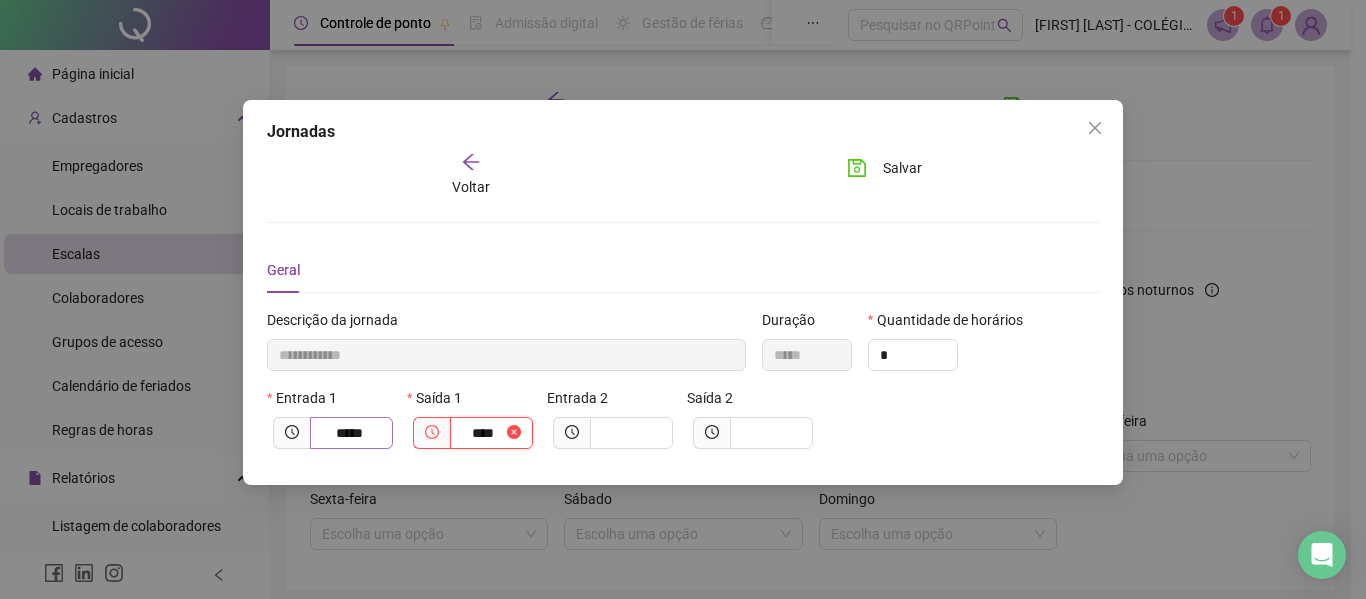 type on "**********" 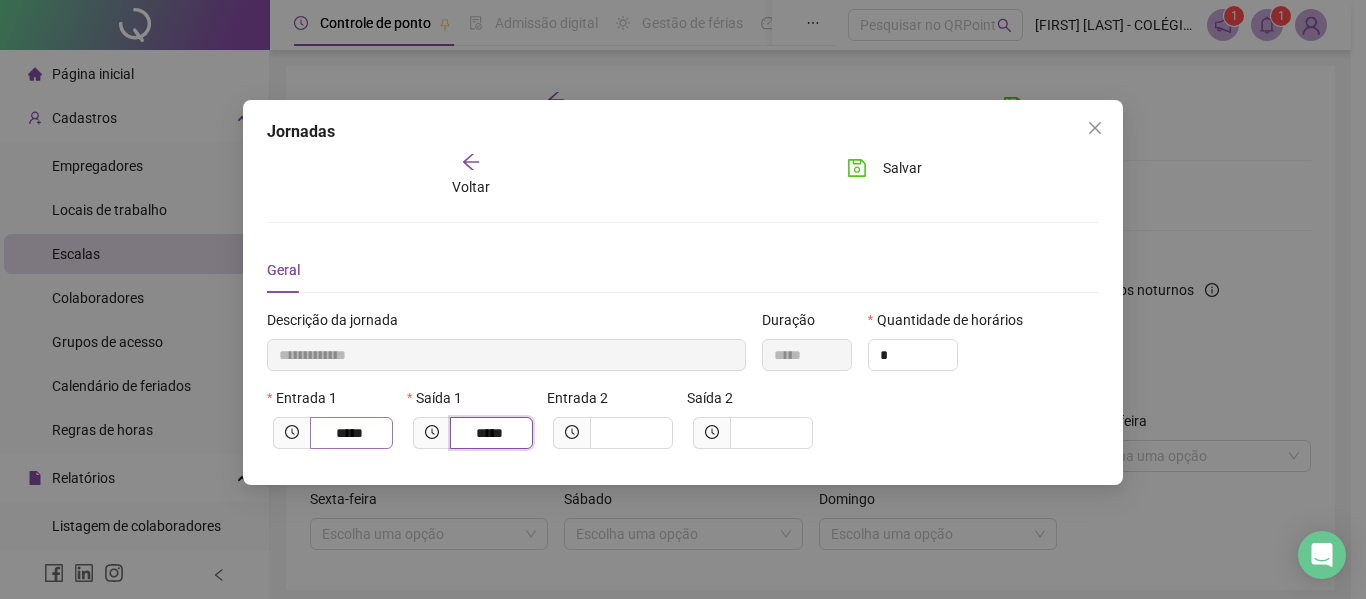 type on "*****" 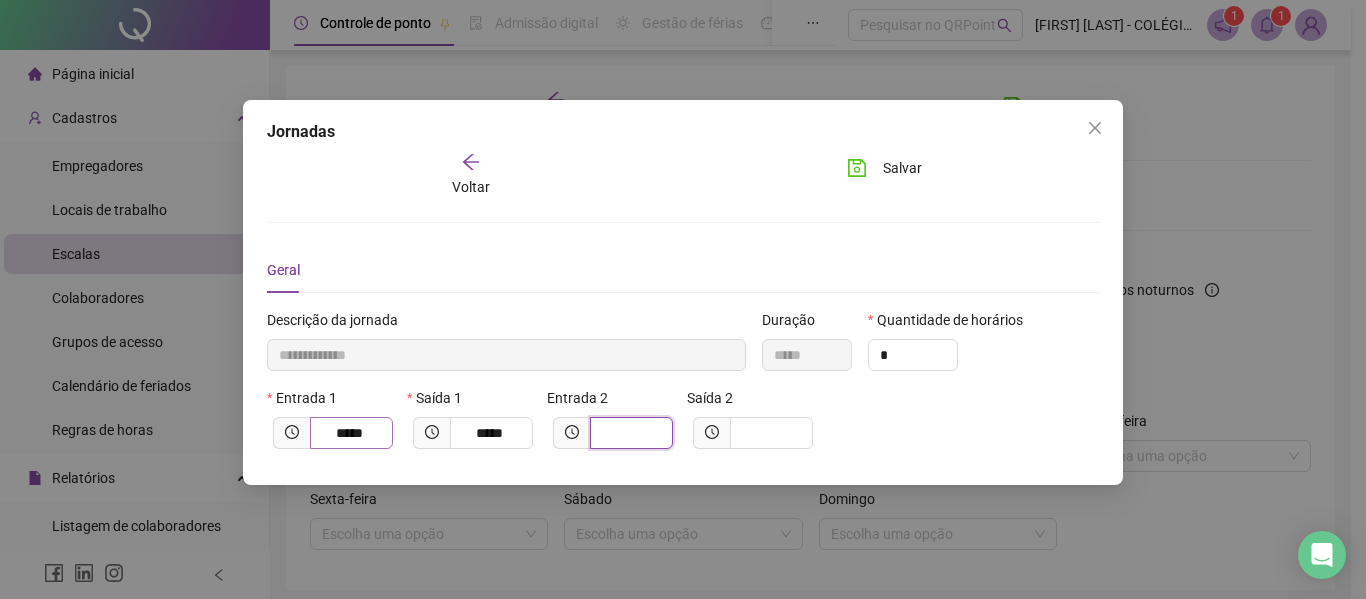 type on "**********" 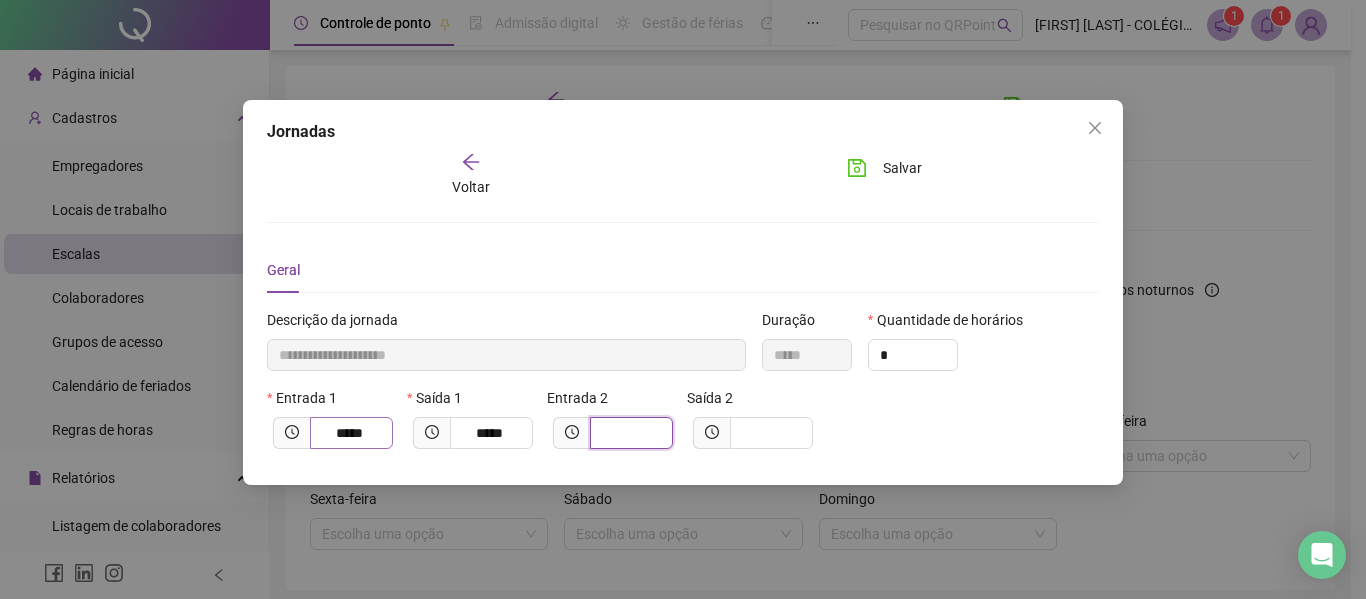 type on "*" 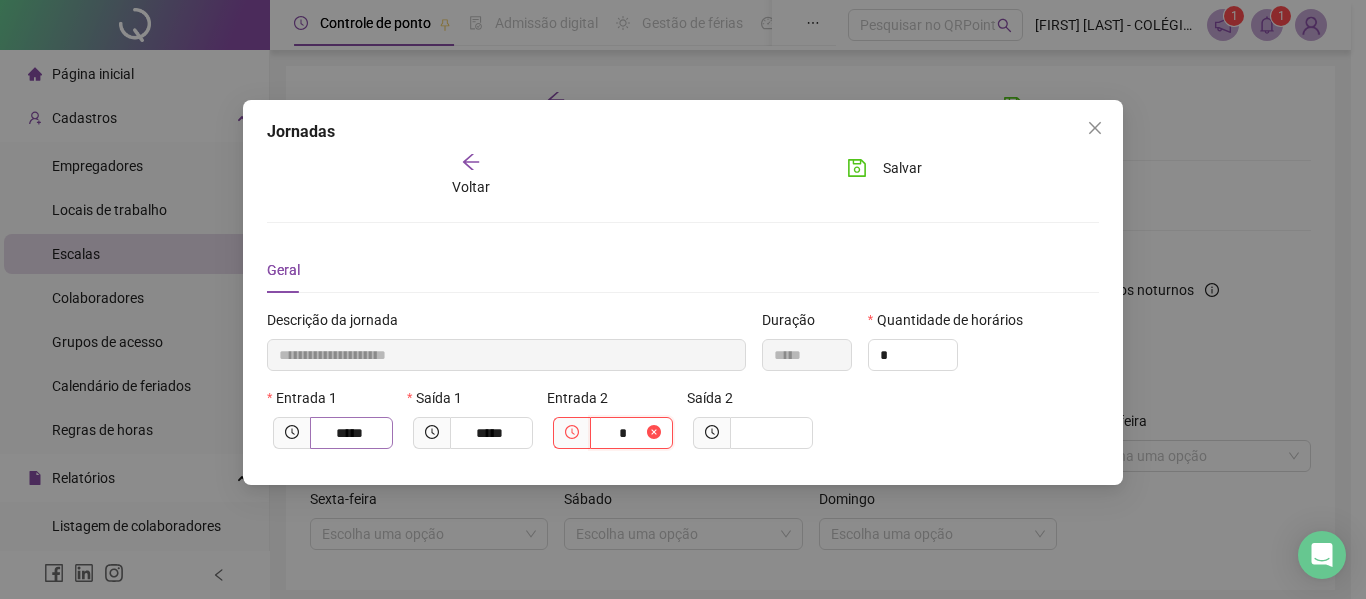 type on "**********" 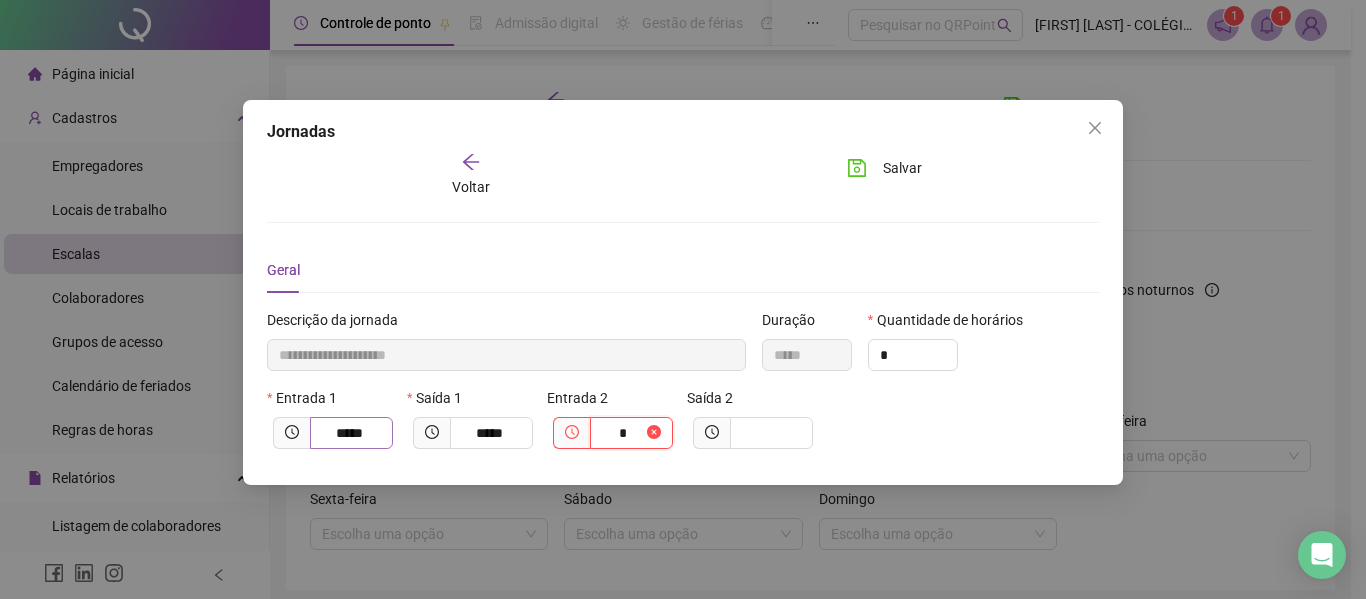 type on "**" 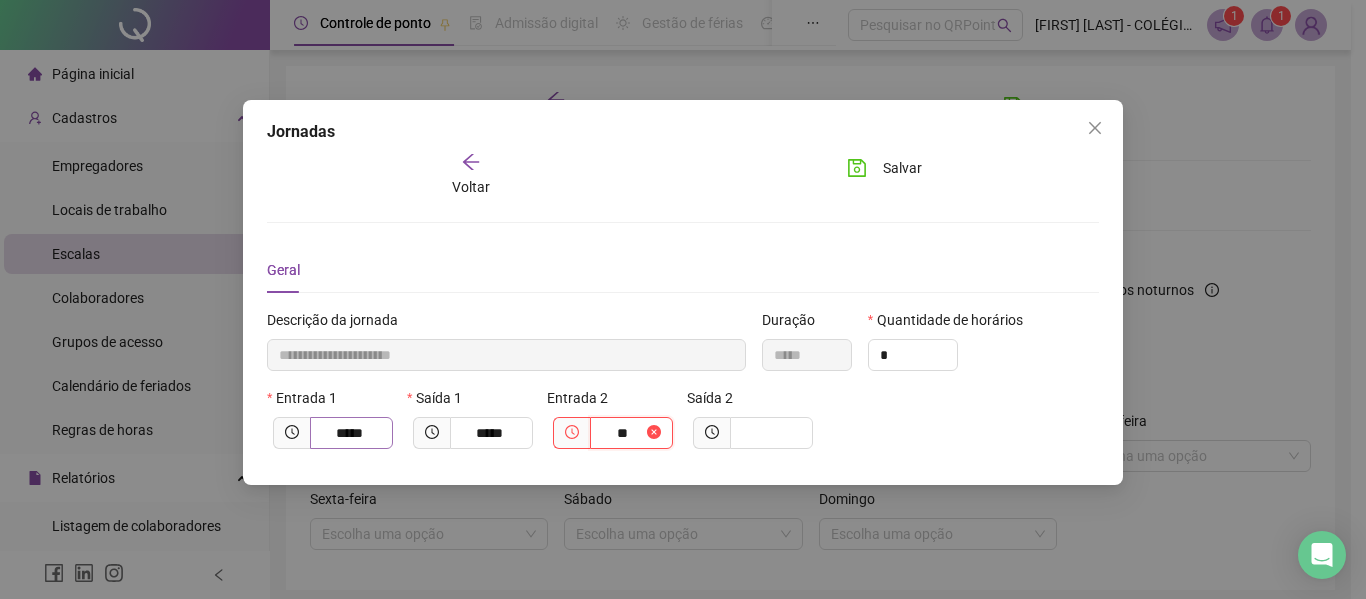 type on "**********" 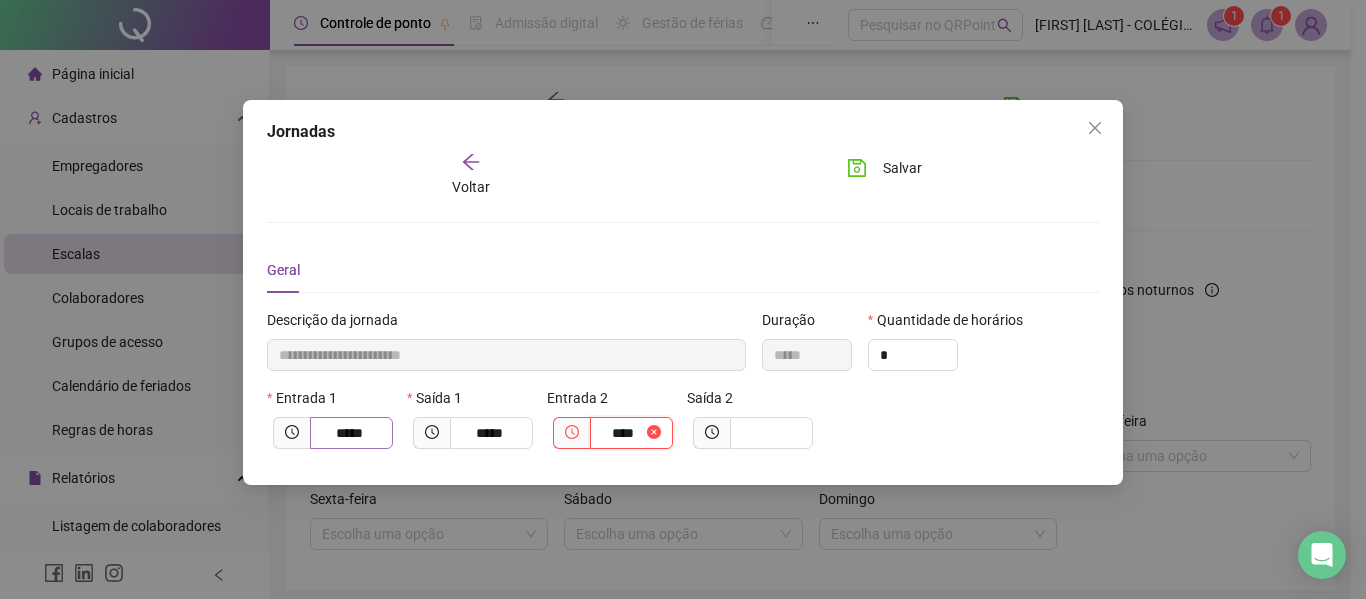 type on "**********" 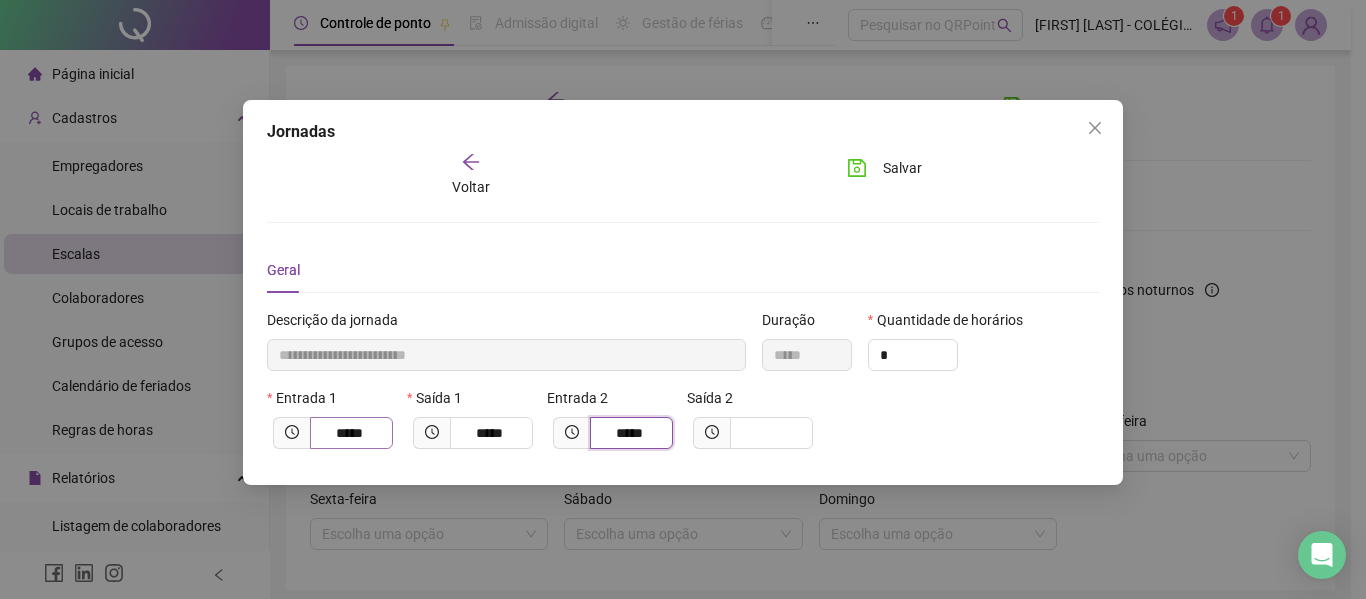 type on "*****" 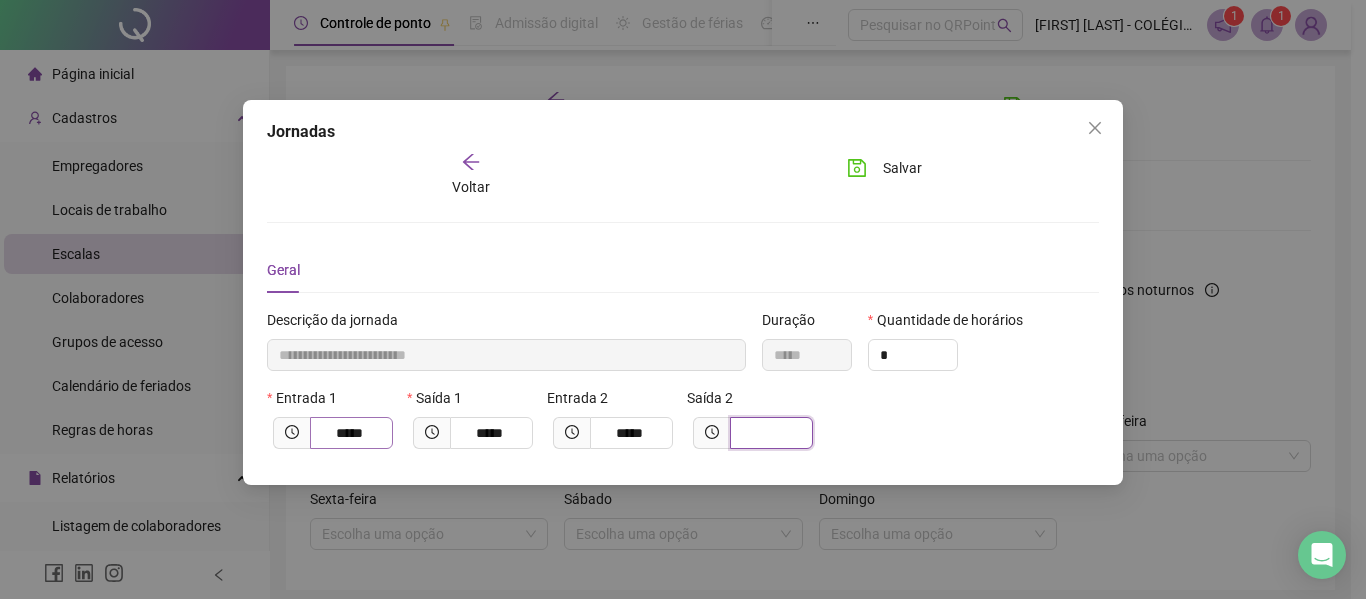 type on "**********" 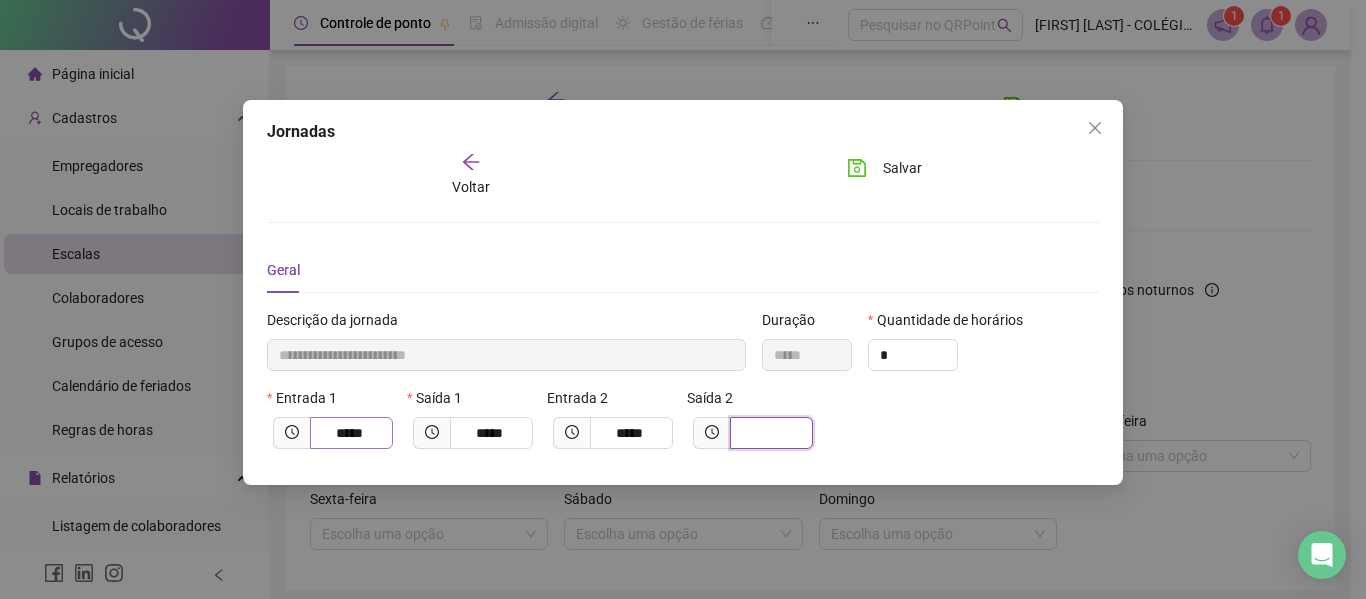 type on "*" 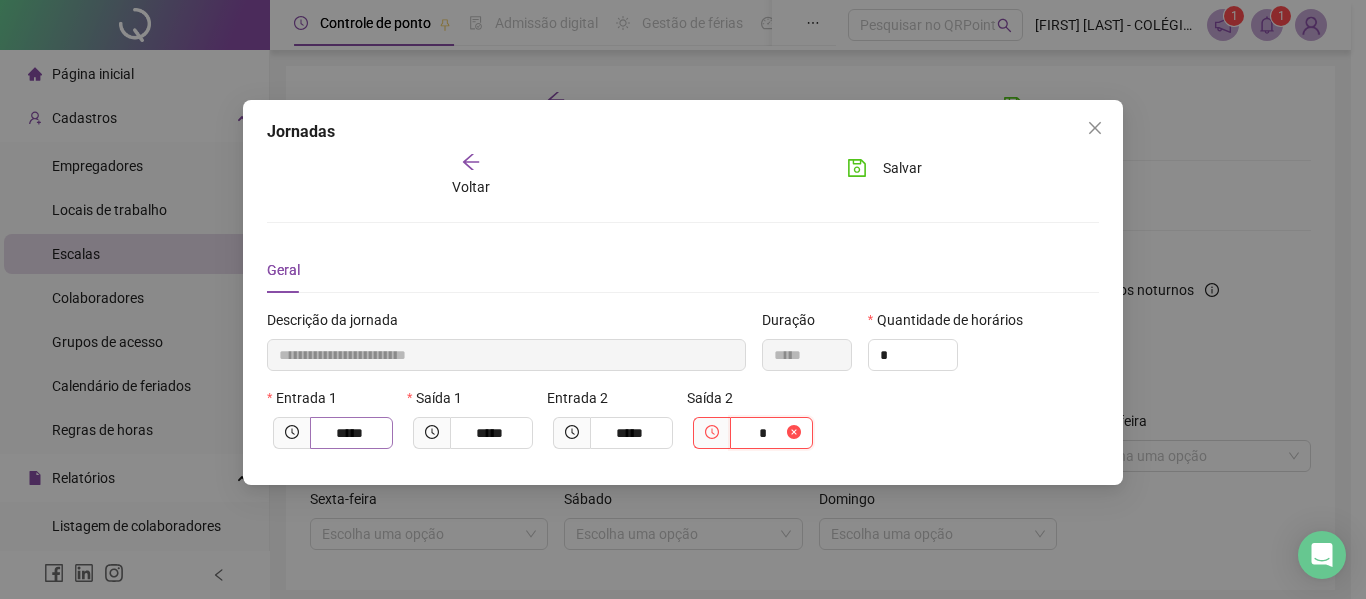 type on "**********" 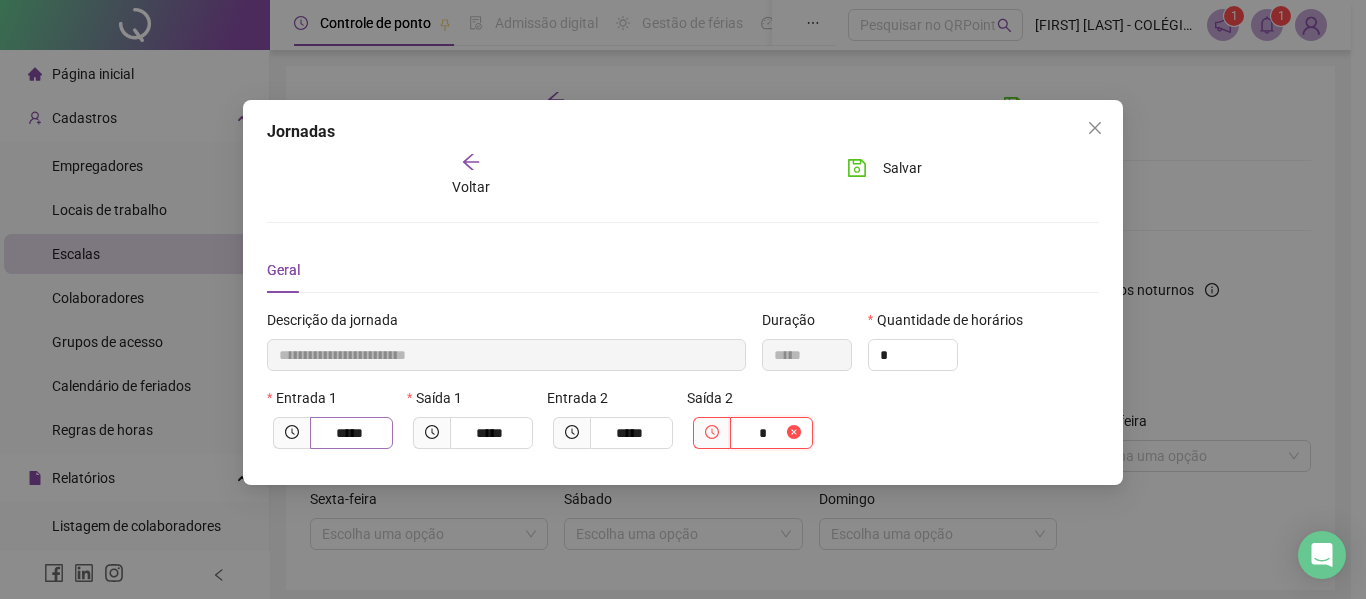 type on "**" 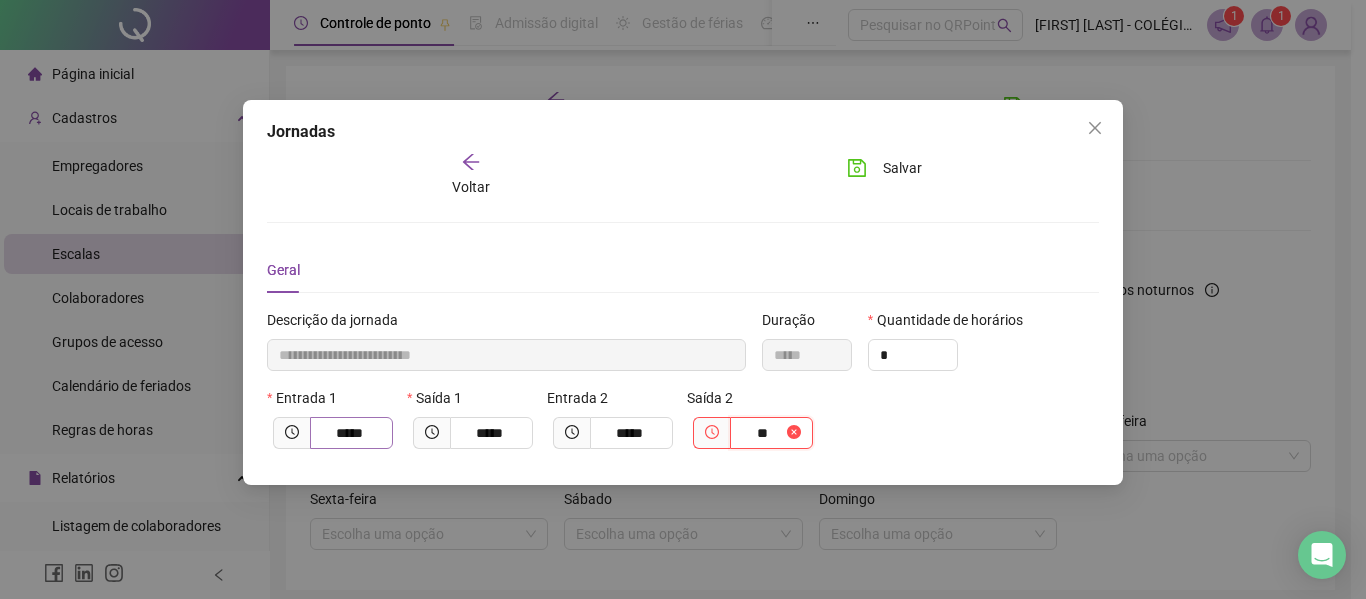 type on "**********" 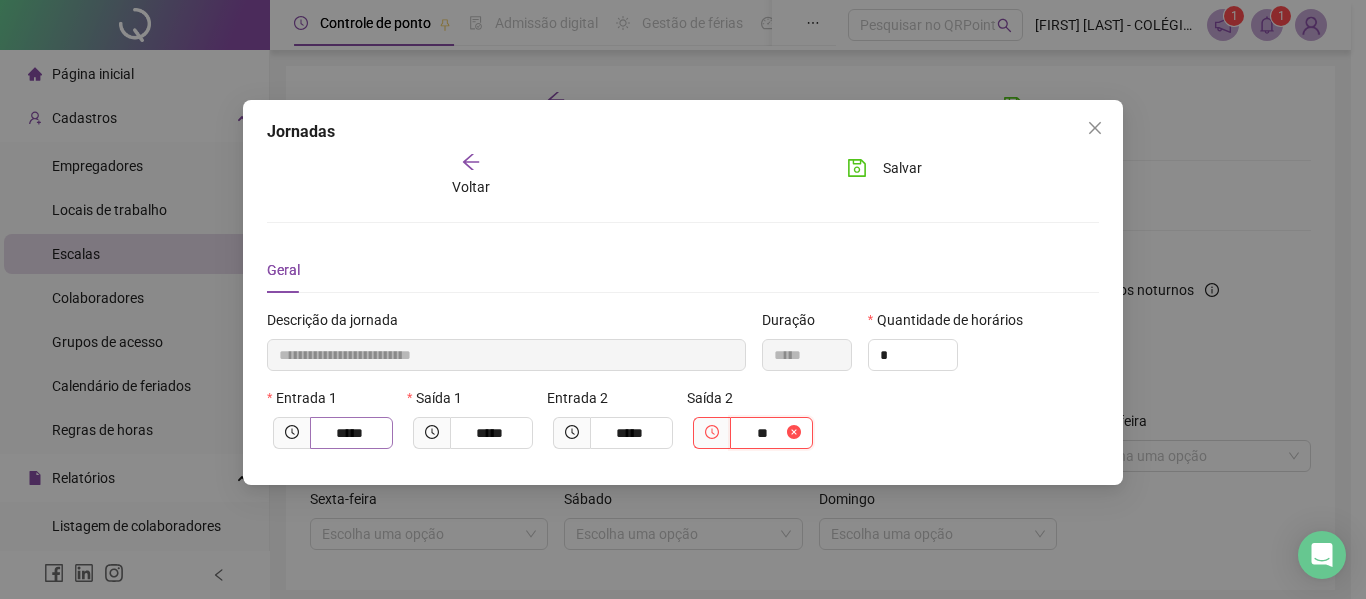 type on "*****" 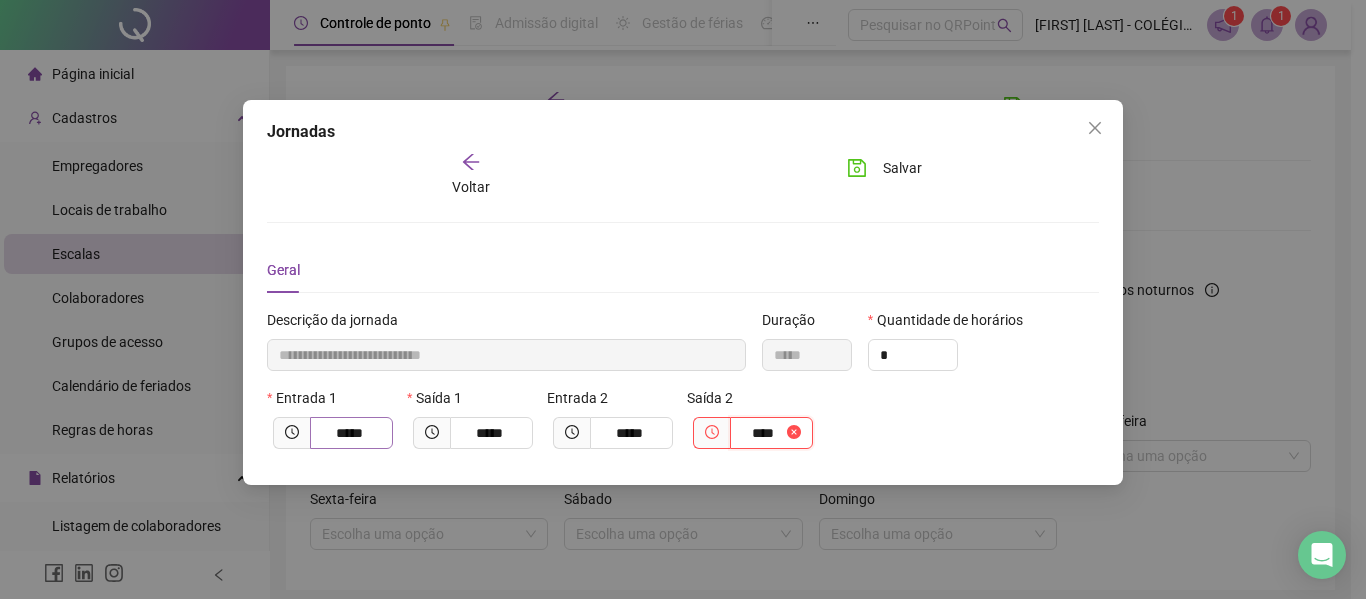 type on "**********" 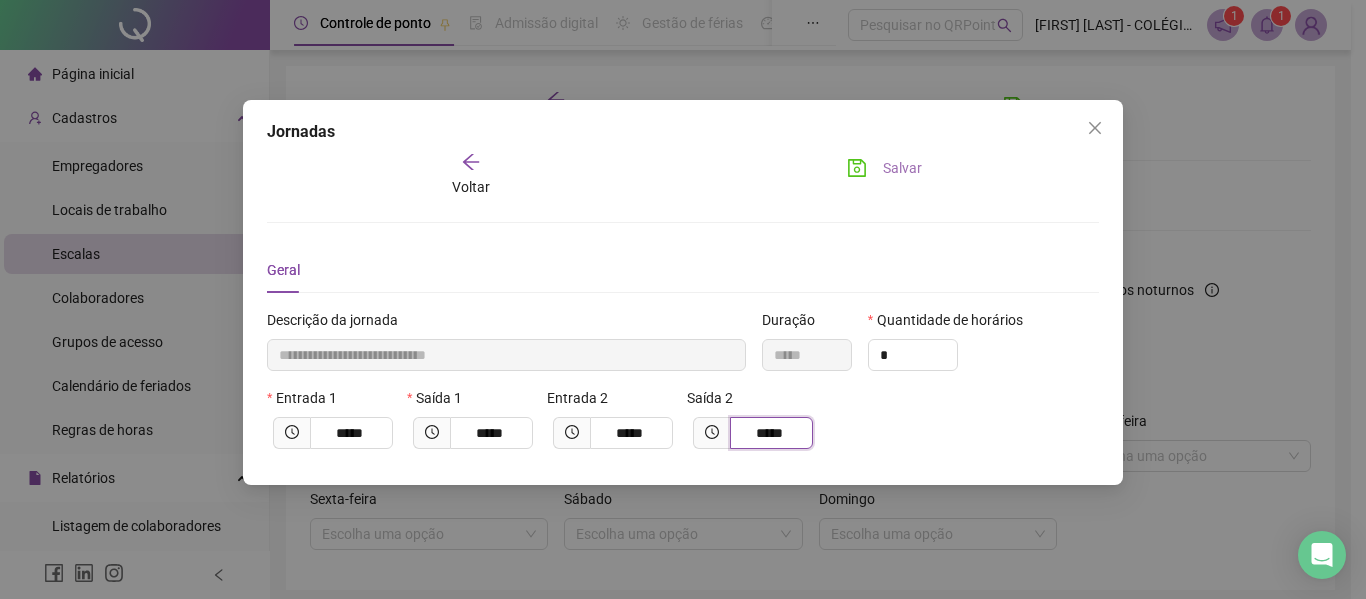 type on "*****" 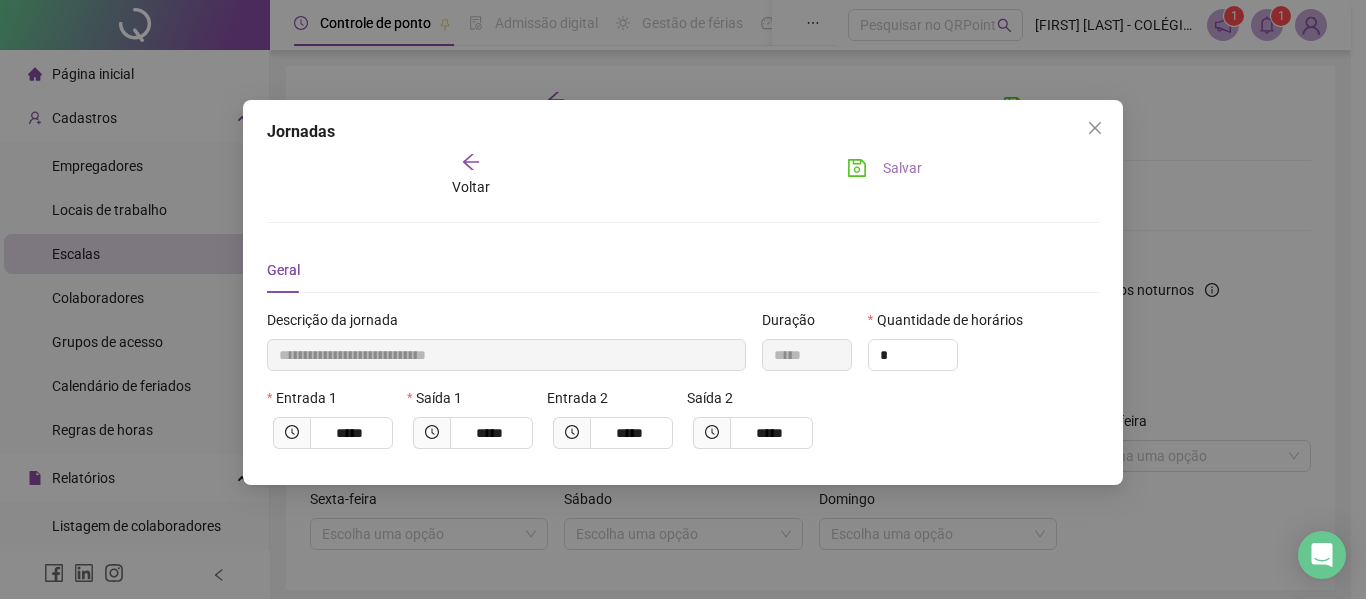 click on "Salvar" at bounding box center [902, 168] 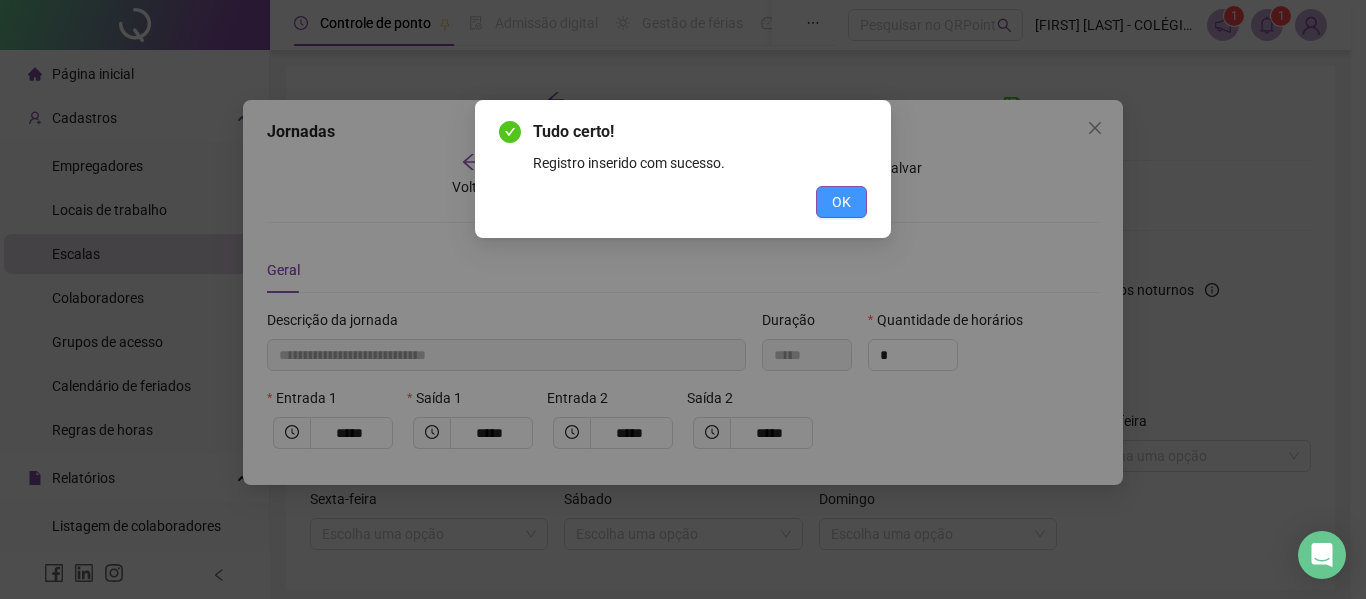 click on "OK" at bounding box center (841, 202) 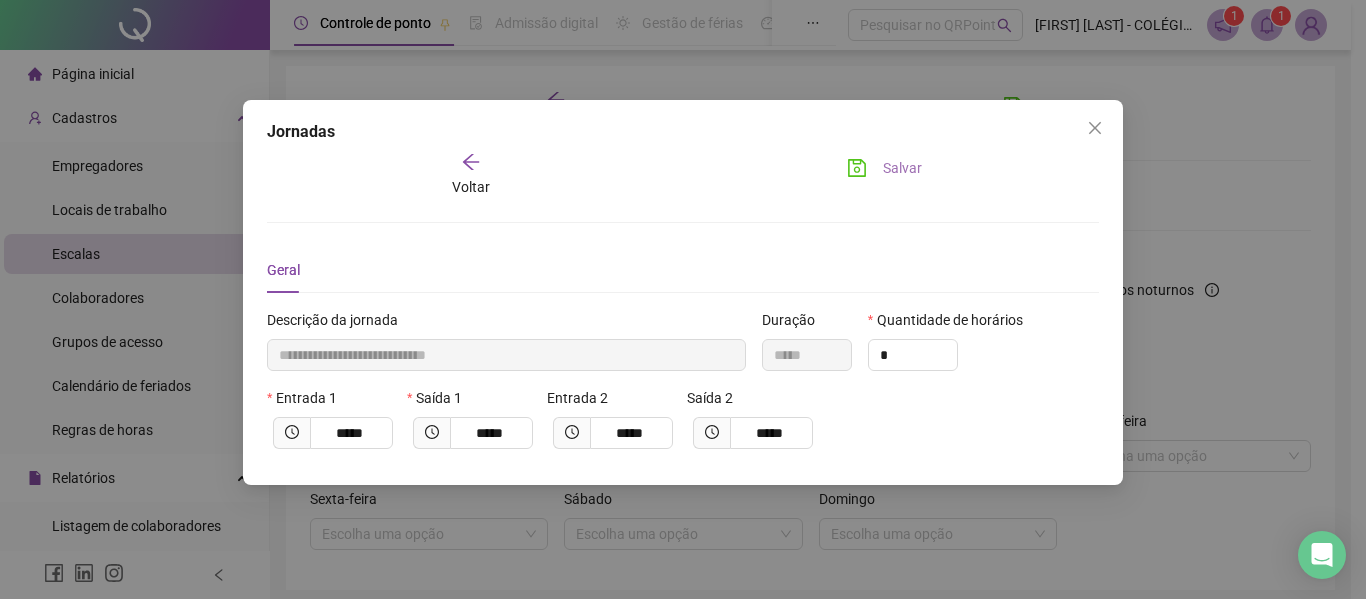 click on "Salvar" at bounding box center (902, 168) 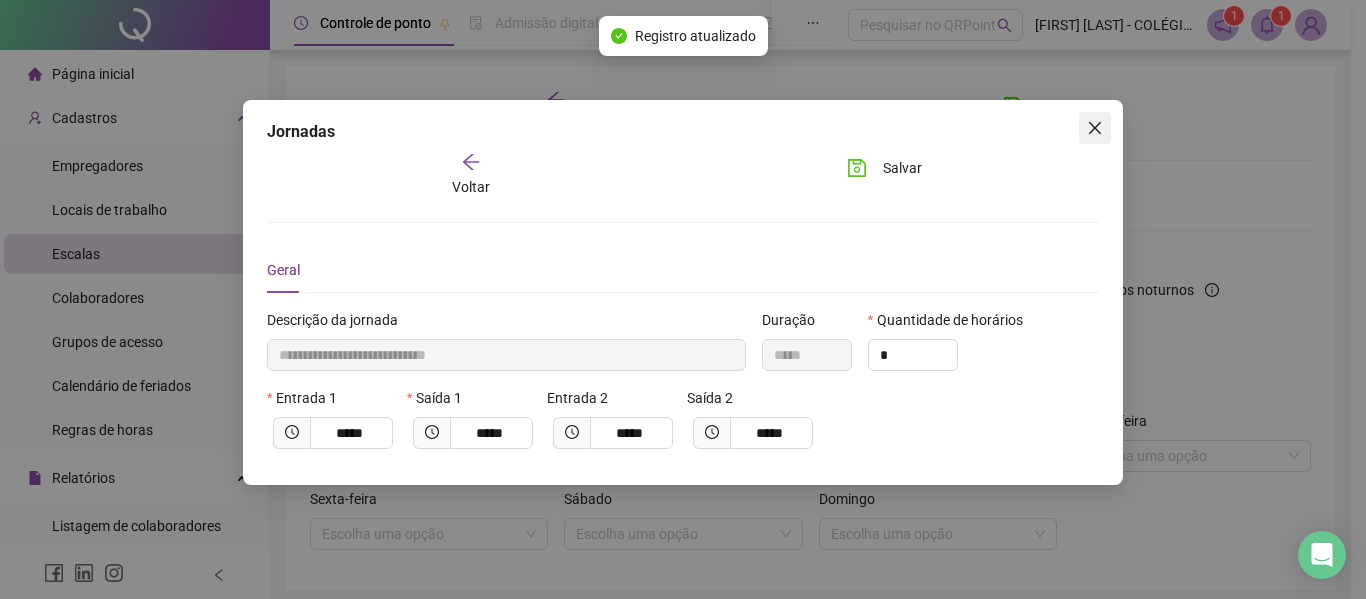click at bounding box center (1095, 128) 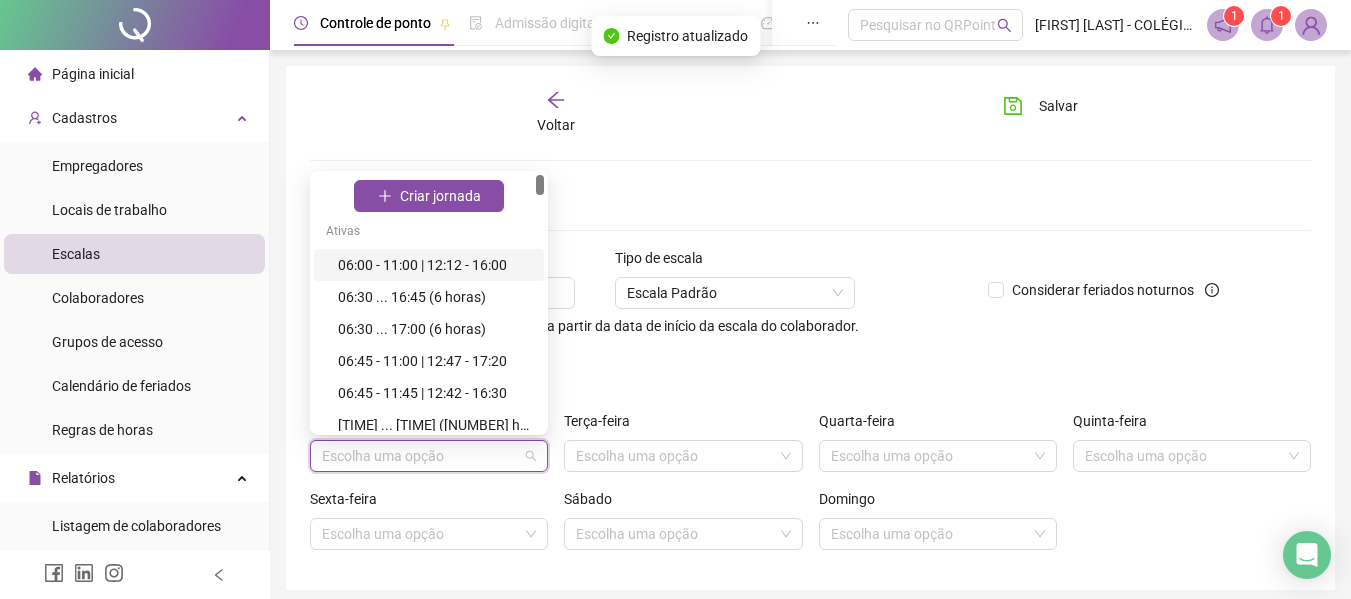click at bounding box center [420, 456] 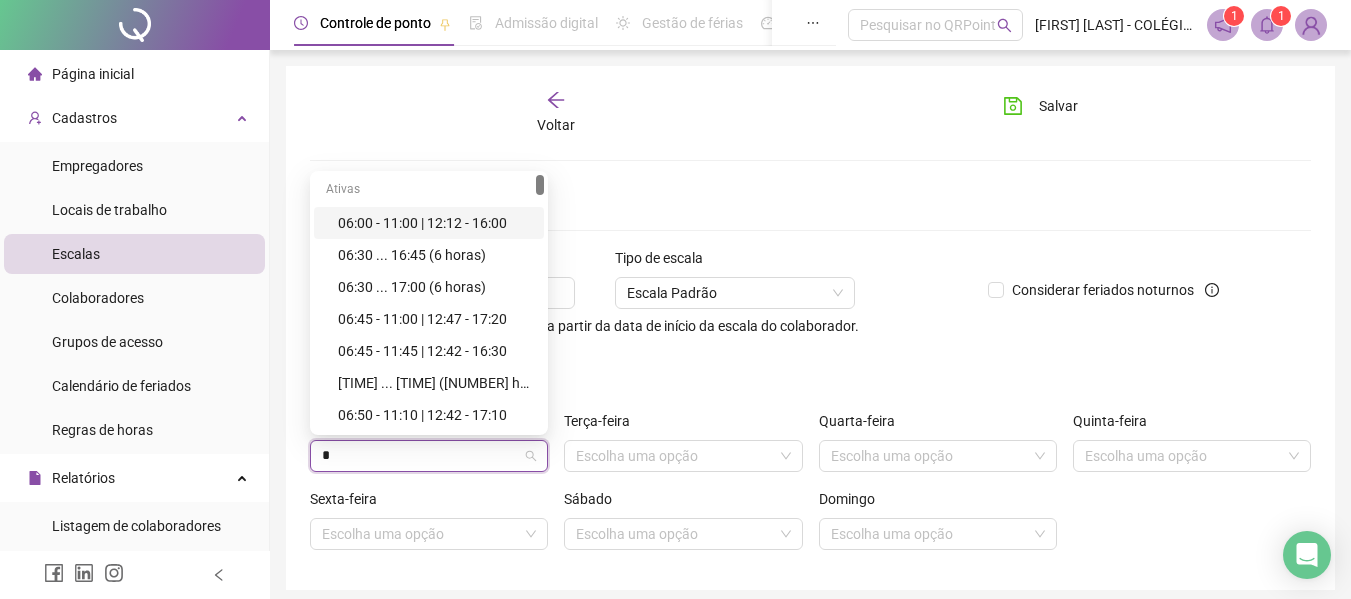 type on "**" 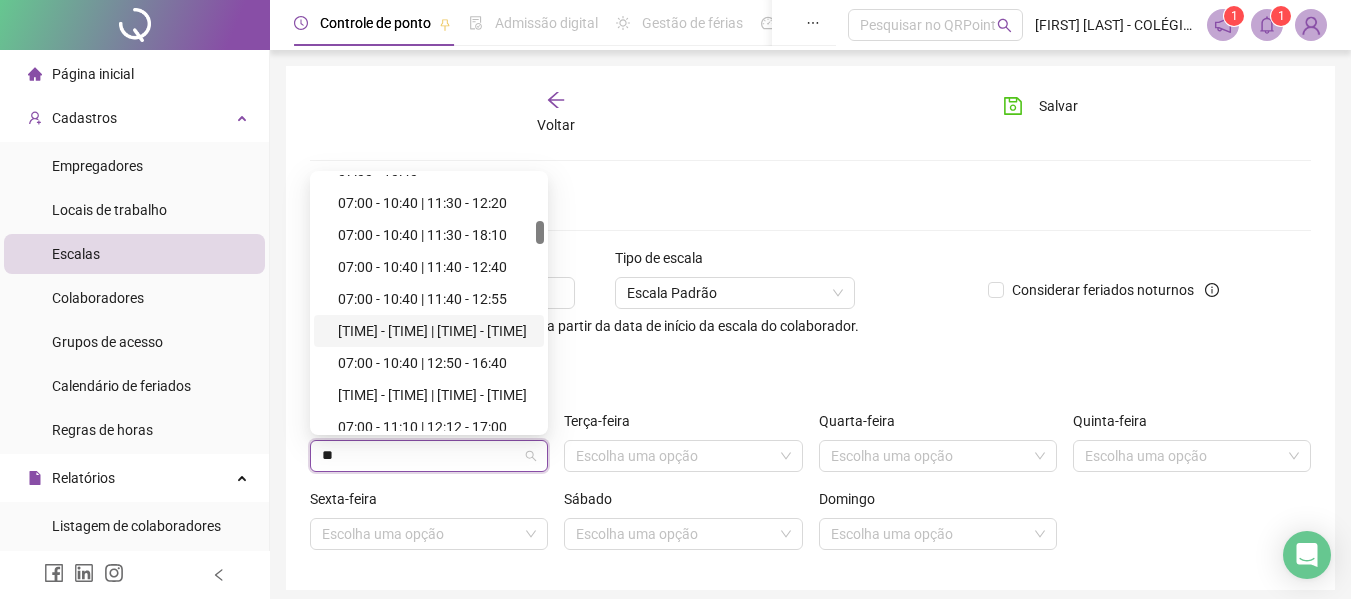 scroll, scrollTop: 600, scrollLeft: 0, axis: vertical 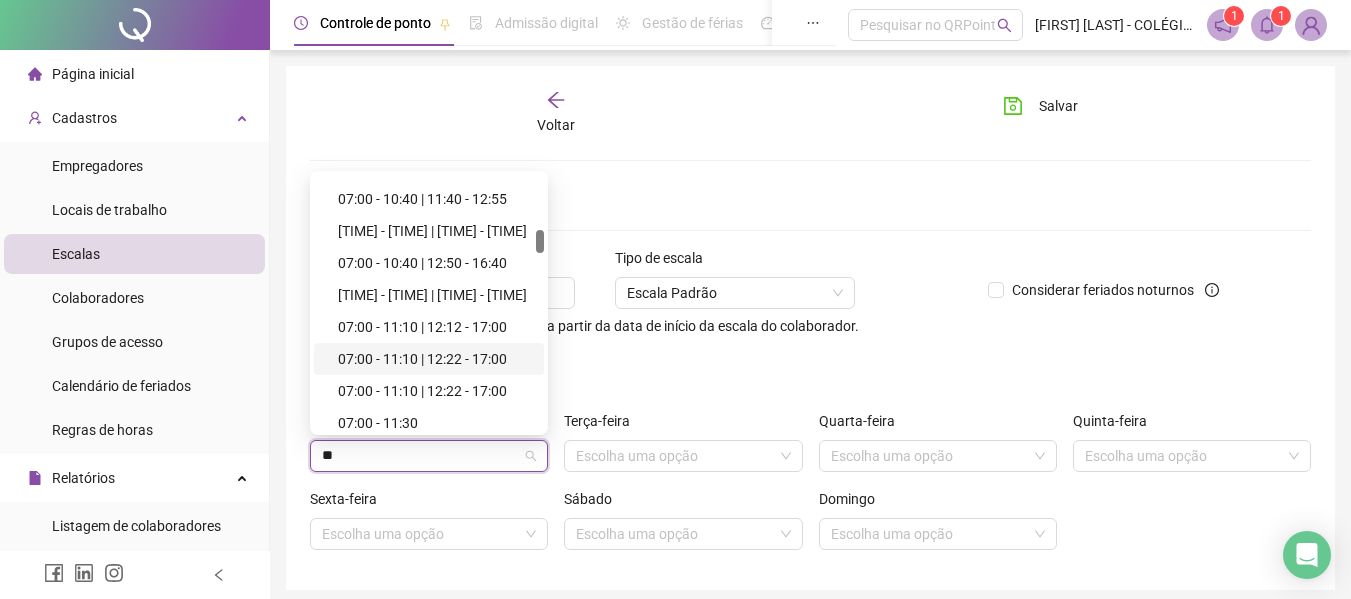 click on "07:00 - 11:10 | 12:22 - 17:00" at bounding box center [435, 359] 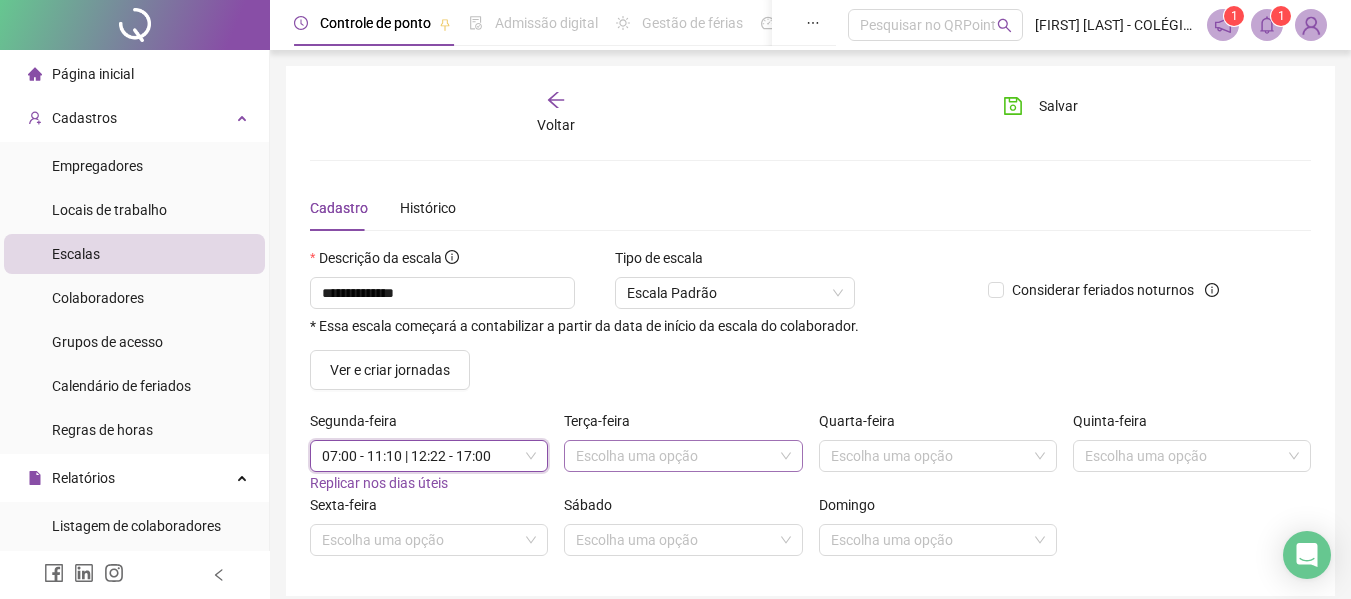 click at bounding box center [674, 456] 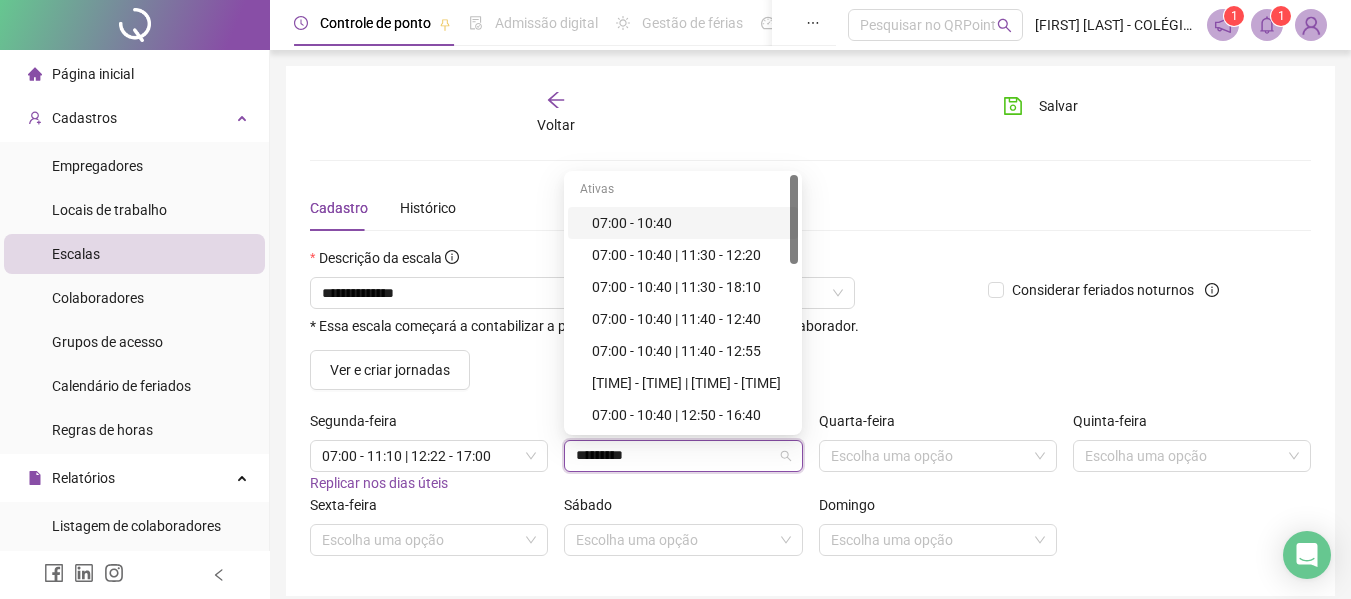 type on "**********" 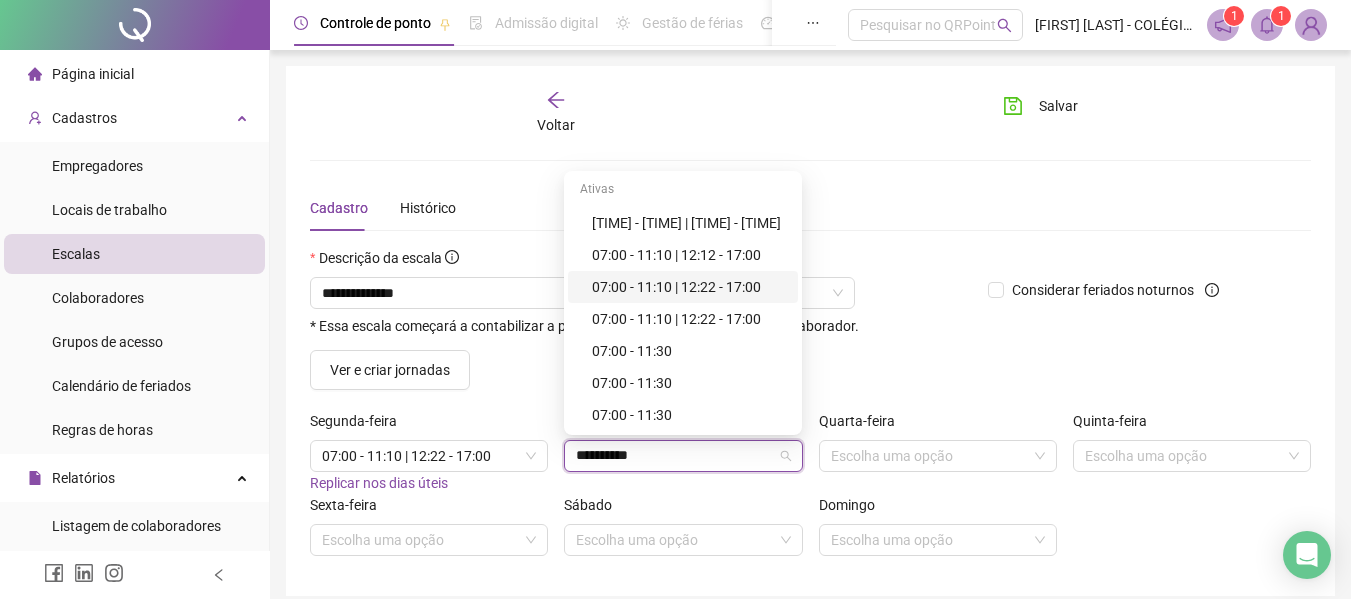 click on "07:00 - 11:10 | 12:22 - 17:00" at bounding box center (689, 287) 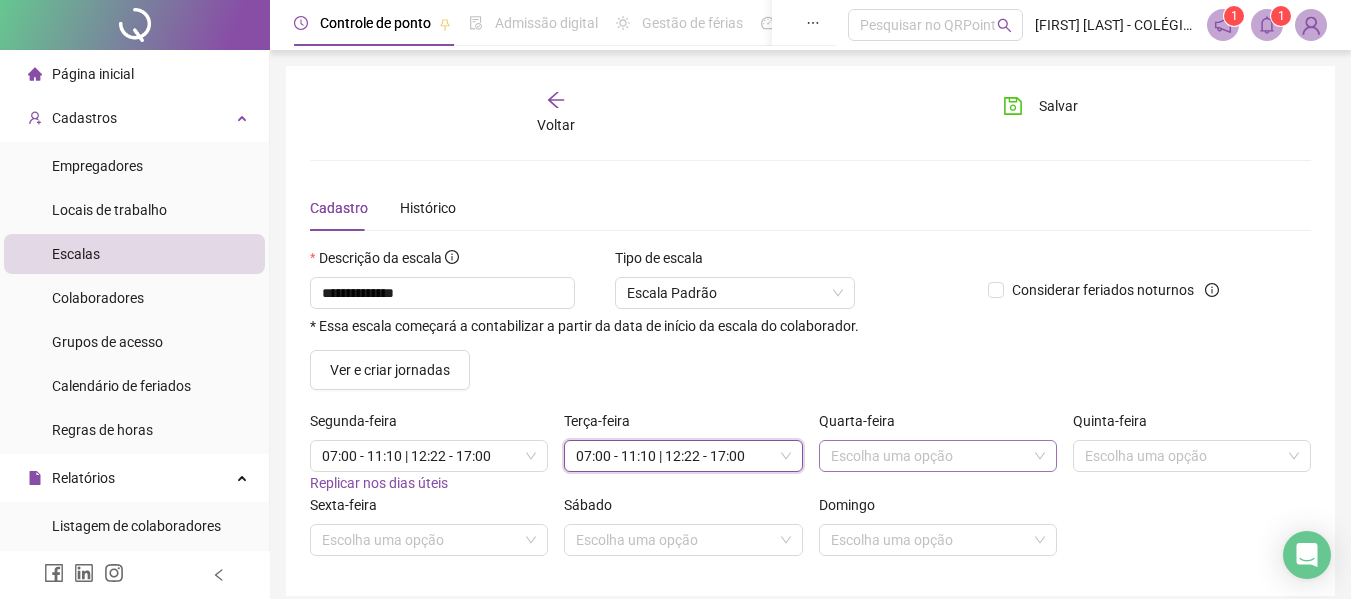 click at bounding box center [929, 456] 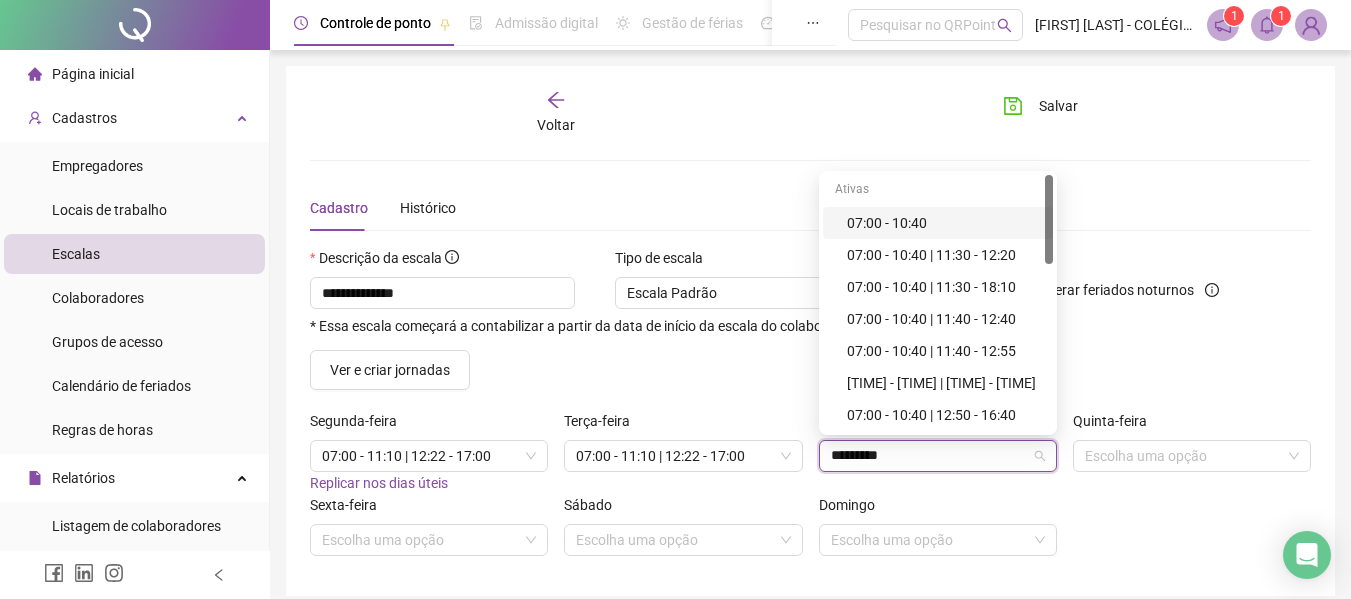 type on "**********" 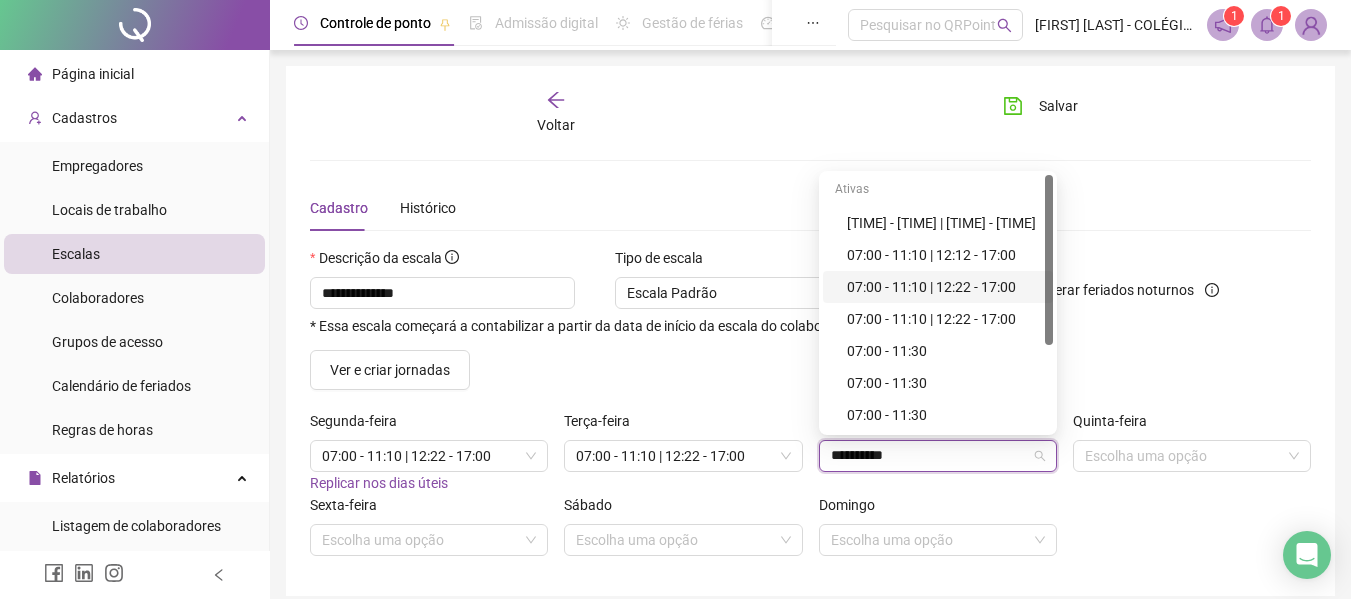 click on "07:00 - 11:10 | 12:22 - 17:00" at bounding box center (944, 287) 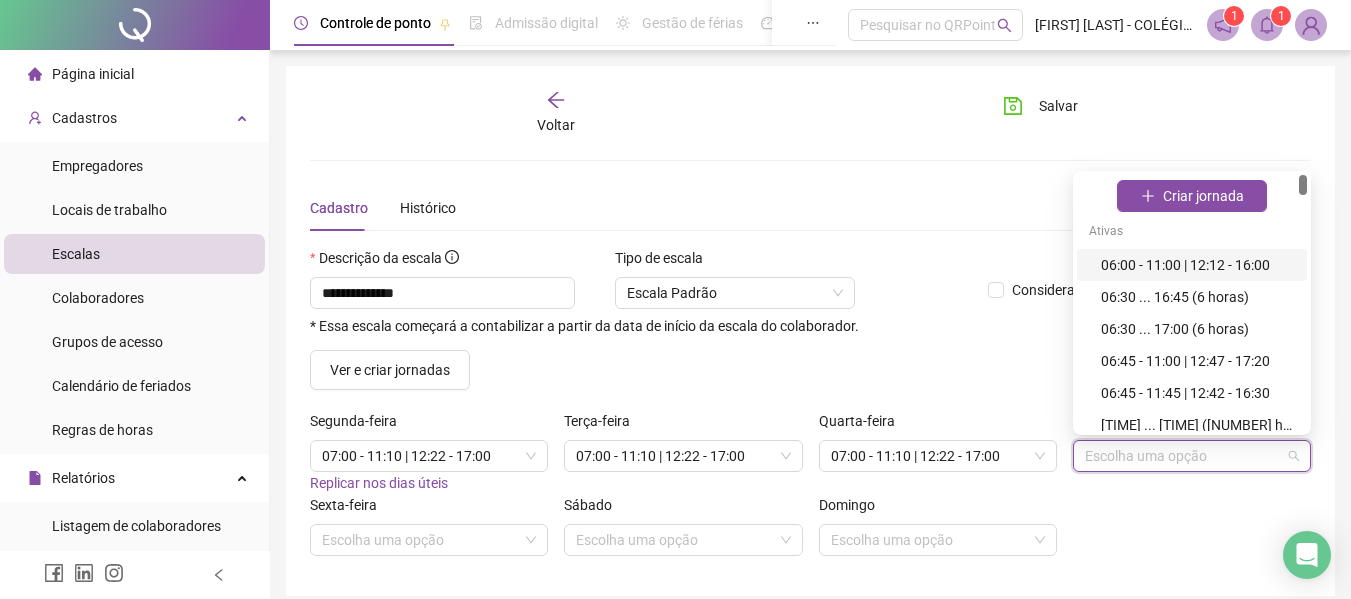 click at bounding box center [1183, 456] 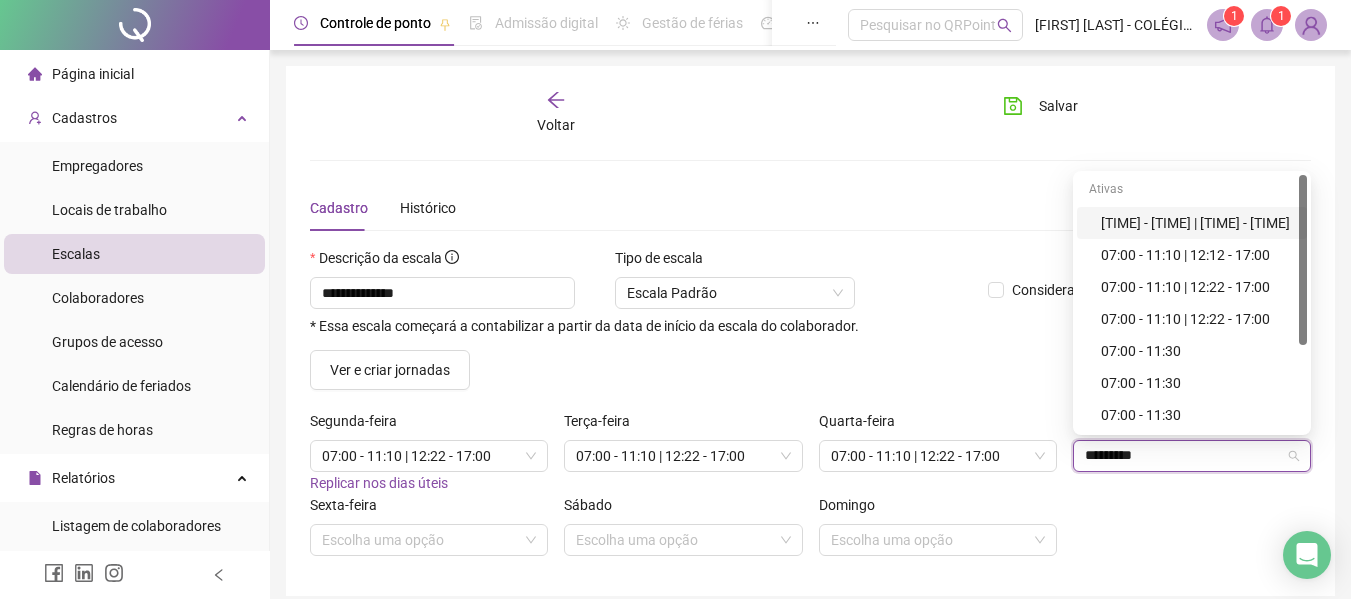 type on "**********" 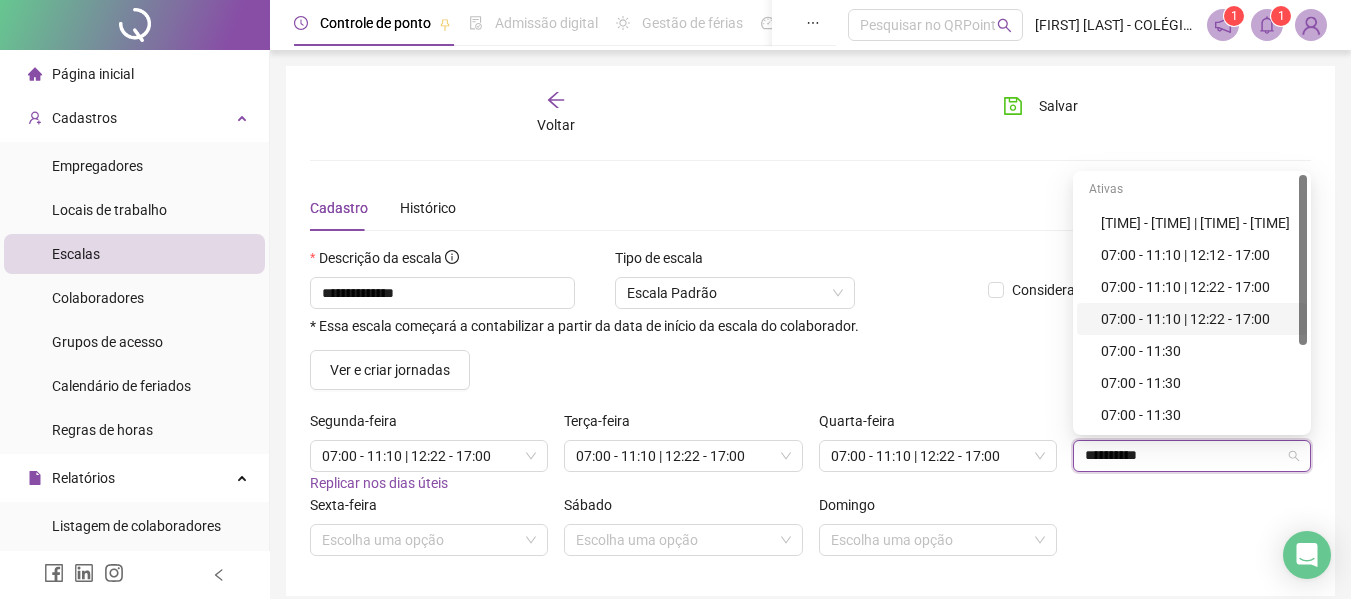click on "07:00 - 11:10 | 12:22 - 17:00" at bounding box center (1198, 319) 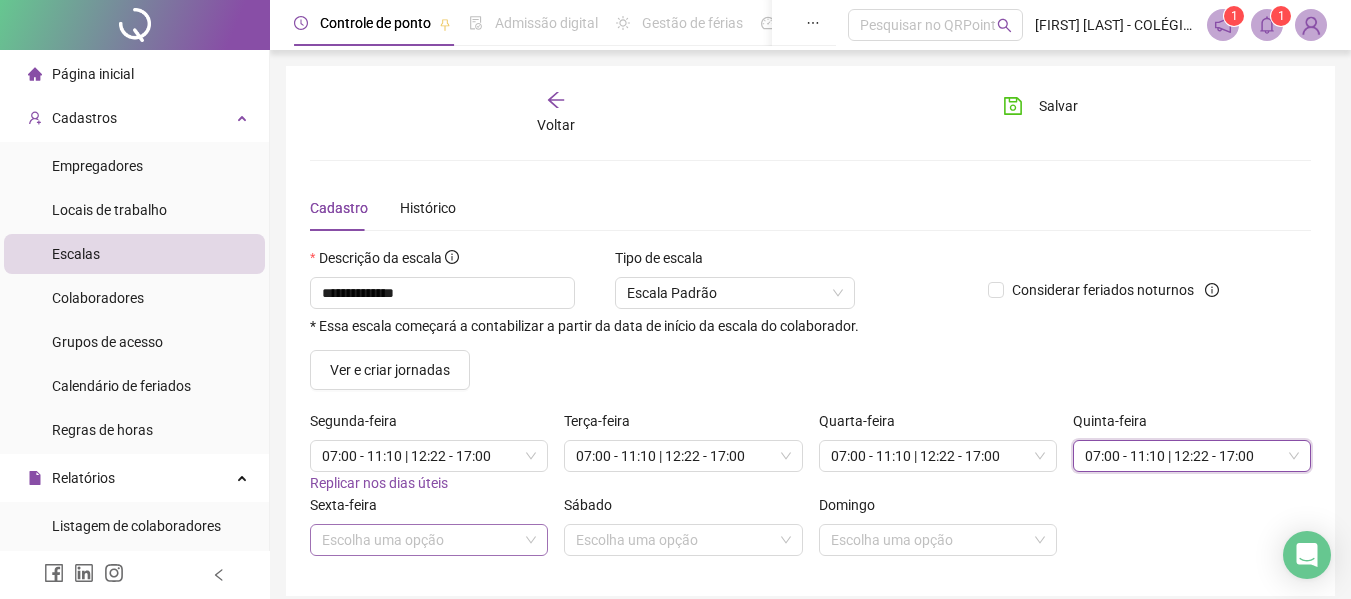 click at bounding box center [420, 540] 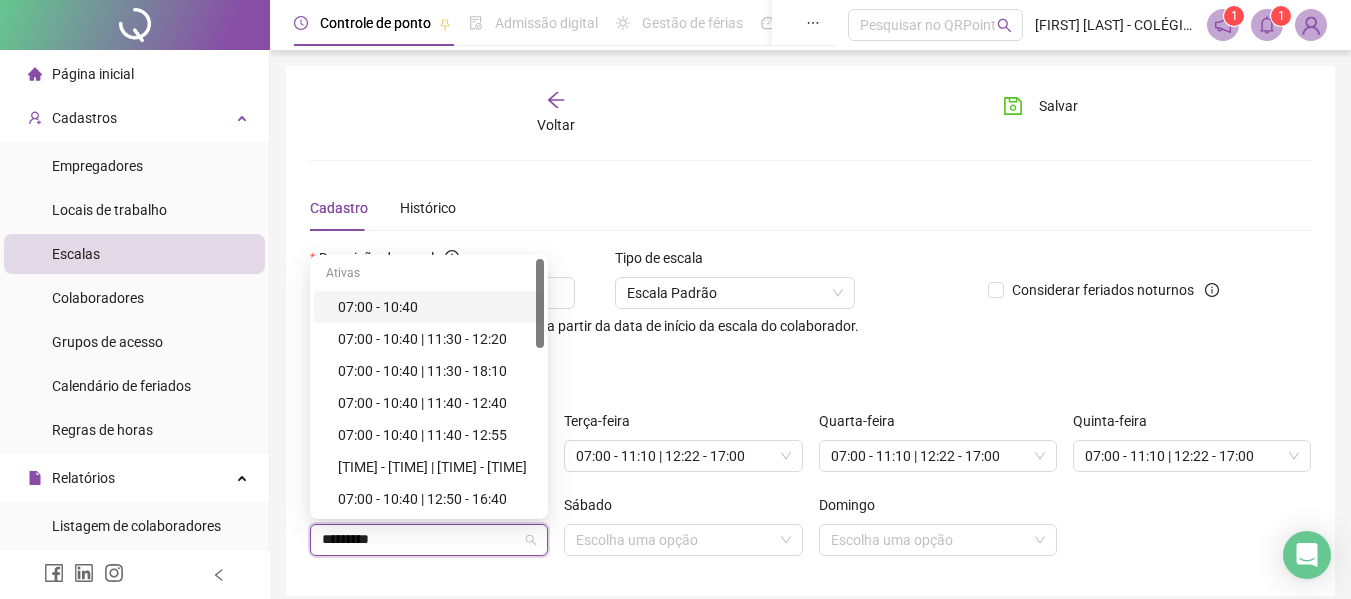 type on "**********" 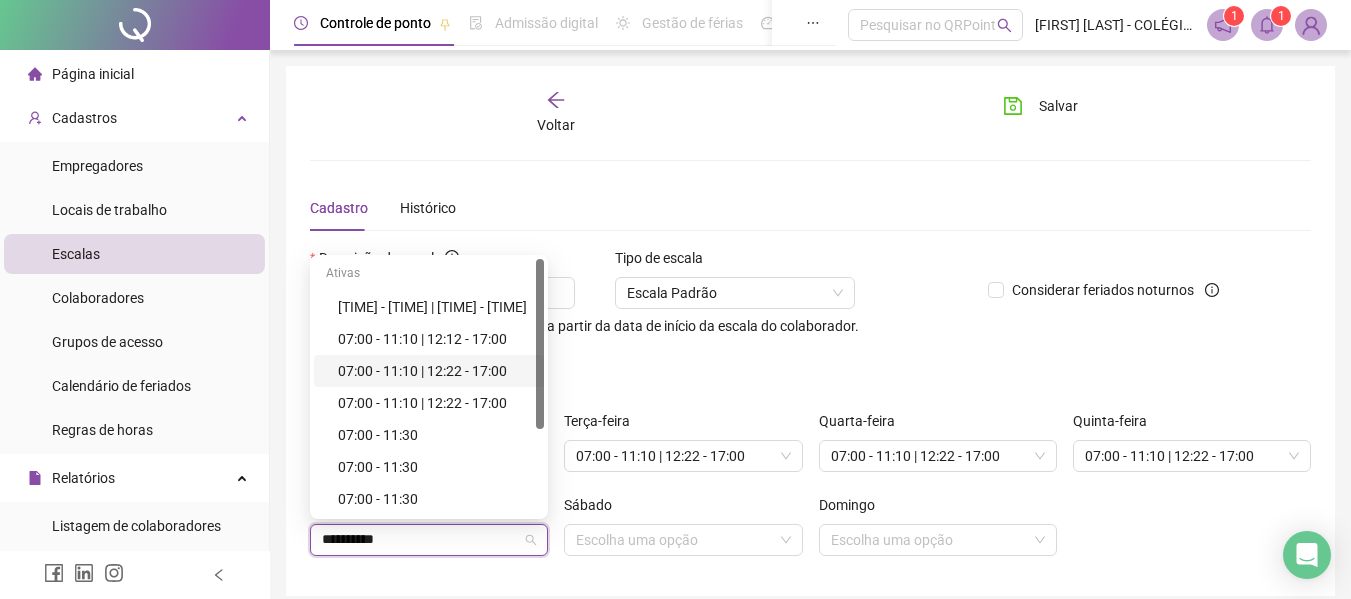 click on "07:00 - 11:10 | 12:22 - 17:00" at bounding box center [435, 371] 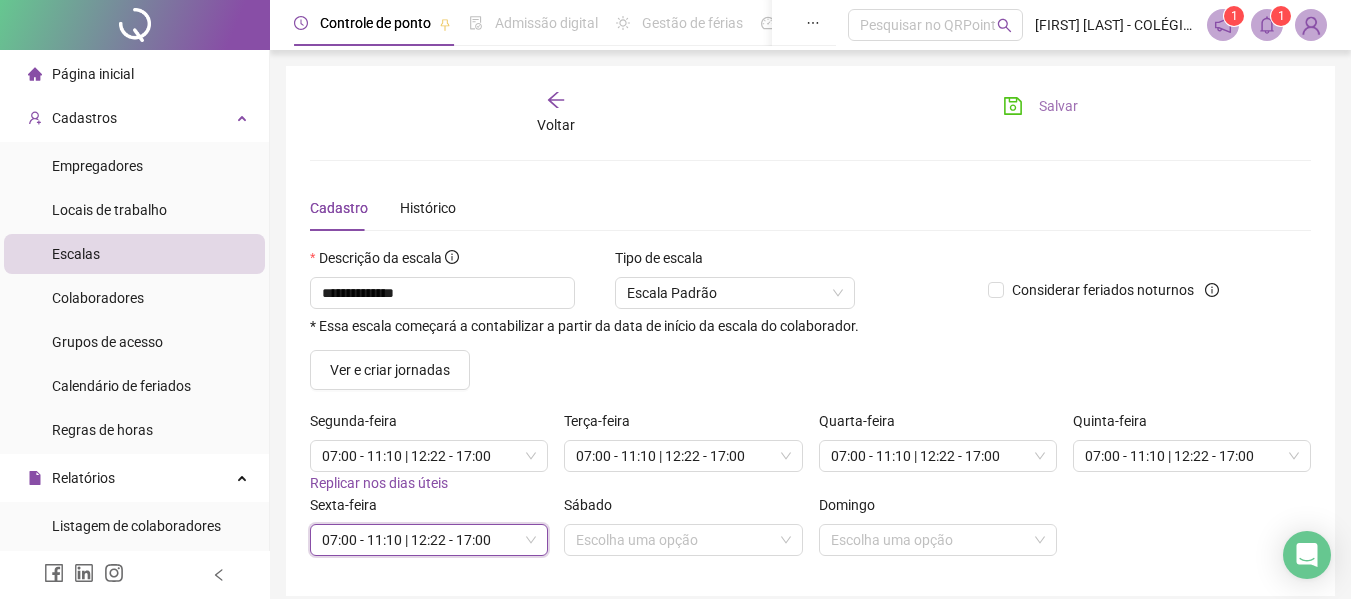 click on "Salvar" at bounding box center (1058, 106) 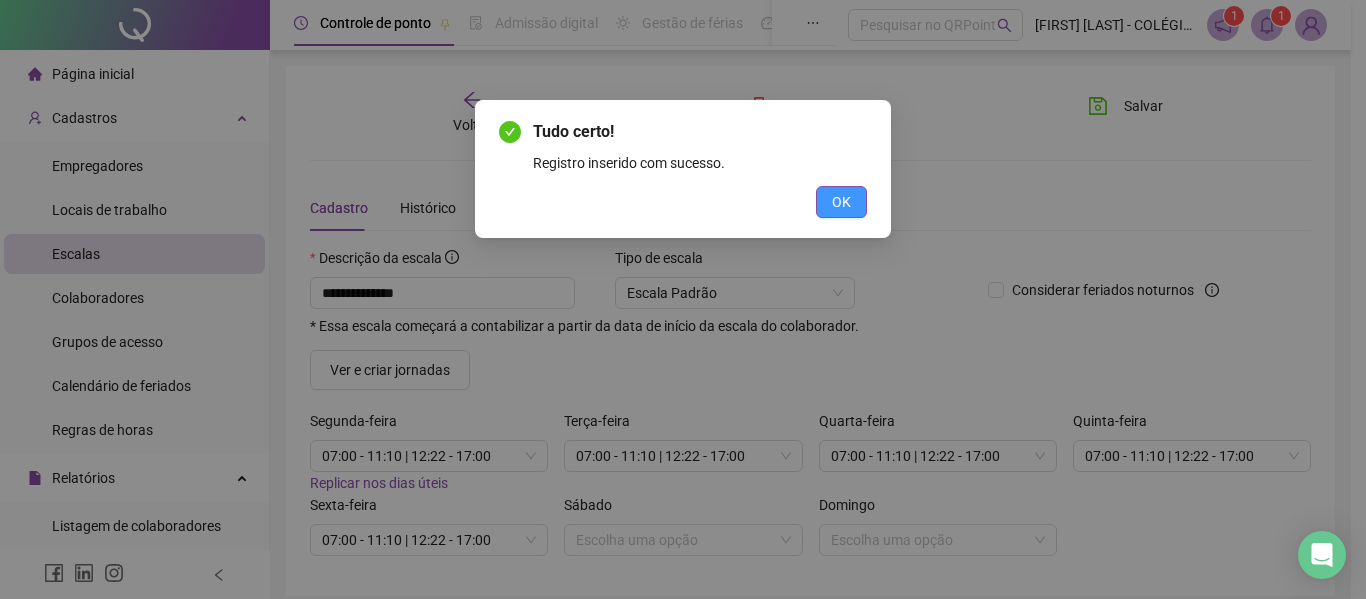 click on "OK" at bounding box center (841, 202) 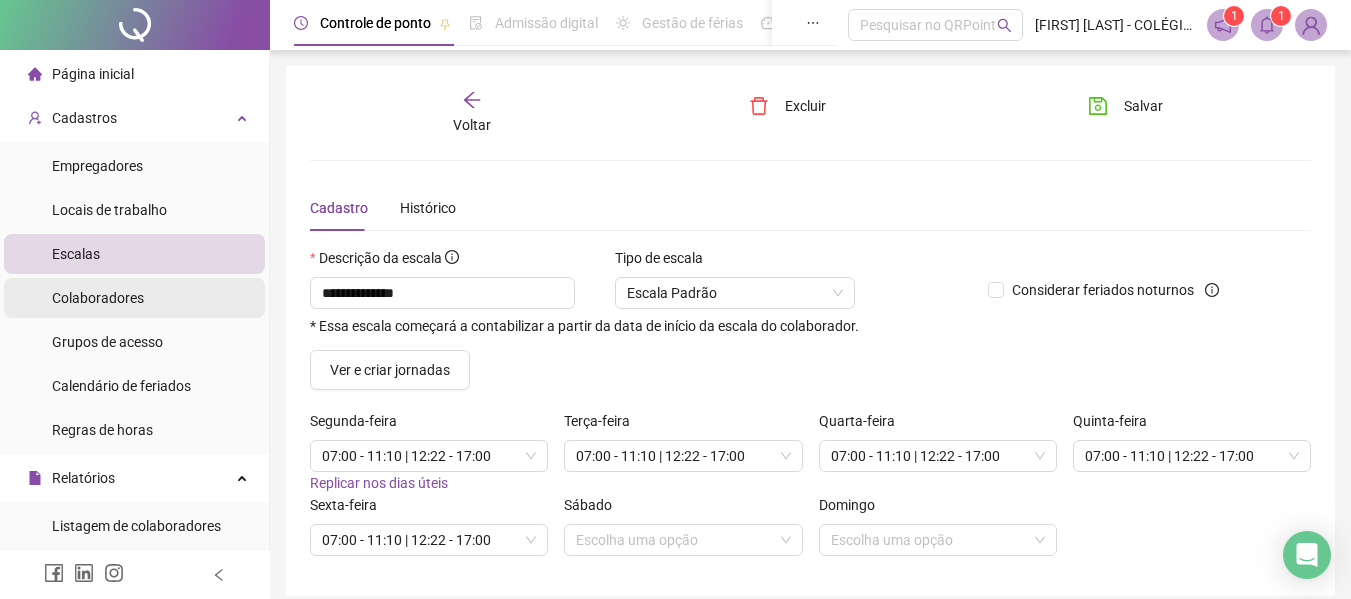 click on "Colaboradores" at bounding box center [98, 298] 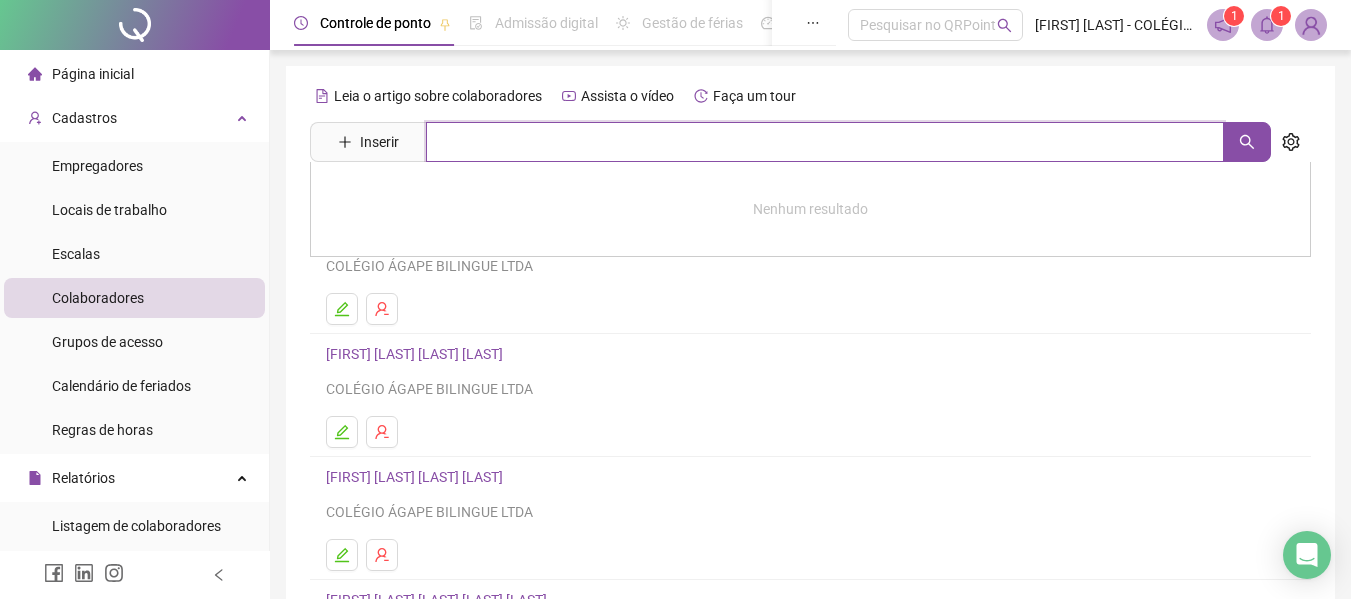 click at bounding box center (825, 142) 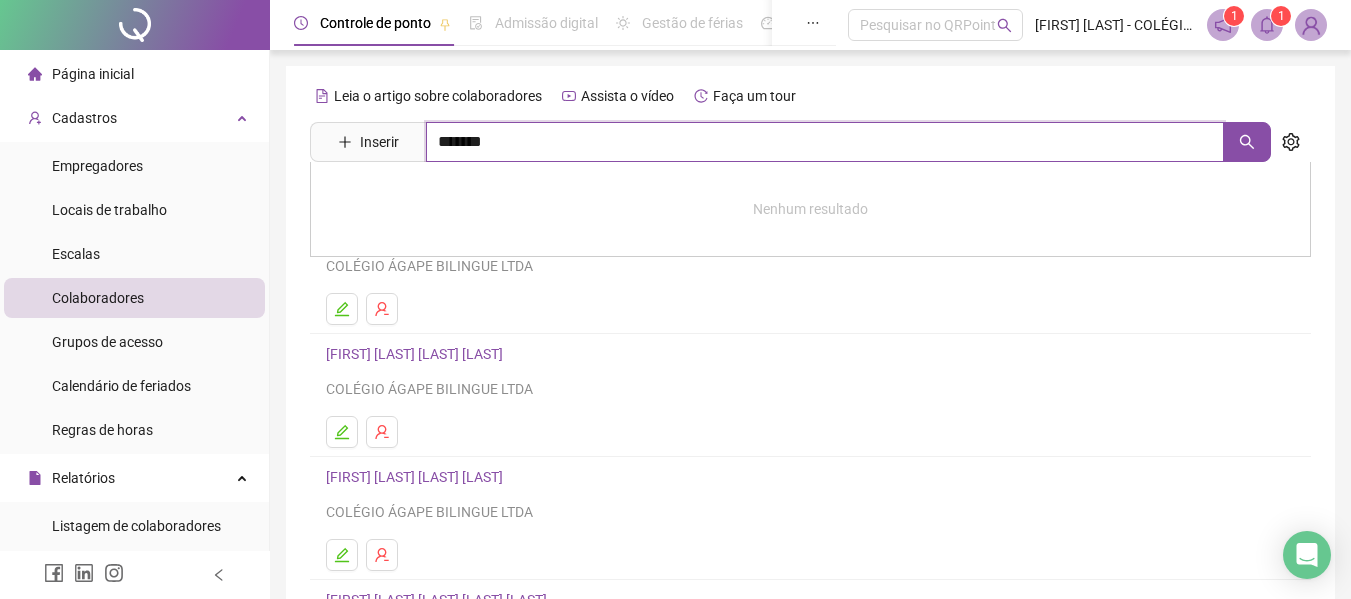 type on "*******" 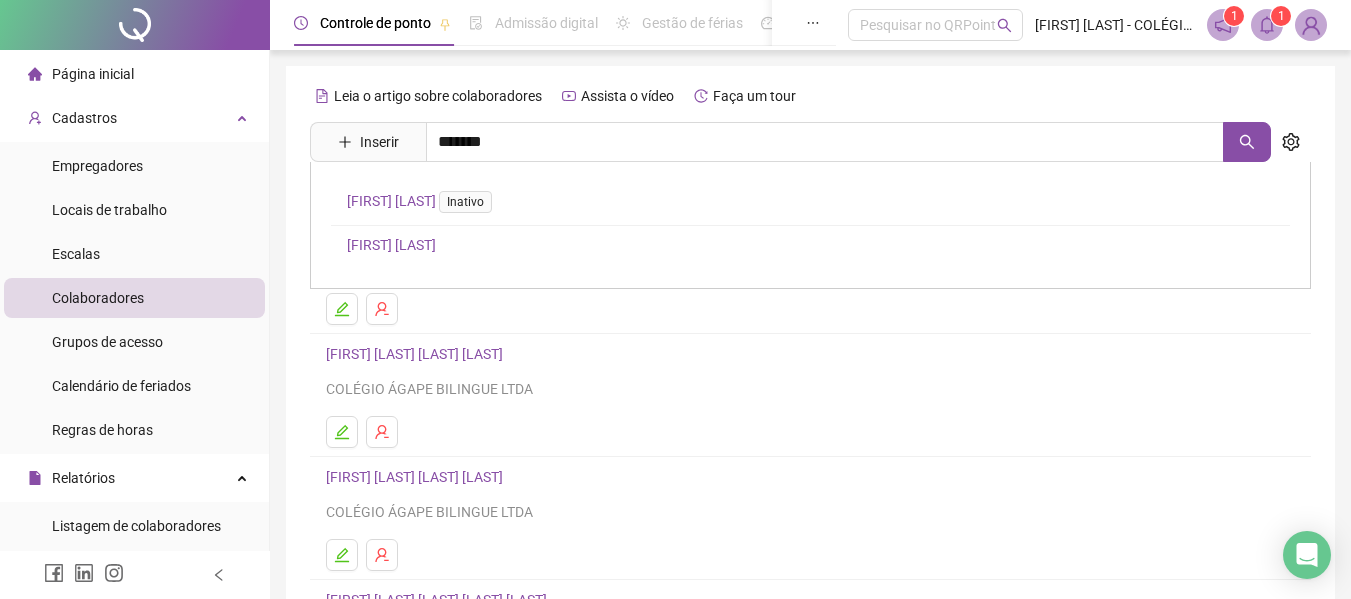 click on "[FIRST] [LAST]" at bounding box center [391, 245] 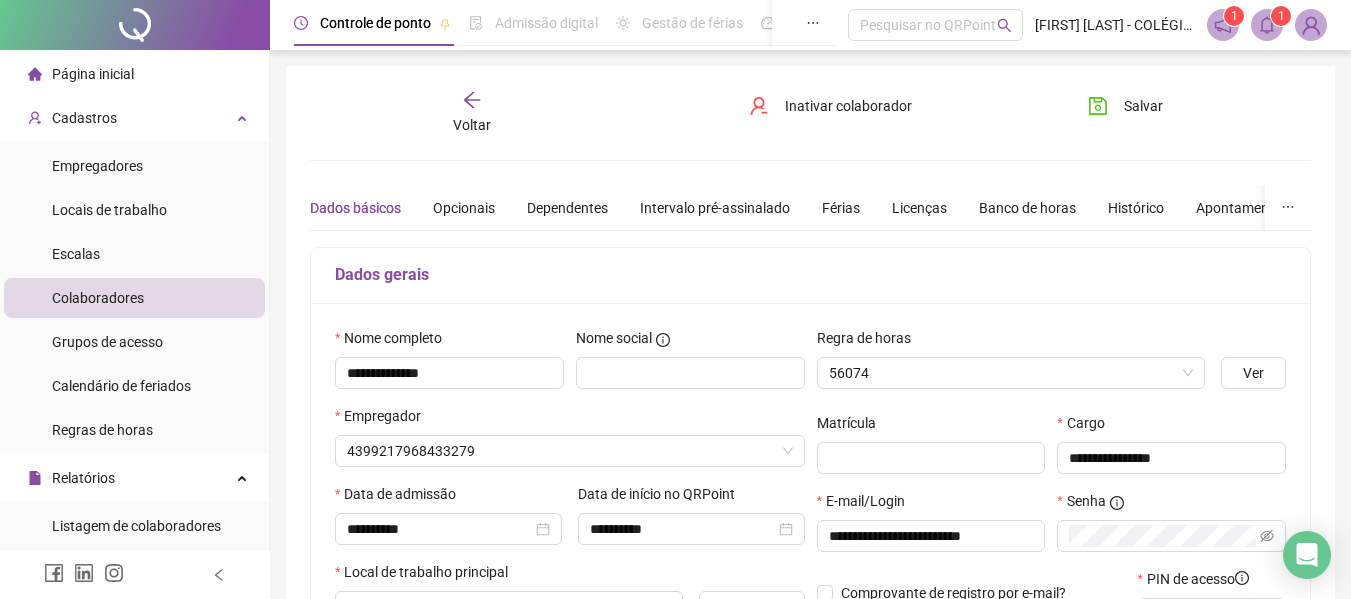 type on "**********" 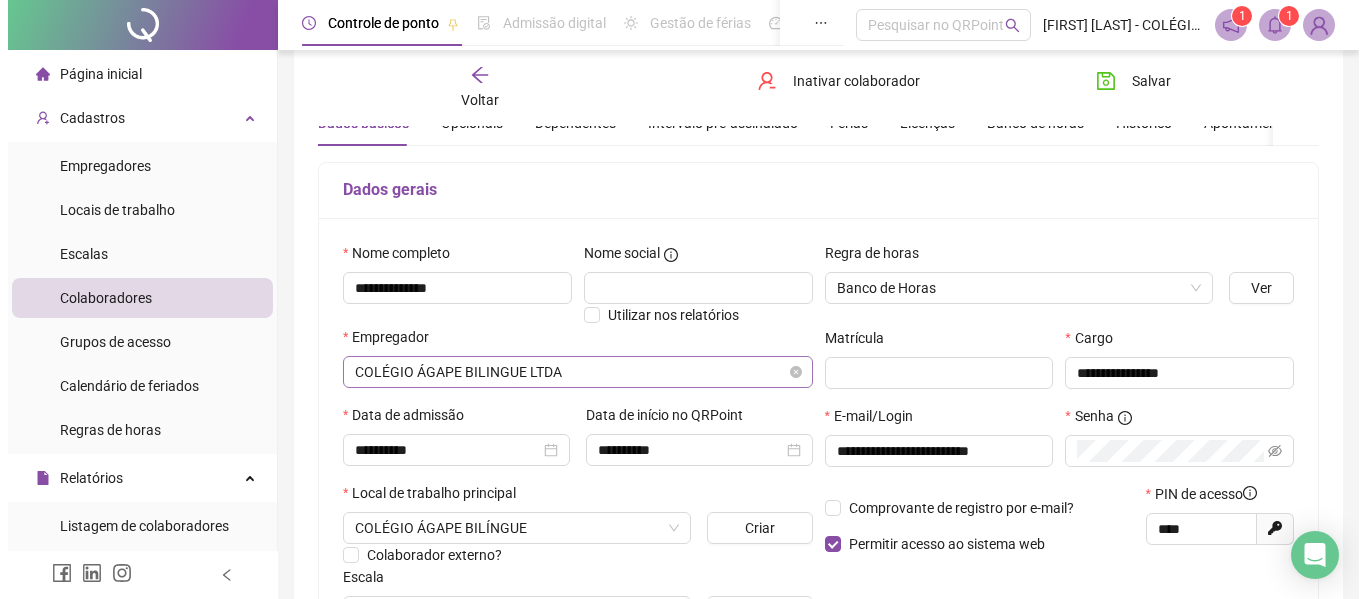 scroll, scrollTop: 300, scrollLeft: 0, axis: vertical 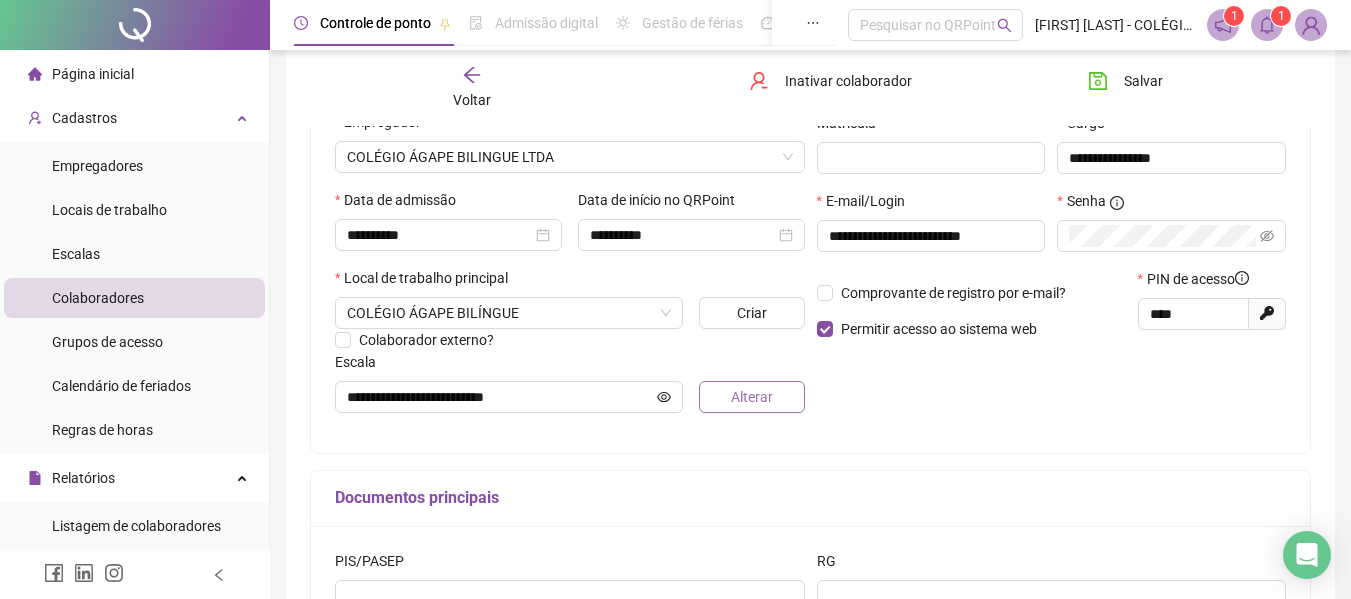 click on "Alterar" at bounding box center [752, 397] 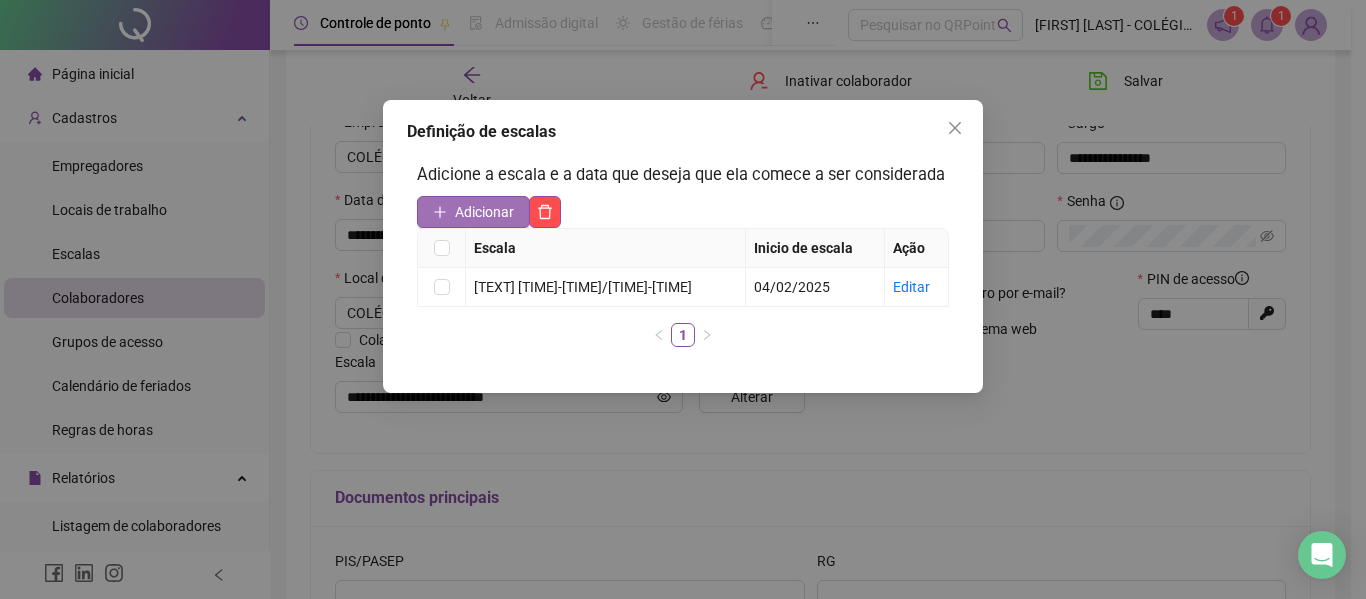 click on "Adicionar" at bounding box center (484, 212) 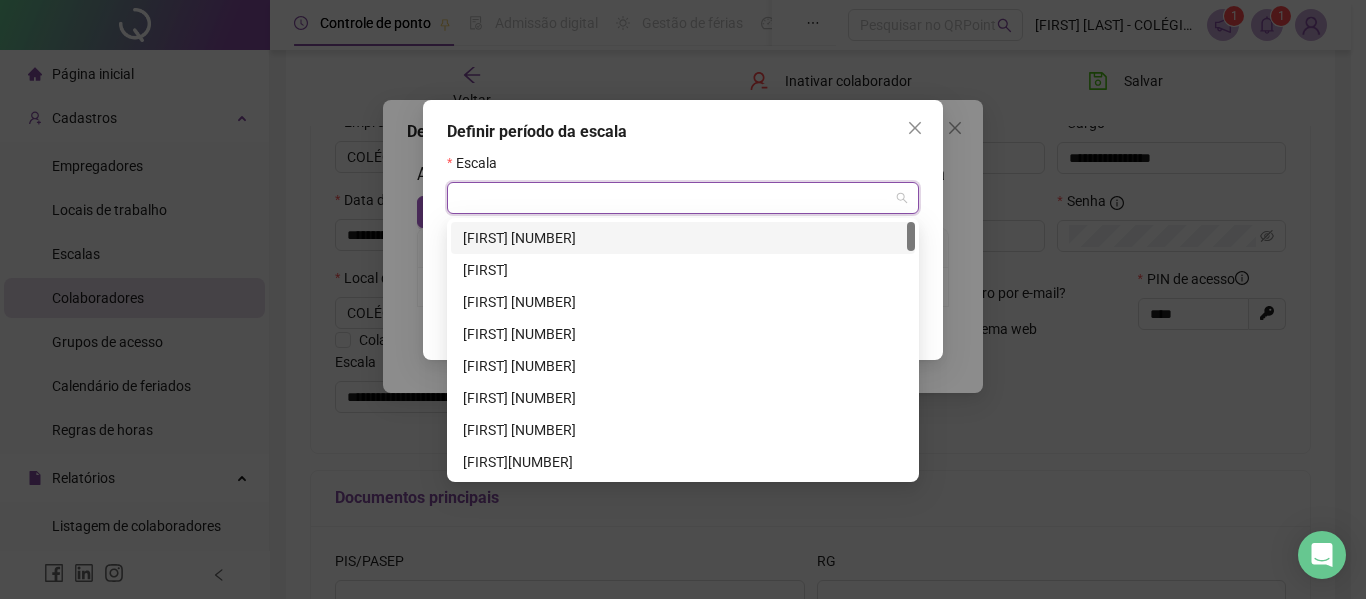 click at bounding box center [674, 198] 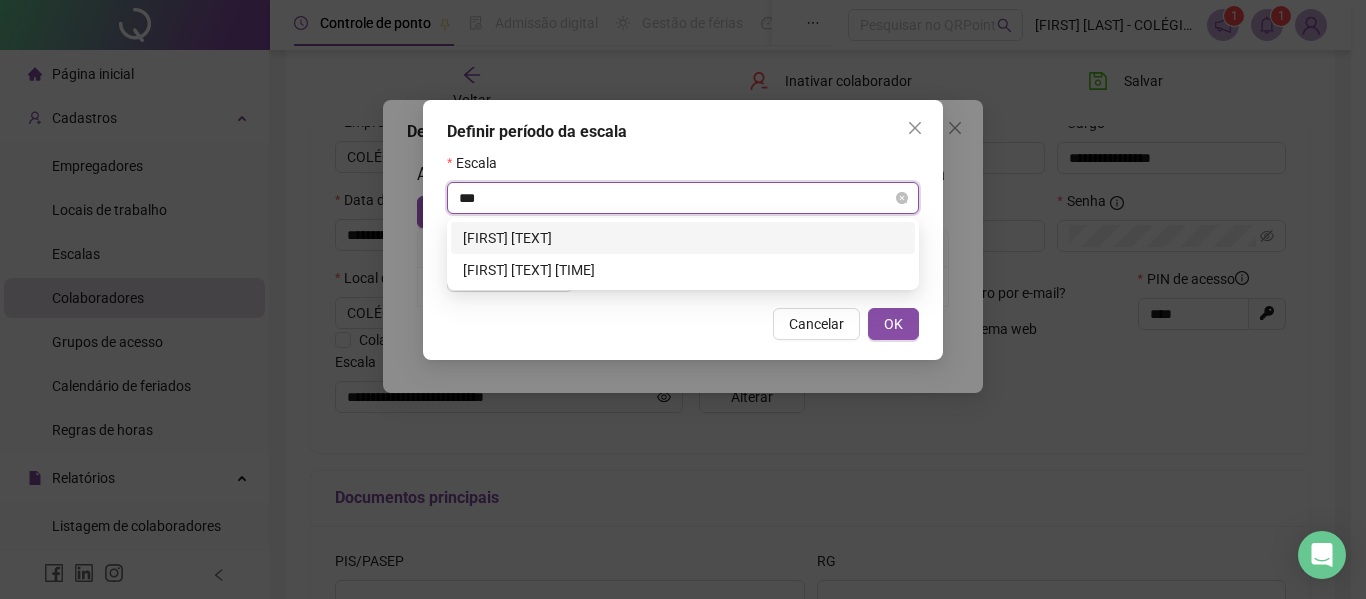 type on "****" 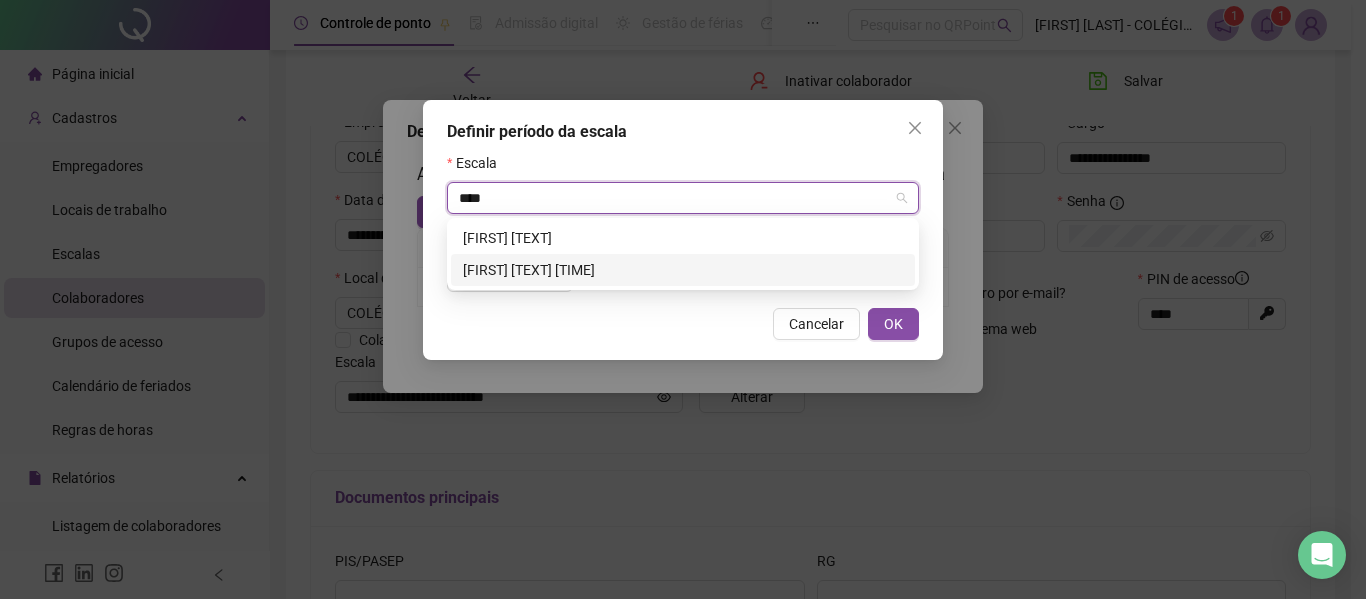 click on "[FIRST] [TEXT] [TIME]" at bounding box center [683, 270] 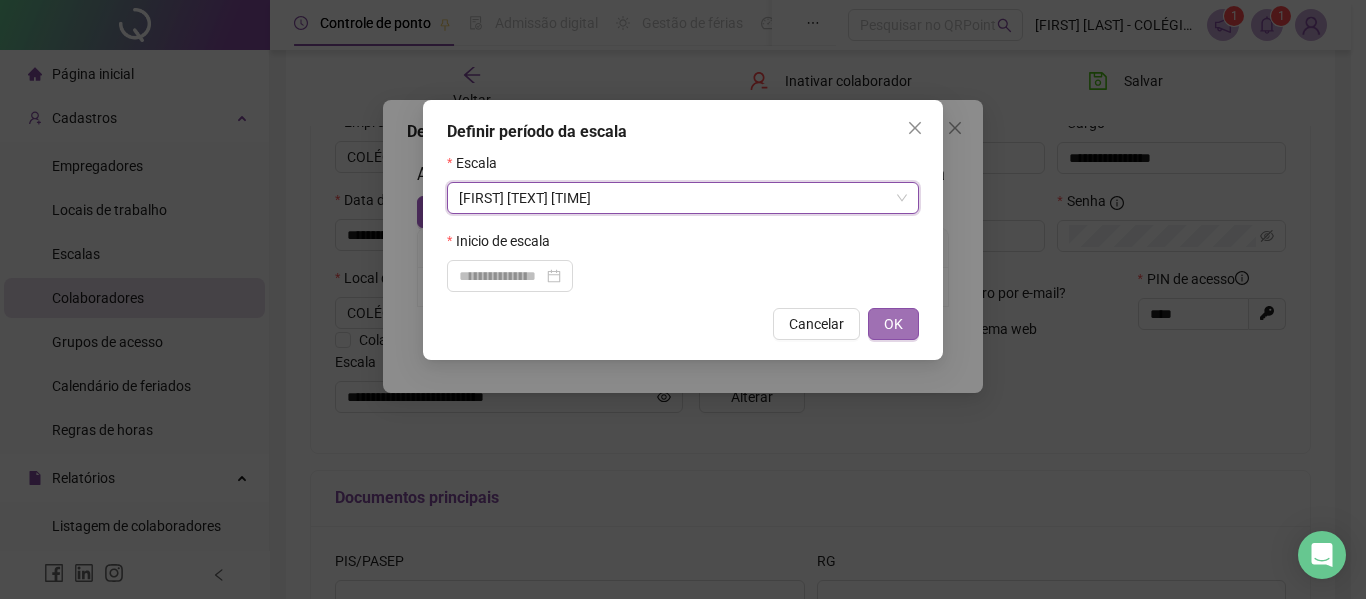 click on "OK" at bounding box center [893, 324] 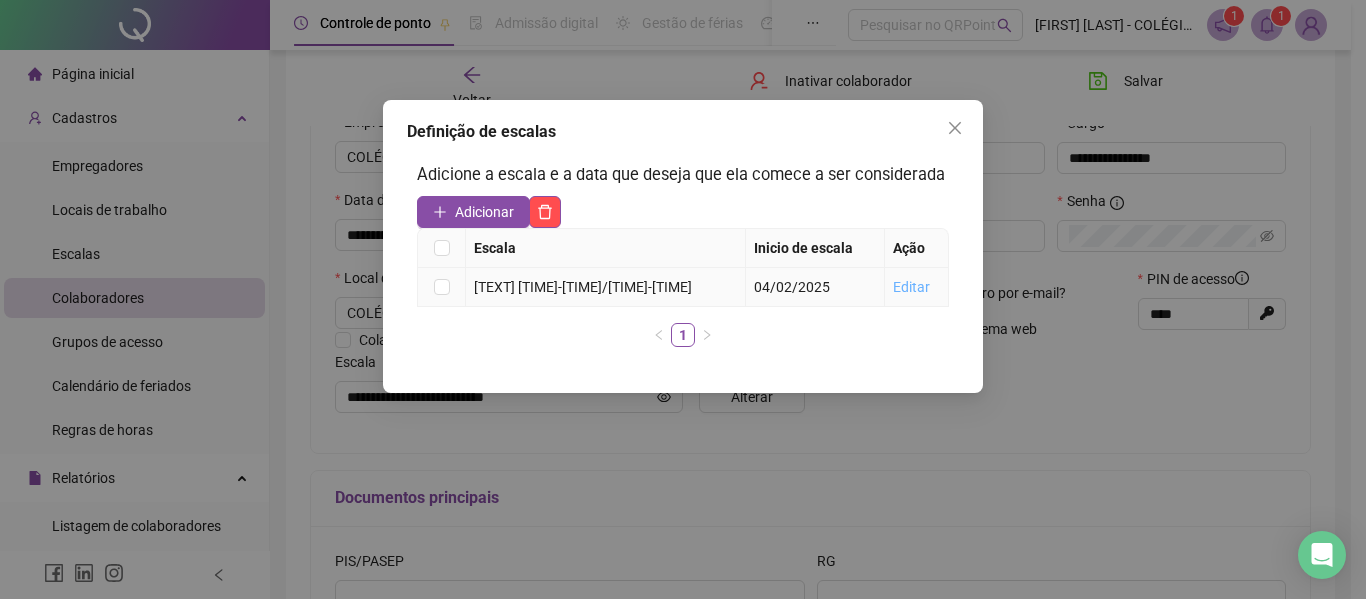 click on "Editar" at bounding box center (911, 287) 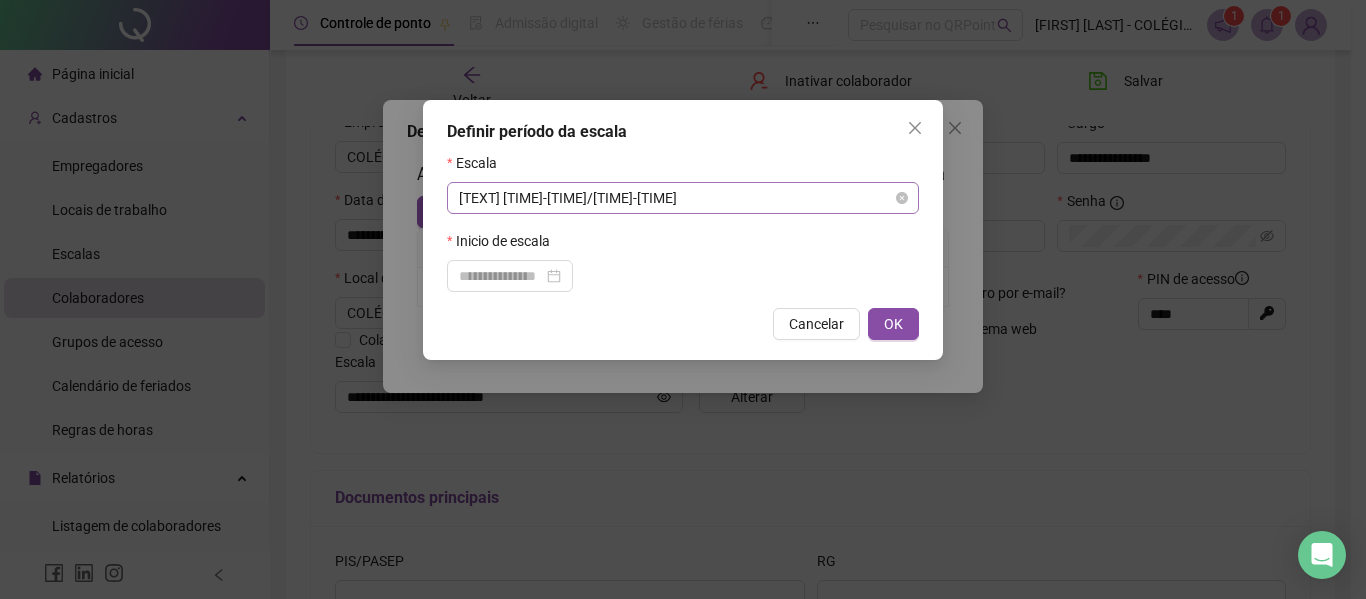 scroll, scrollTop: 320, scrollLeft: 0, axis: vertical 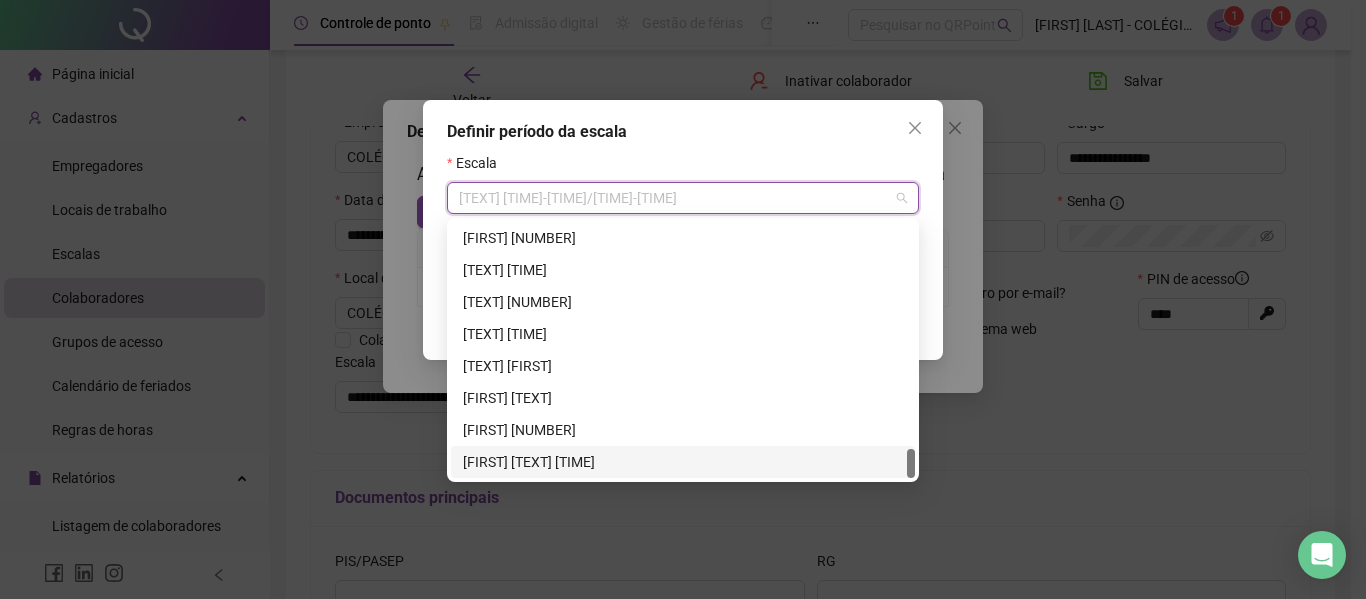 click on "[FIRST] [TEXT] [TIME]" at bounding box center [683, 462] 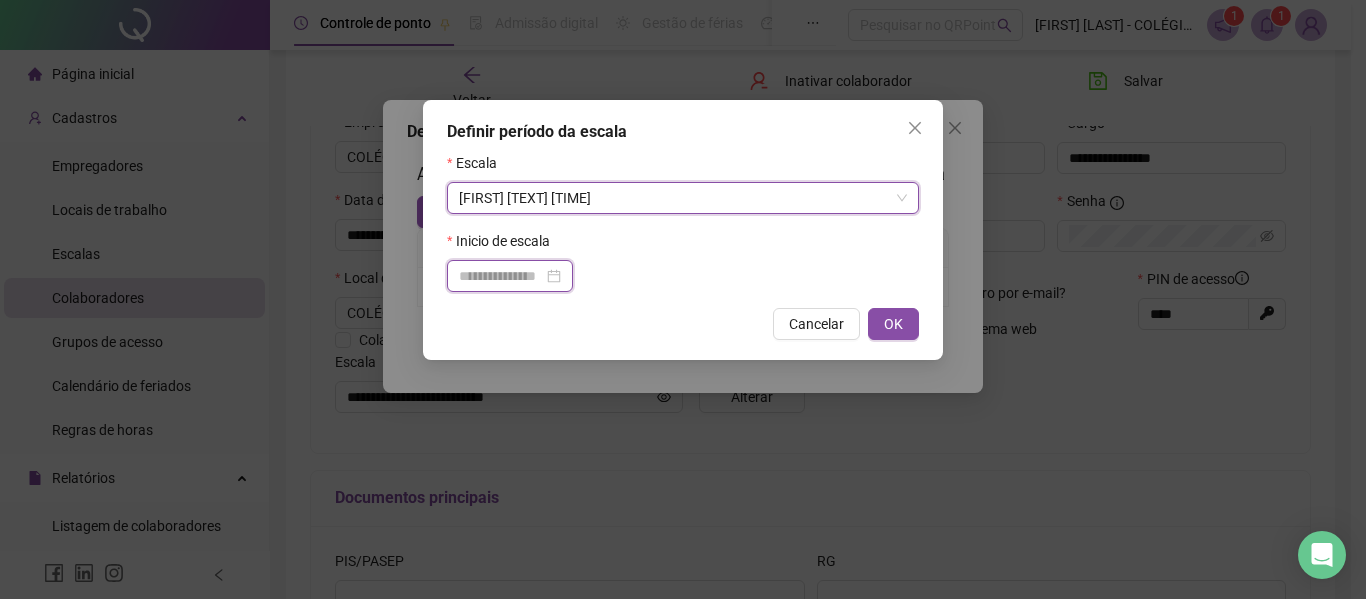 click at bounding box center [501, 276] 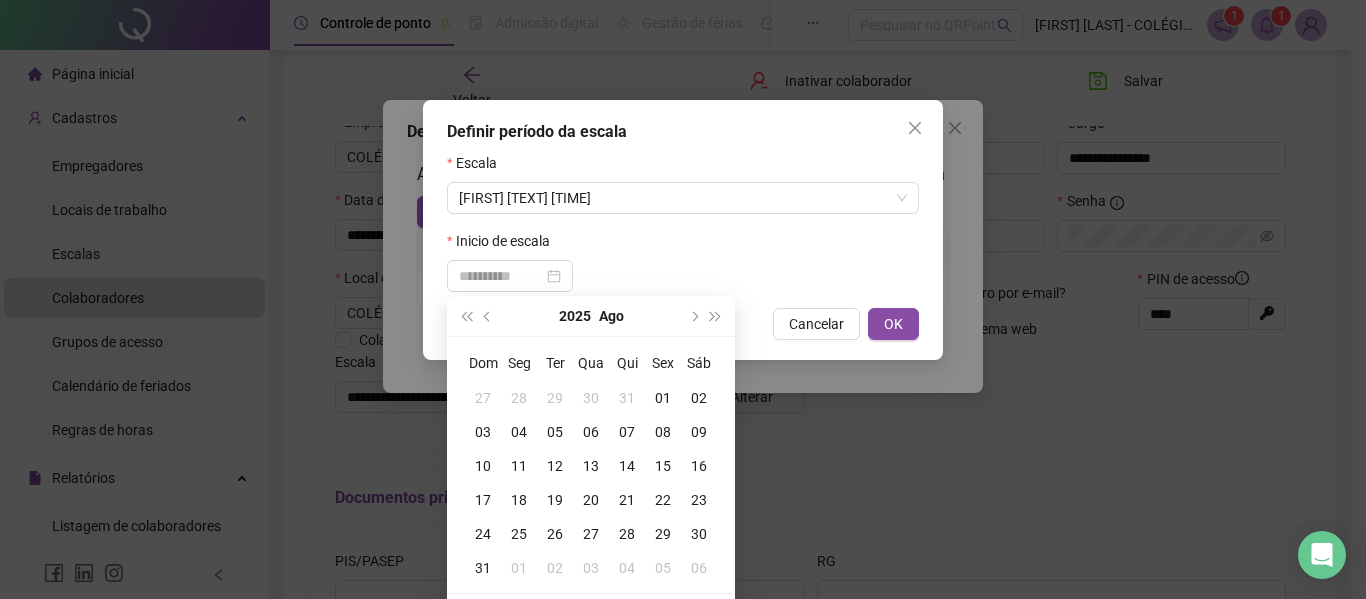 click on "01" at bounding box center [663, 398] 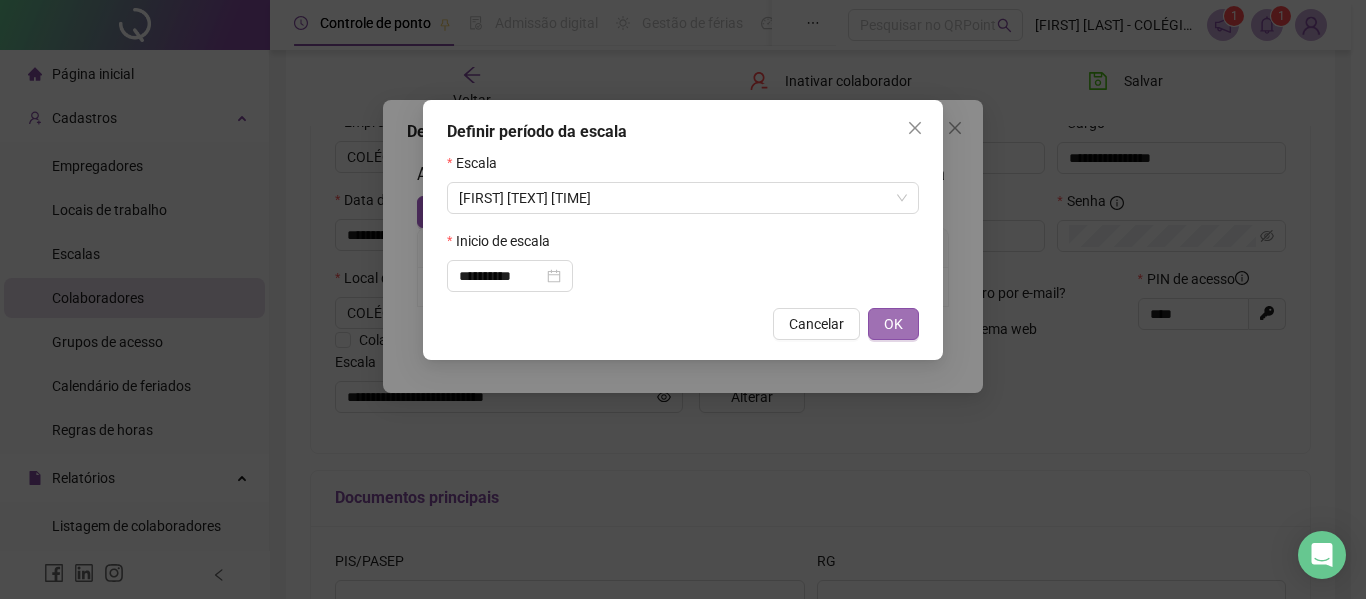click on "OK" at bounding box center (893, 324) 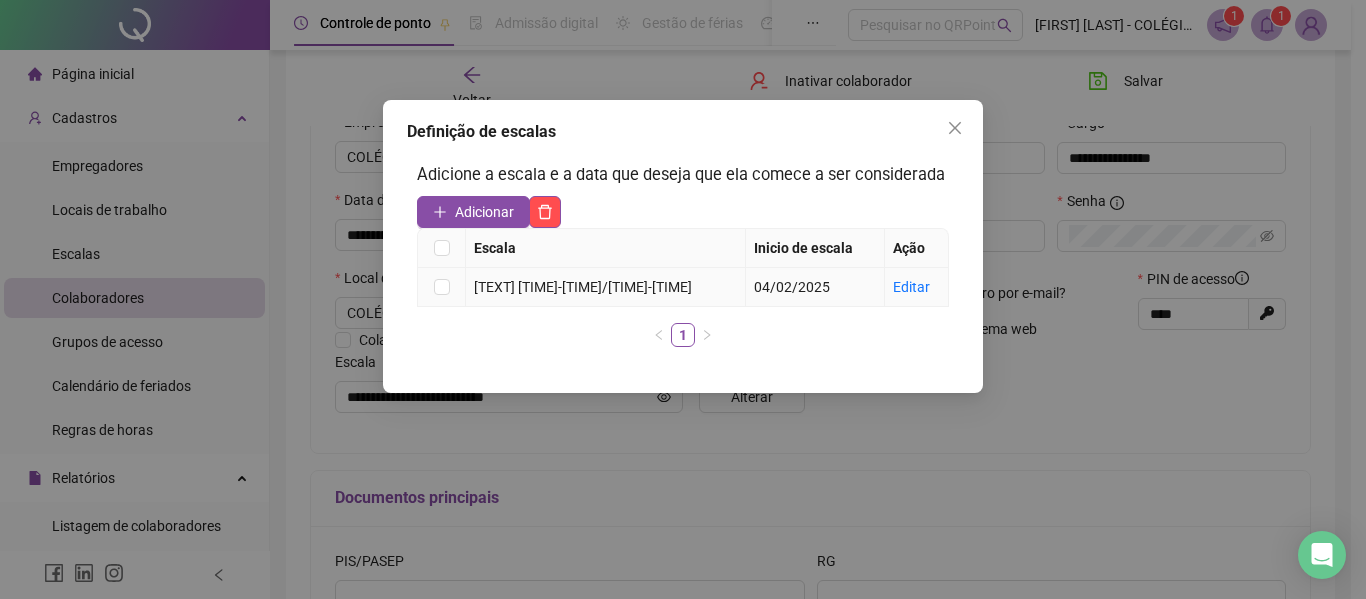 click on "04/02/2025" at bounding box center (792, 287) 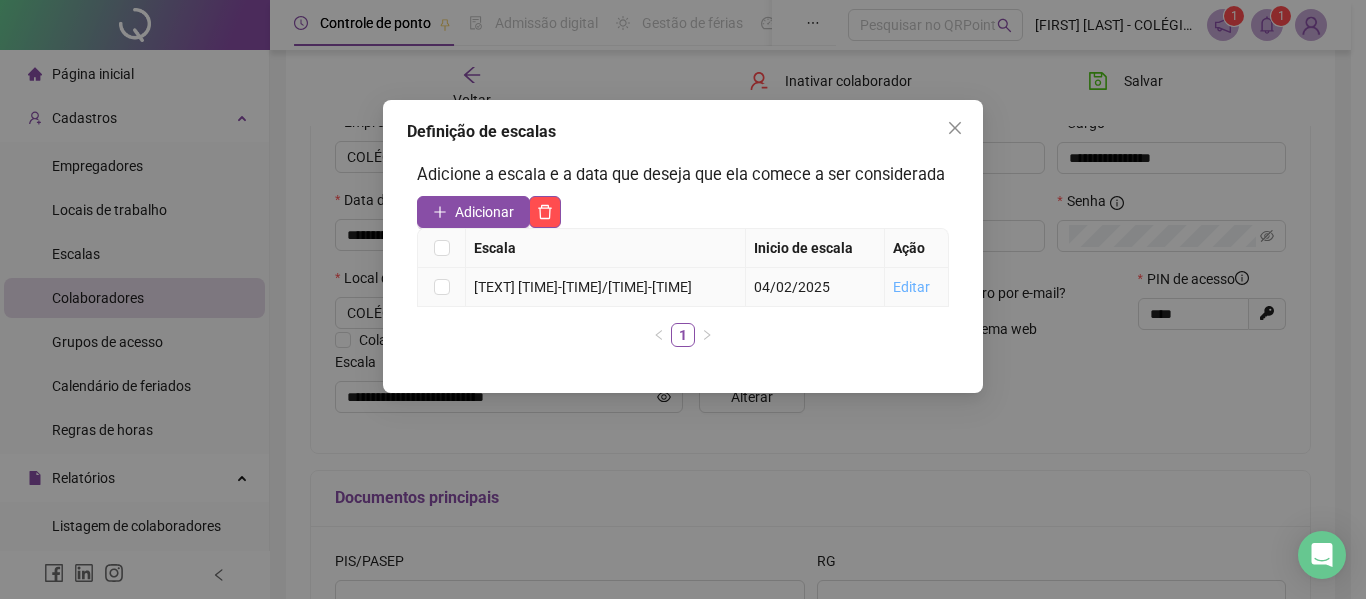 click on "Editar" at bounding box center (911, 287) 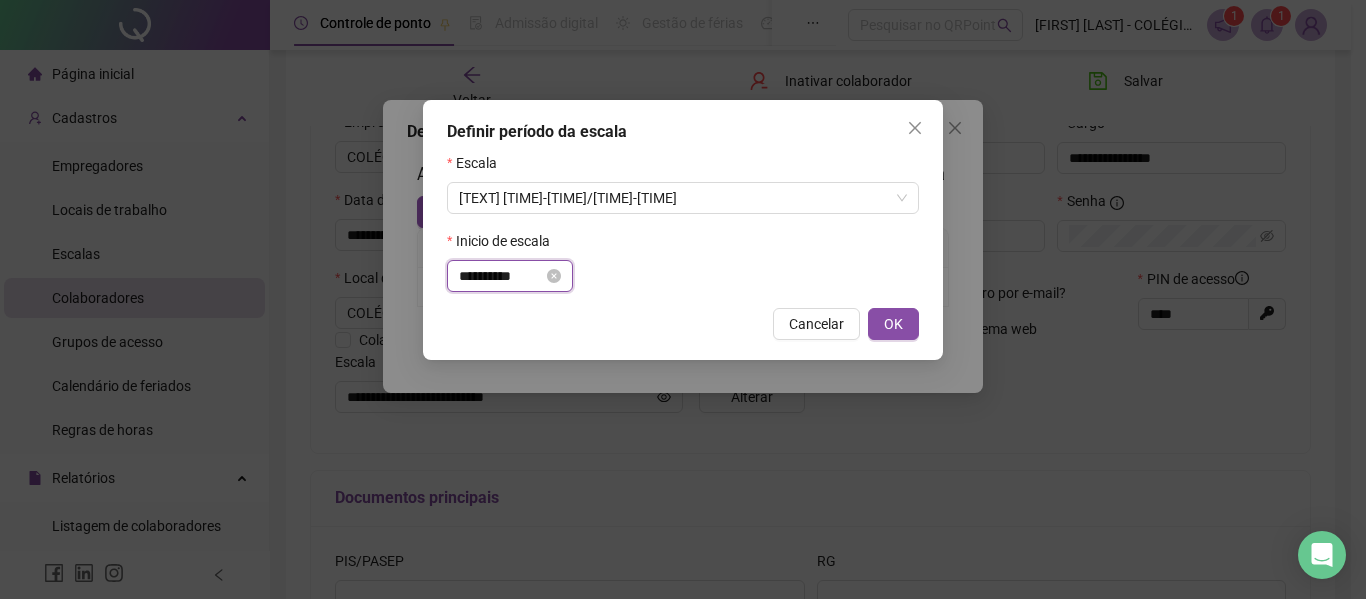 click on "**********" at bounding box center [501, 276] 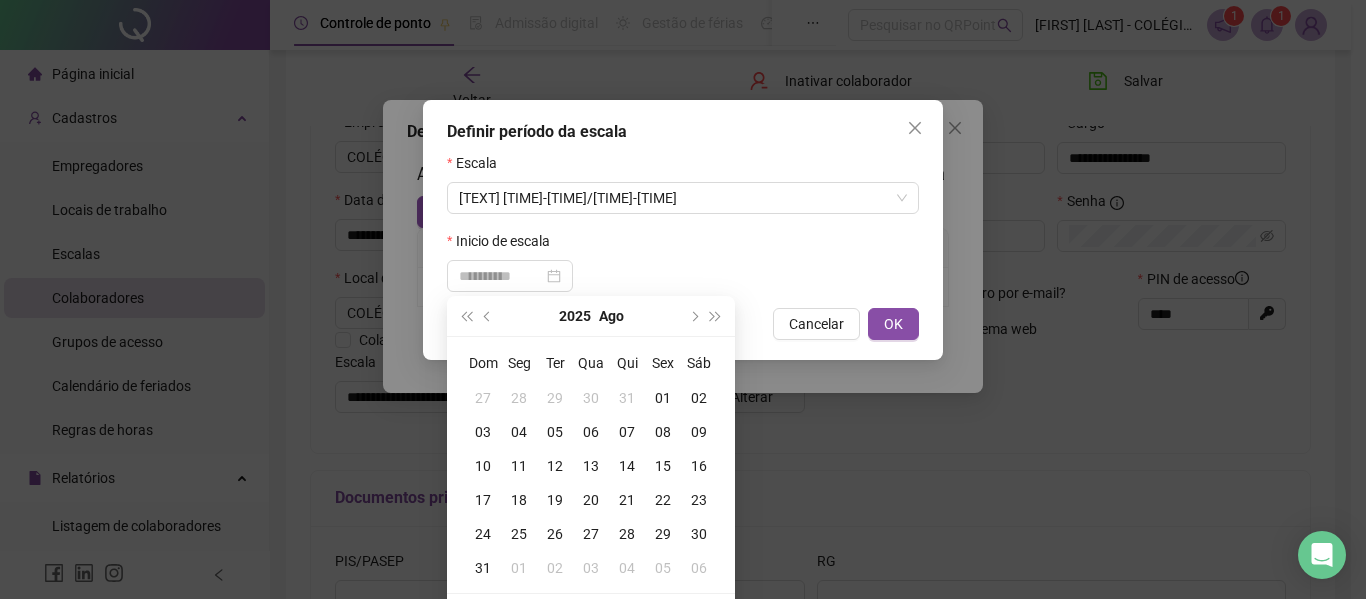 click on "04" at bounding box center [519, 432] 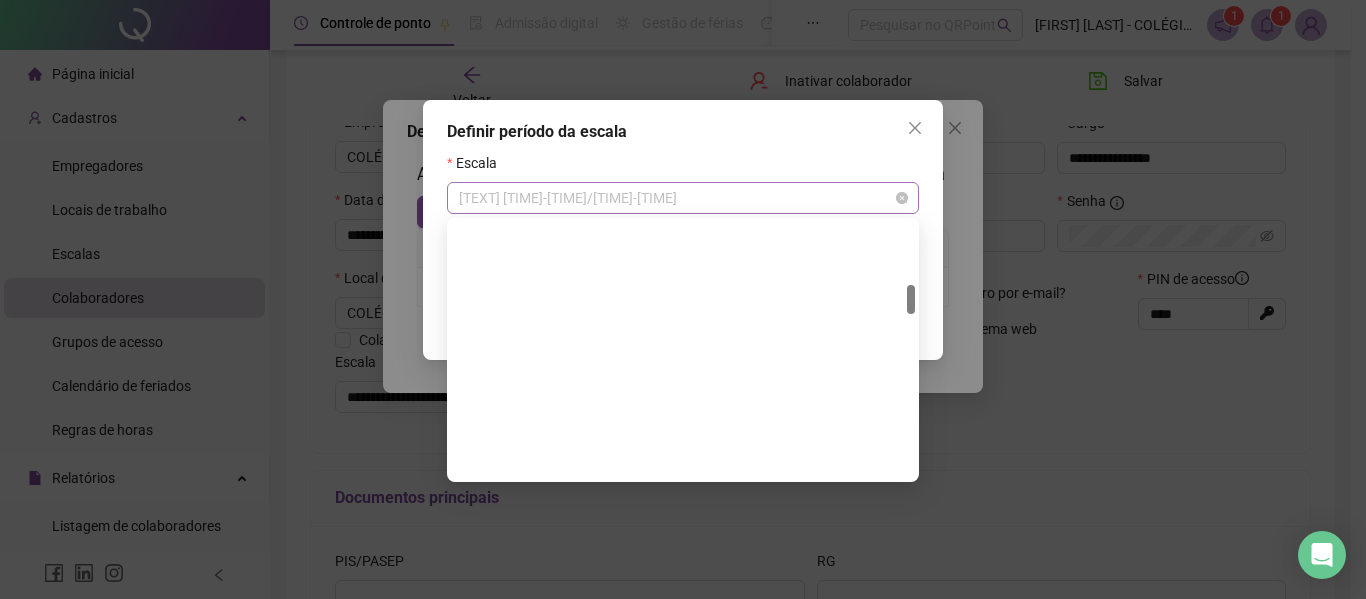 scroll, scrollTop: 544, scrollLeft: 0, axis: vertical 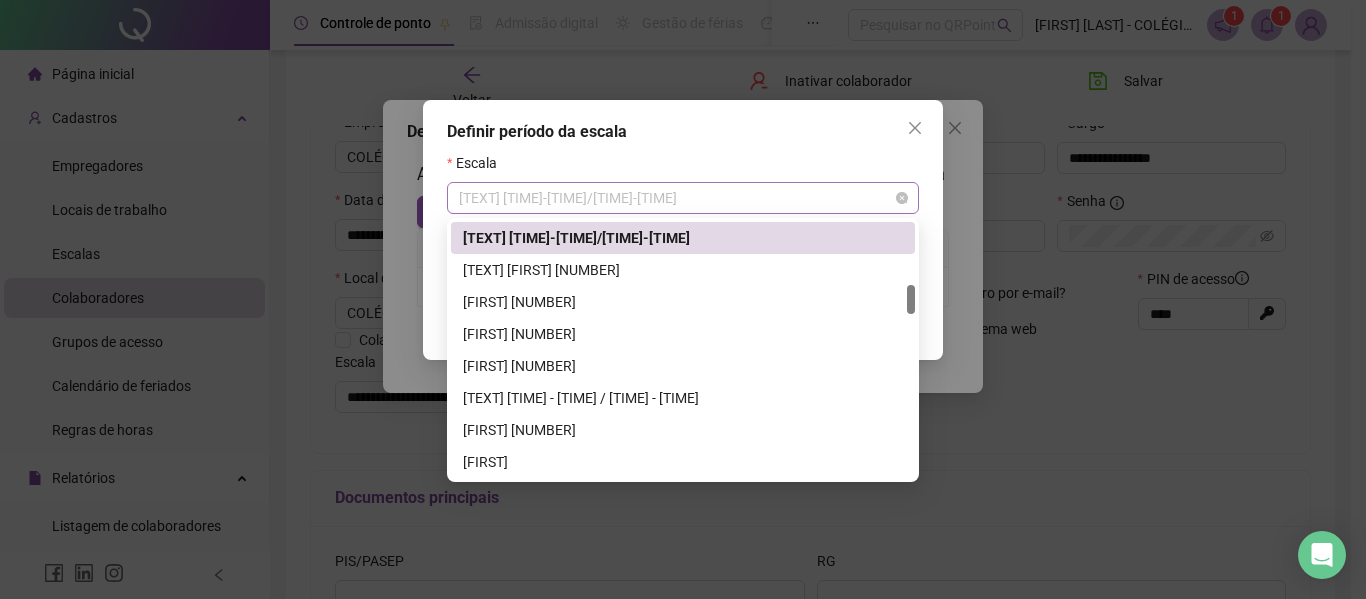 click on "[TEXT] [TIME]-[TIME]/[TIME]-[TIME]" at bounding box center [683, 198] 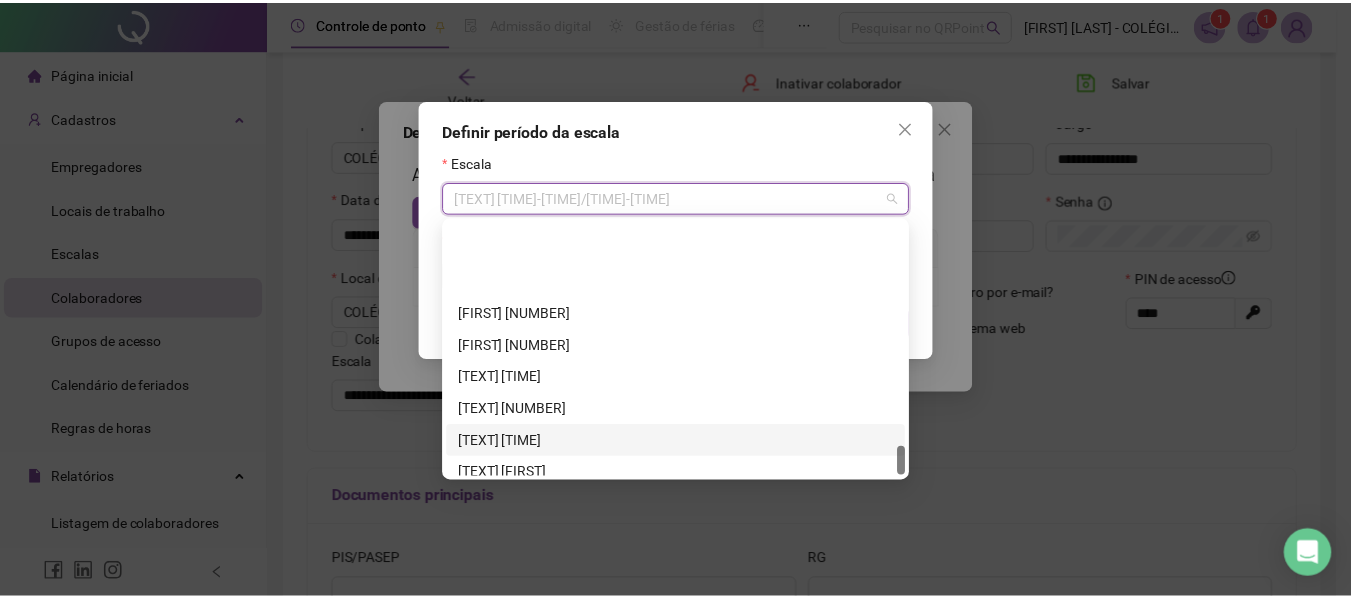 scroll, scrollTop: 1952, scrollLeft: 0, axis: vertical 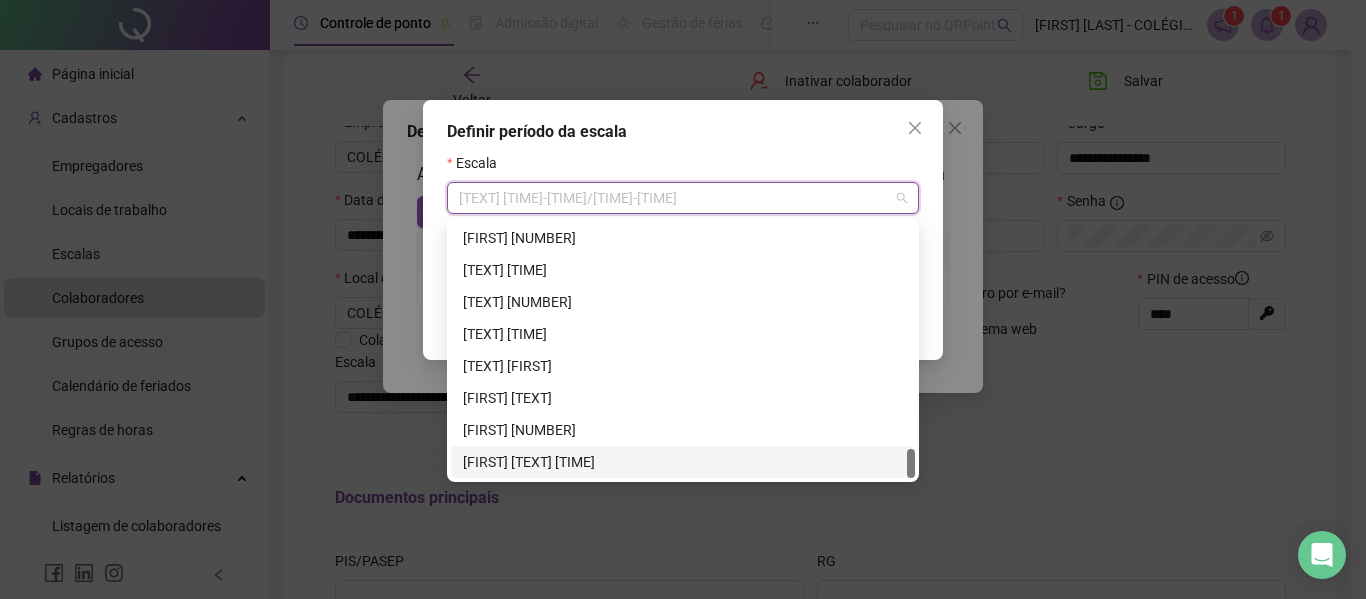 click on "[FIRST] [TEXT] [TIME]" at bounding box center [683, 462] 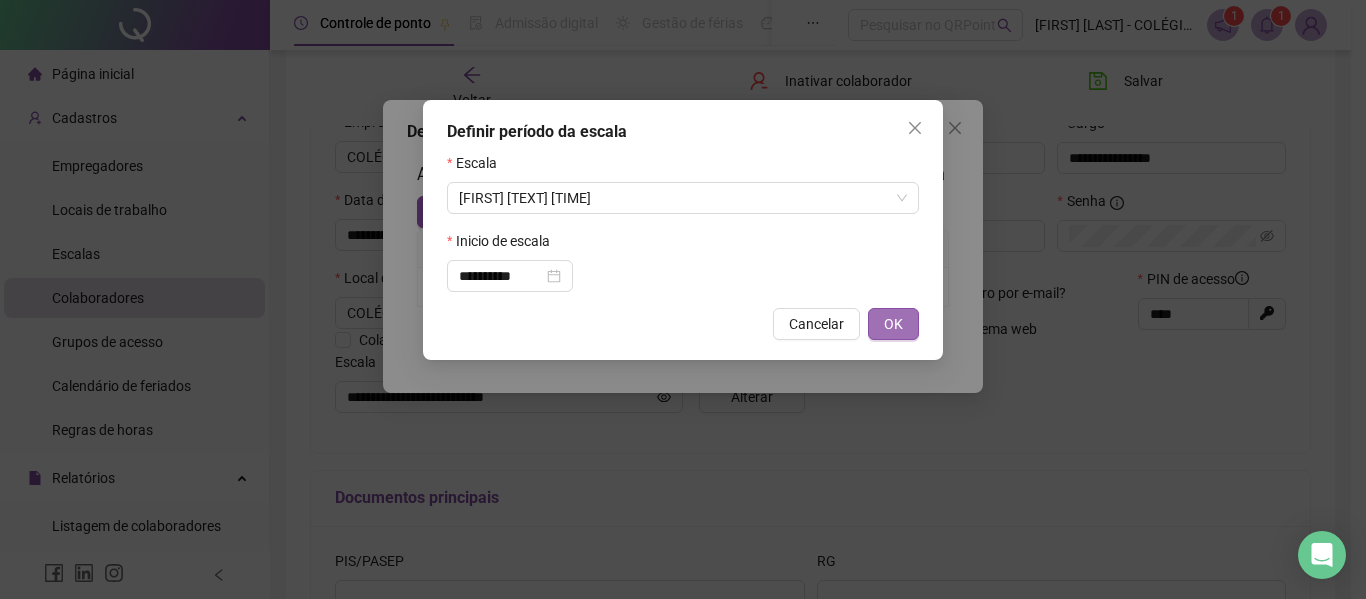 click on "OK" at bounding box center (893, 324) 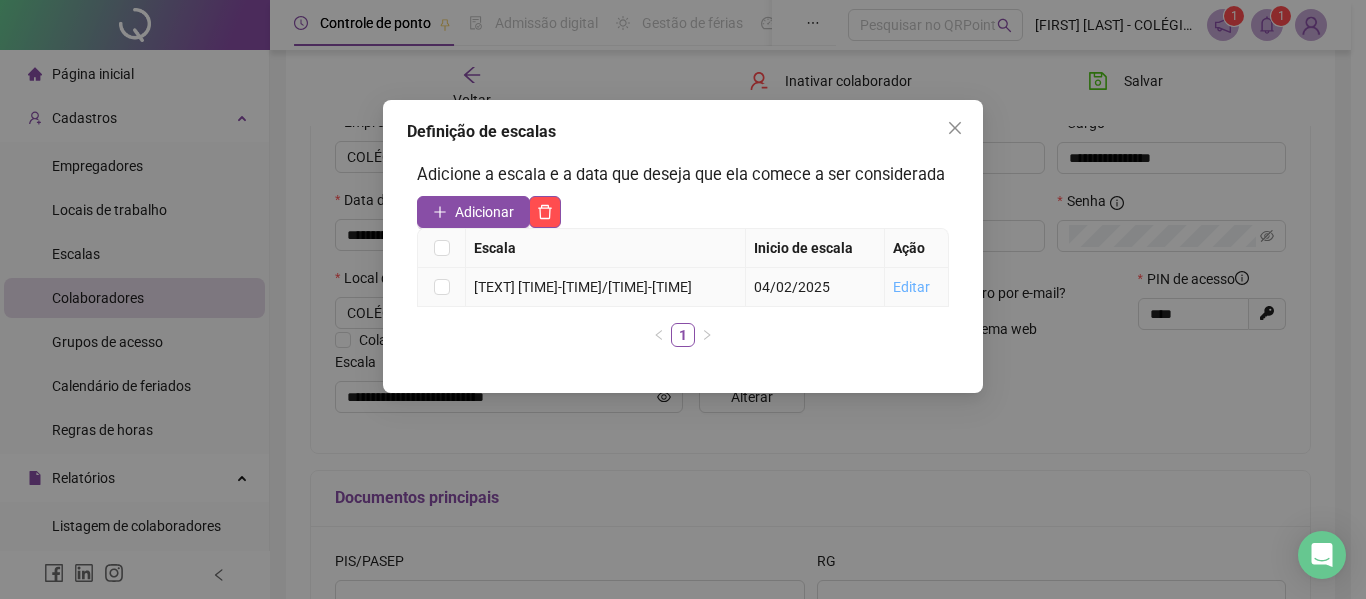 click on "Editar" at bounding box center (911, 287) 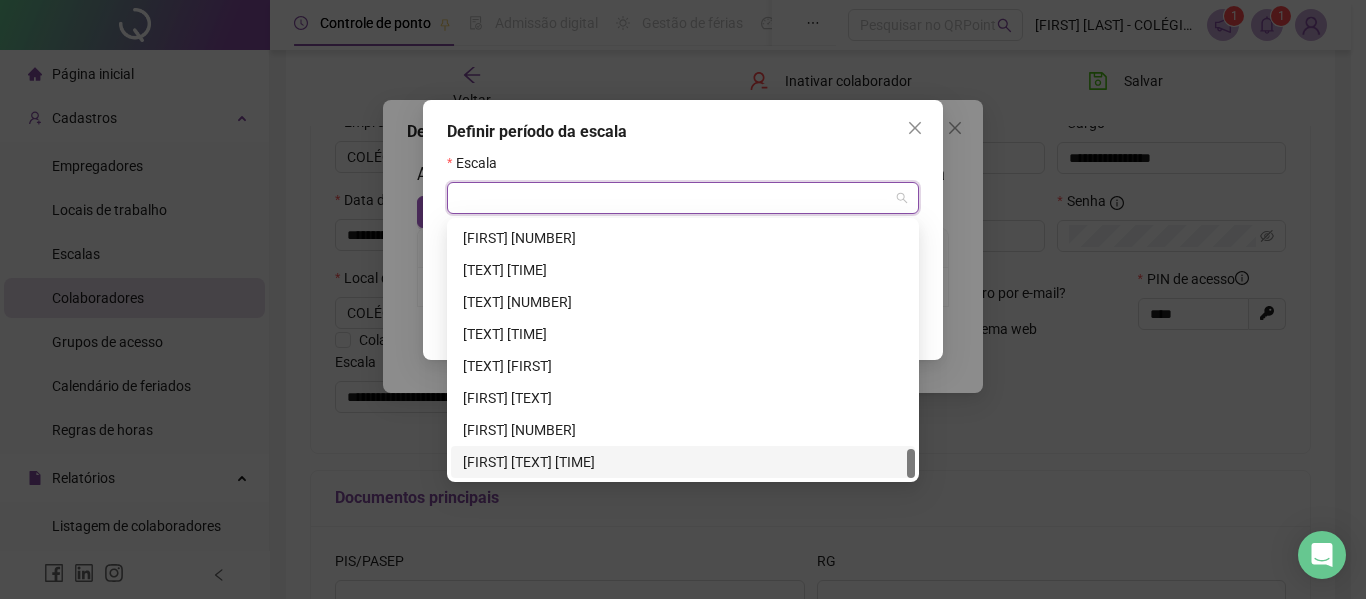 click at bounding box center [674, 198] 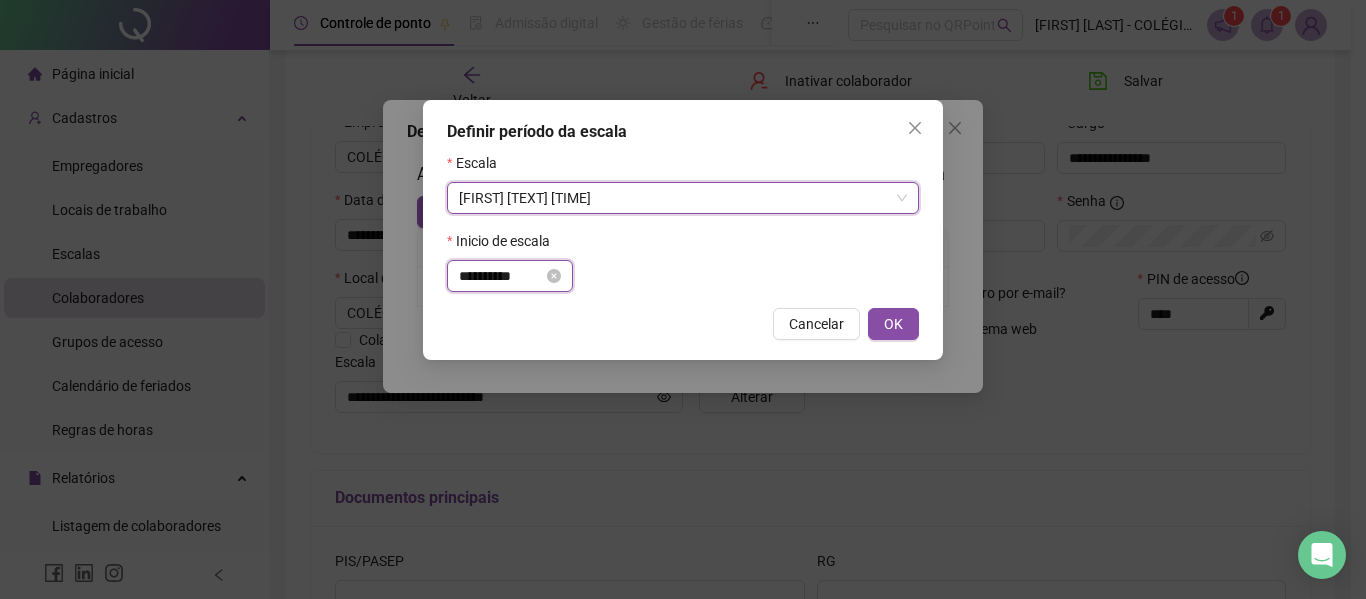 click on "**********" at bounding box center (501, 276) 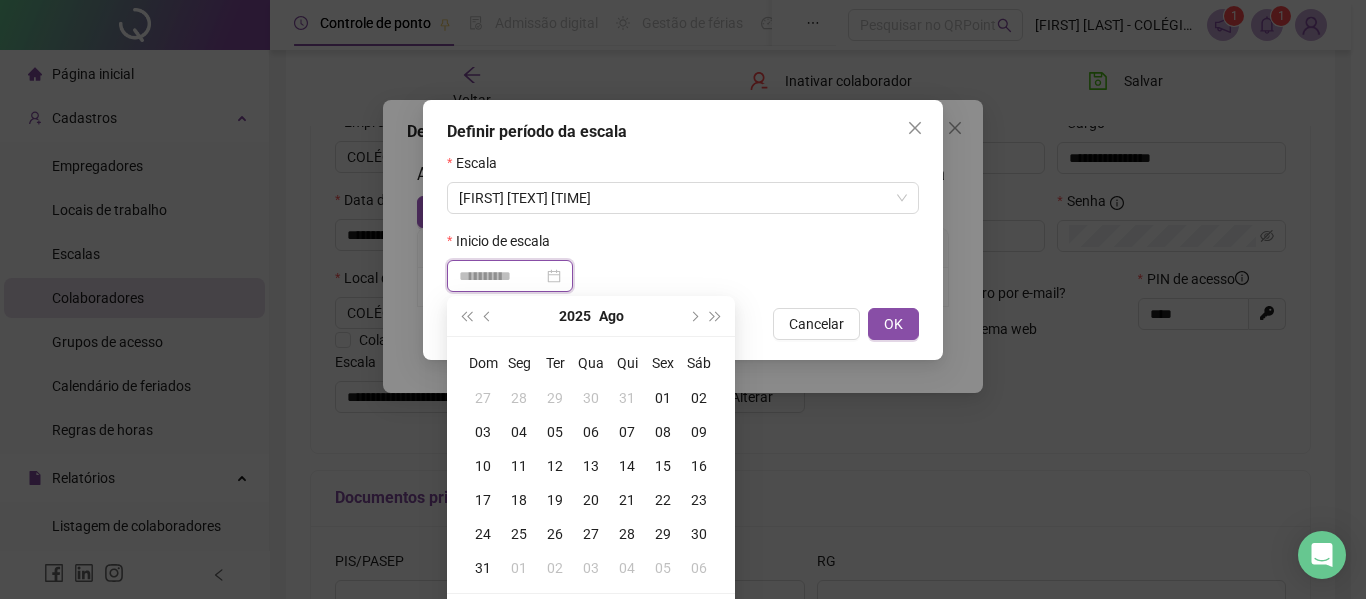 type on "**********" 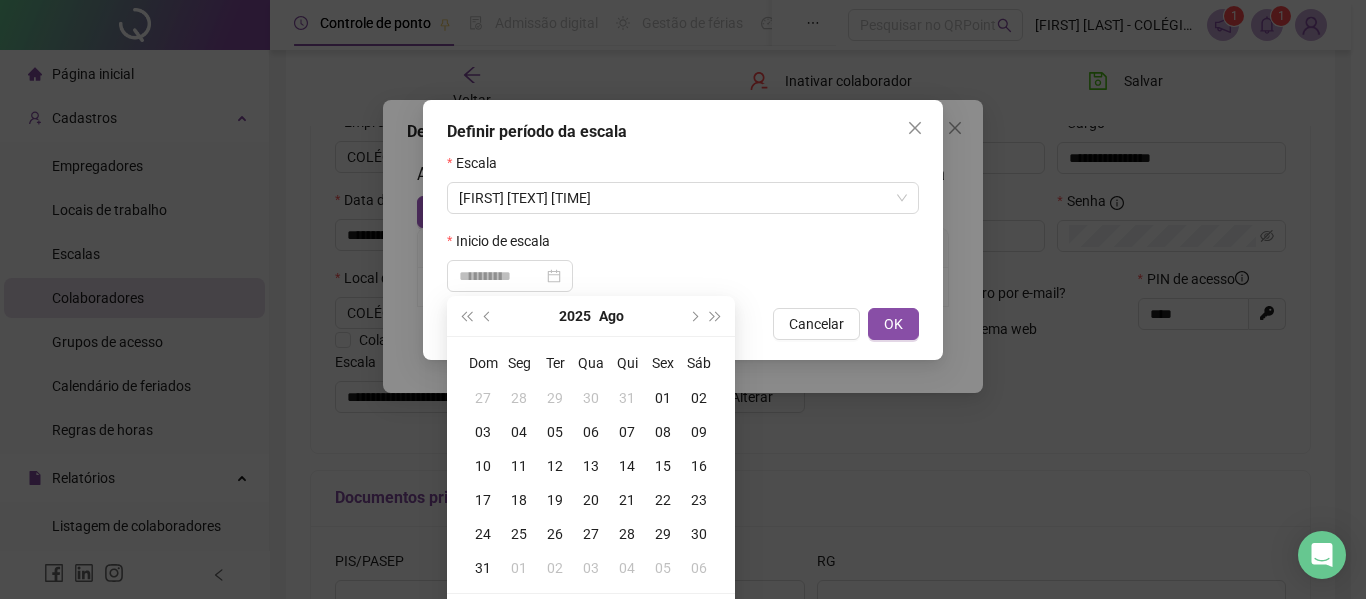 click on "05" at bounding box center [555, 432] 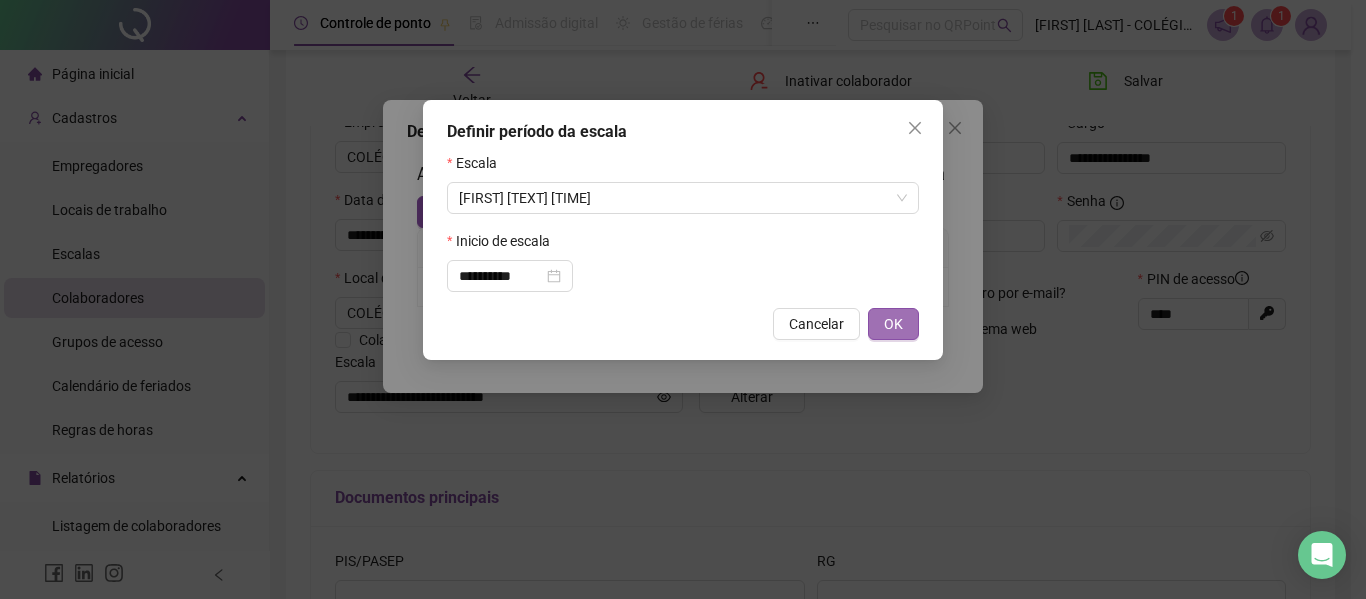 click on "OK" at bounding box center (893, 324) 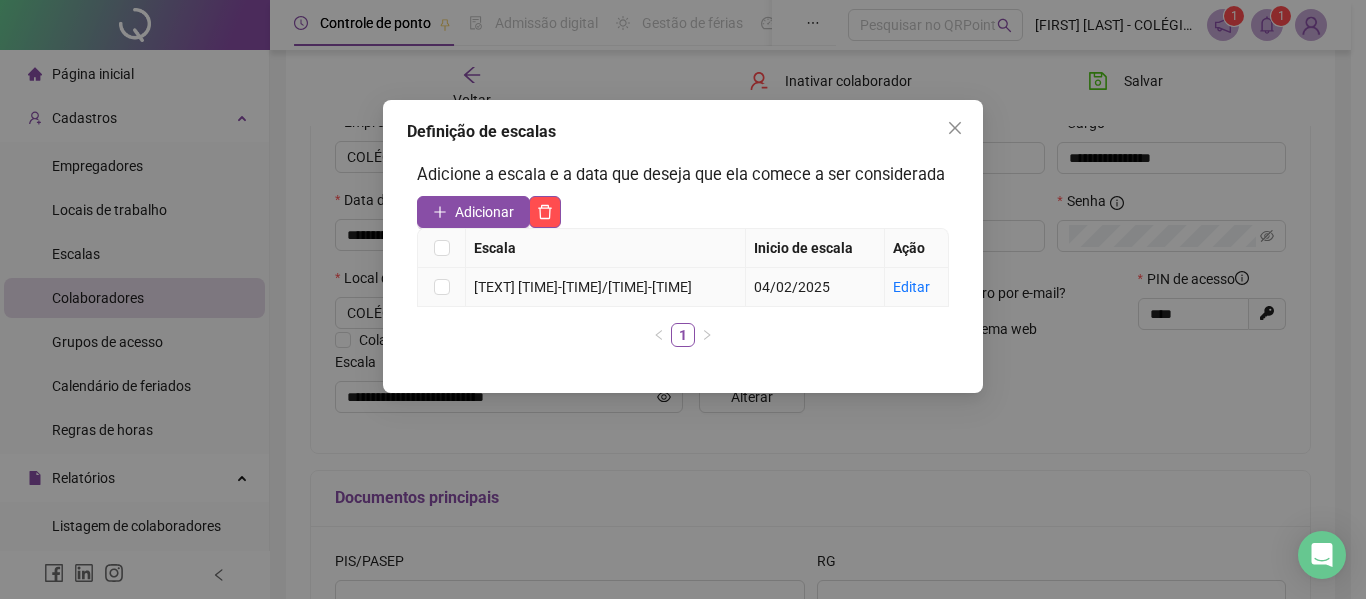 click on "04/02/2025" at bounding box center [792, 287] 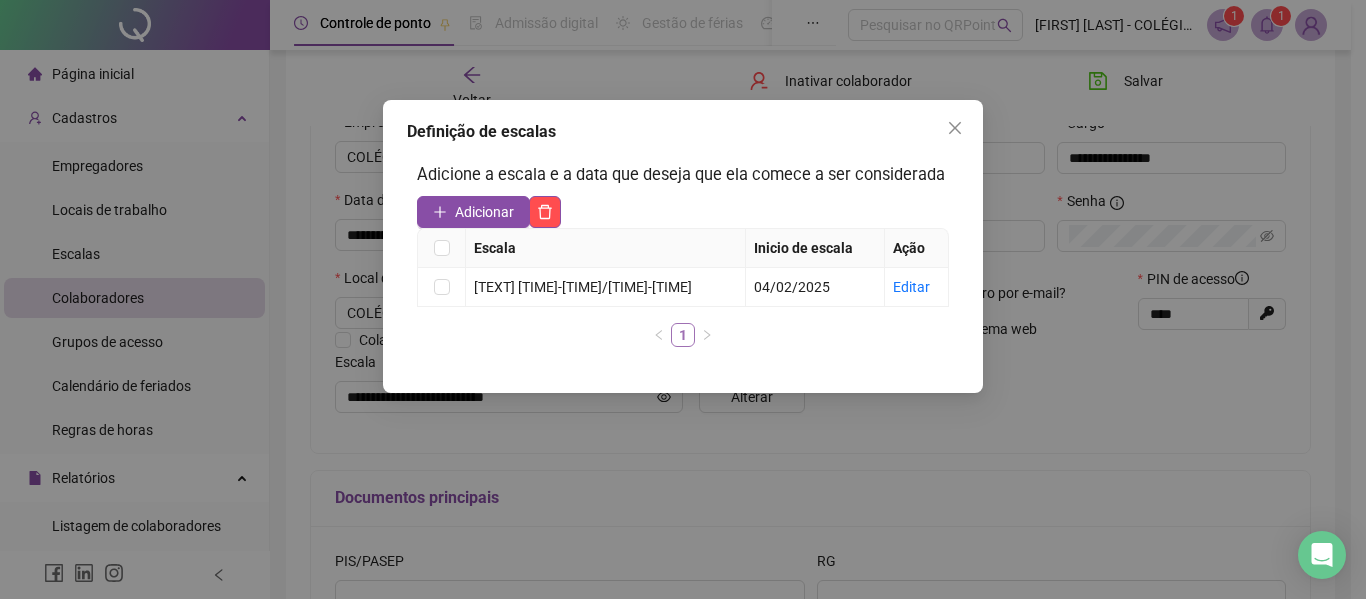 click on "1" at bounding box center (683, 335) 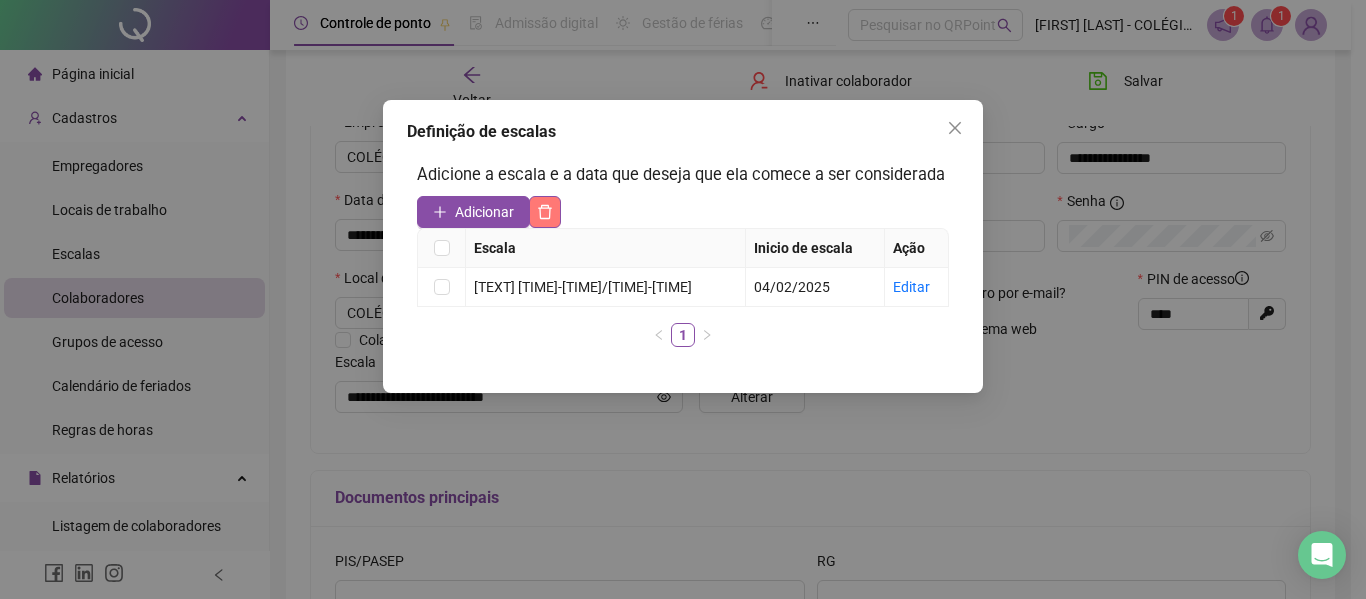 click 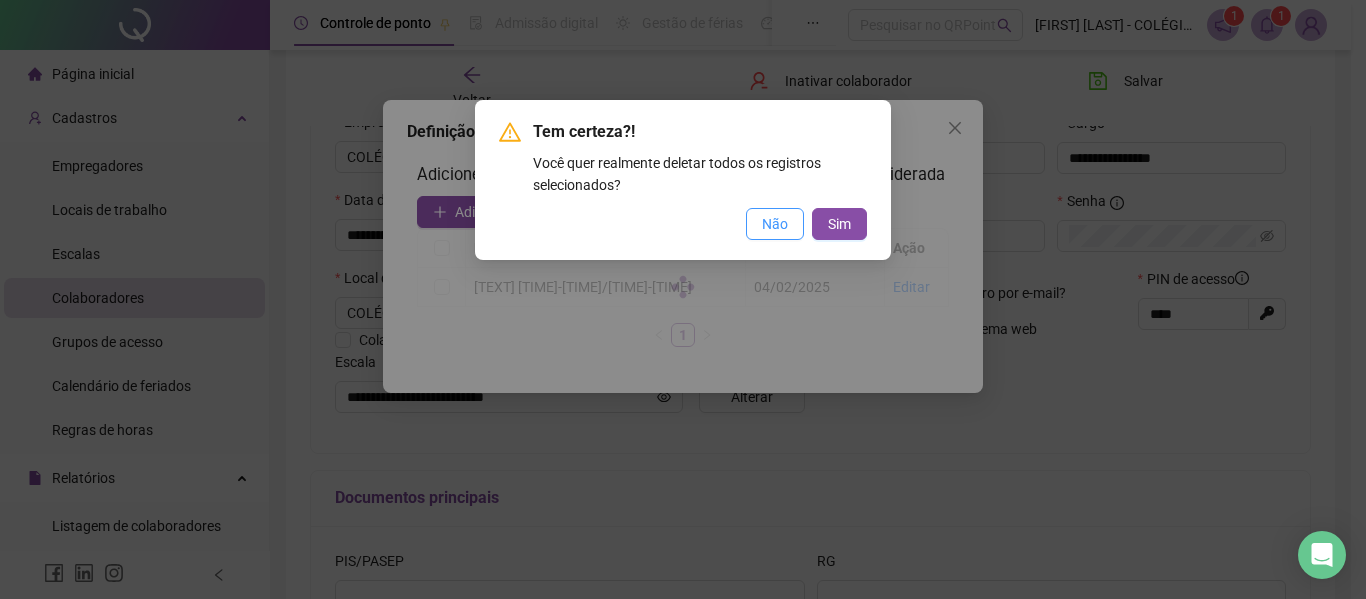 click on "Não" at bounding box center (775, 224) 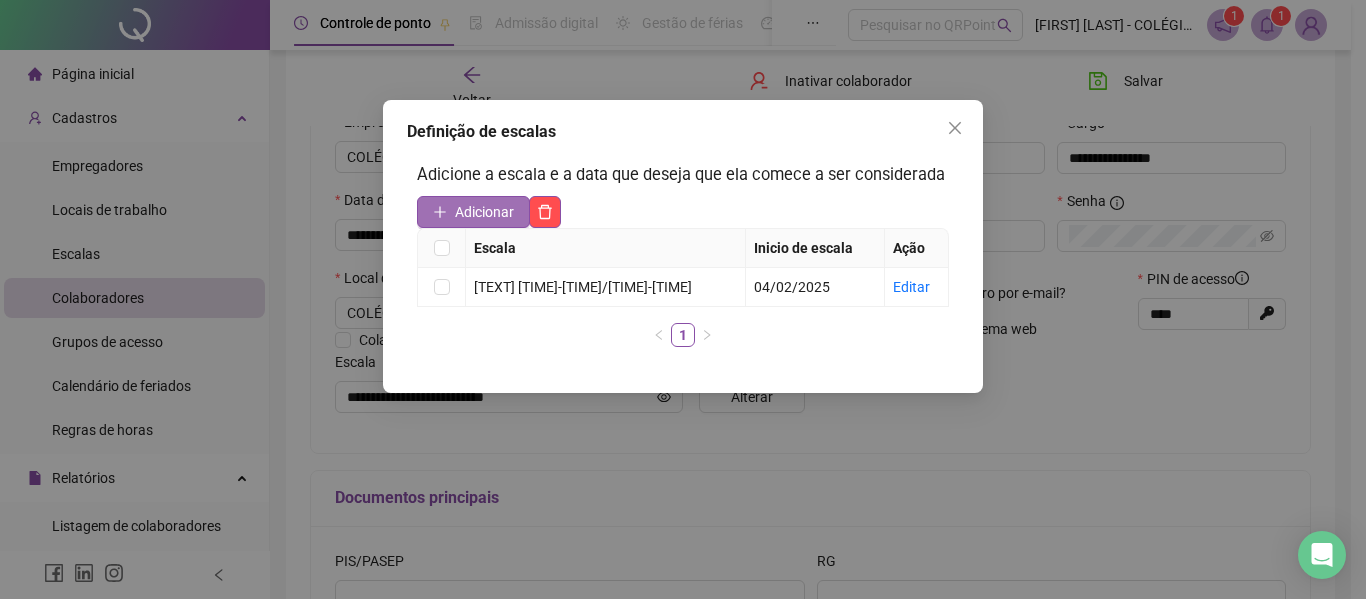 click on "Adicionar" at bounding box center (484, 212) 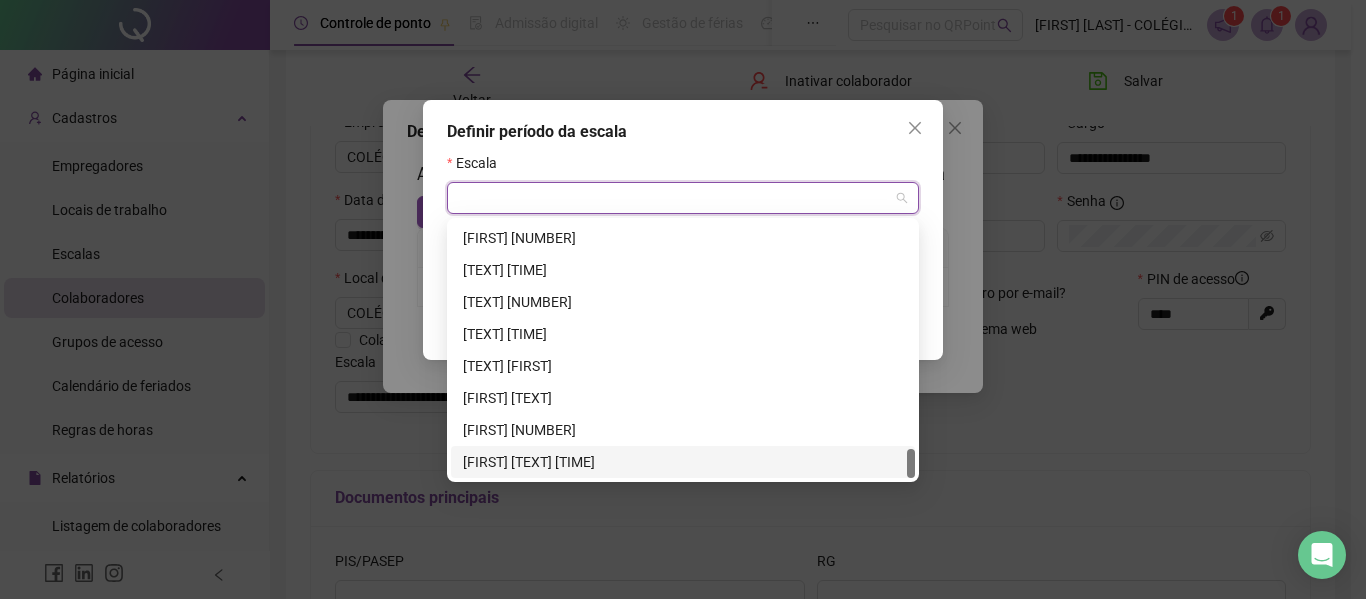 click at bounding box center (674, 198) 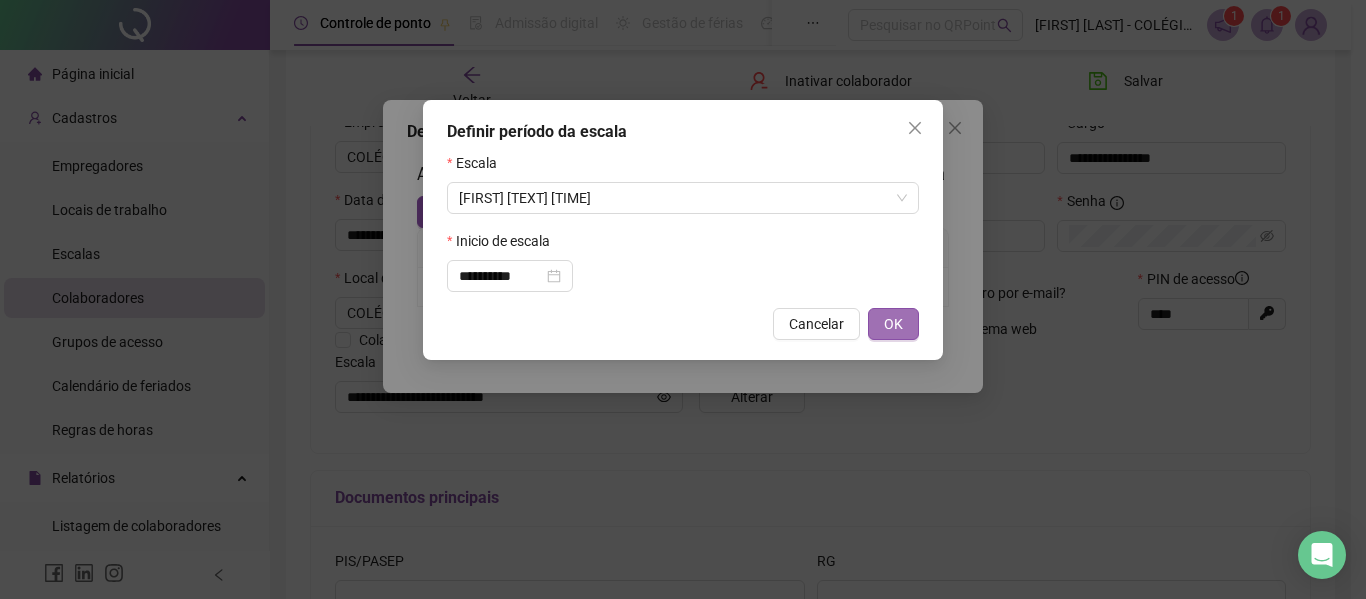 click on "OK" at bounding box center (893, 324) 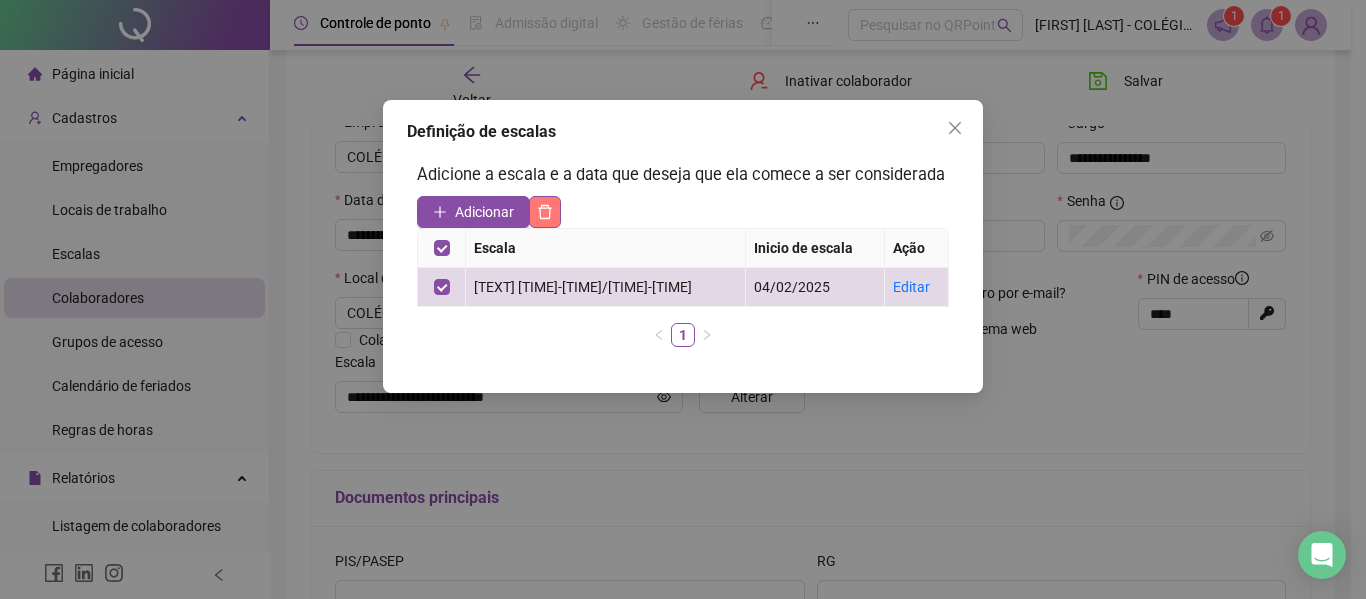 click 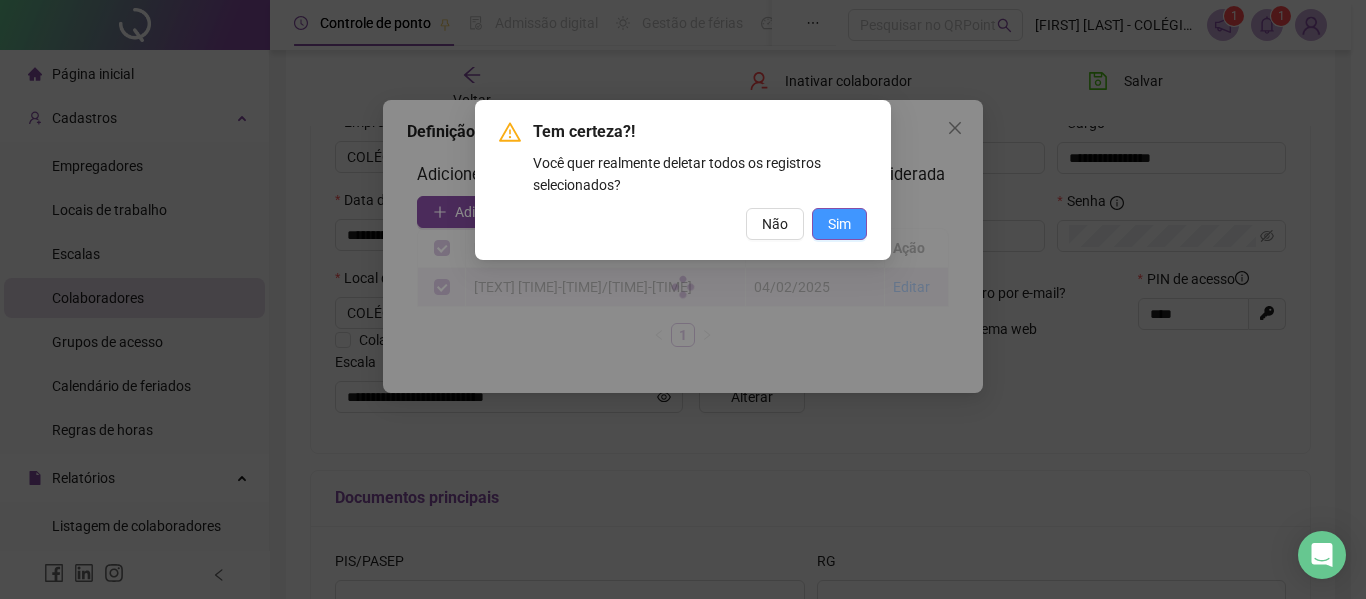 click on "Sim" at bounding box center [839, 224] 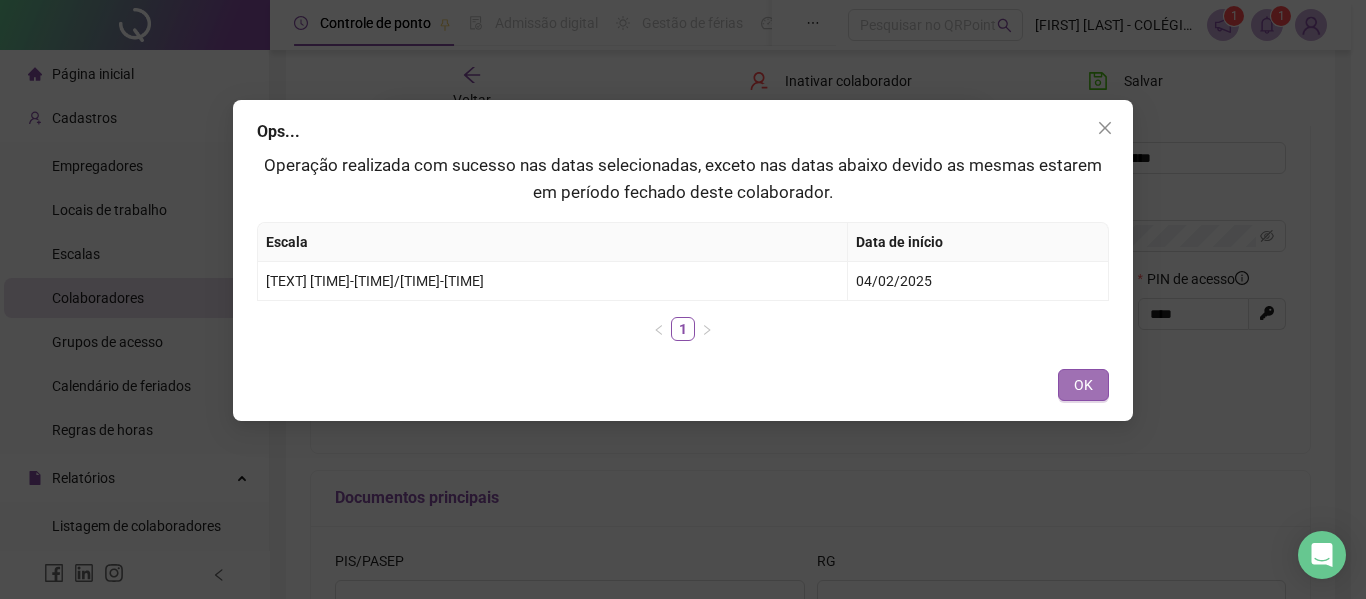 click on "OK" at bounding box center [1083, 385] 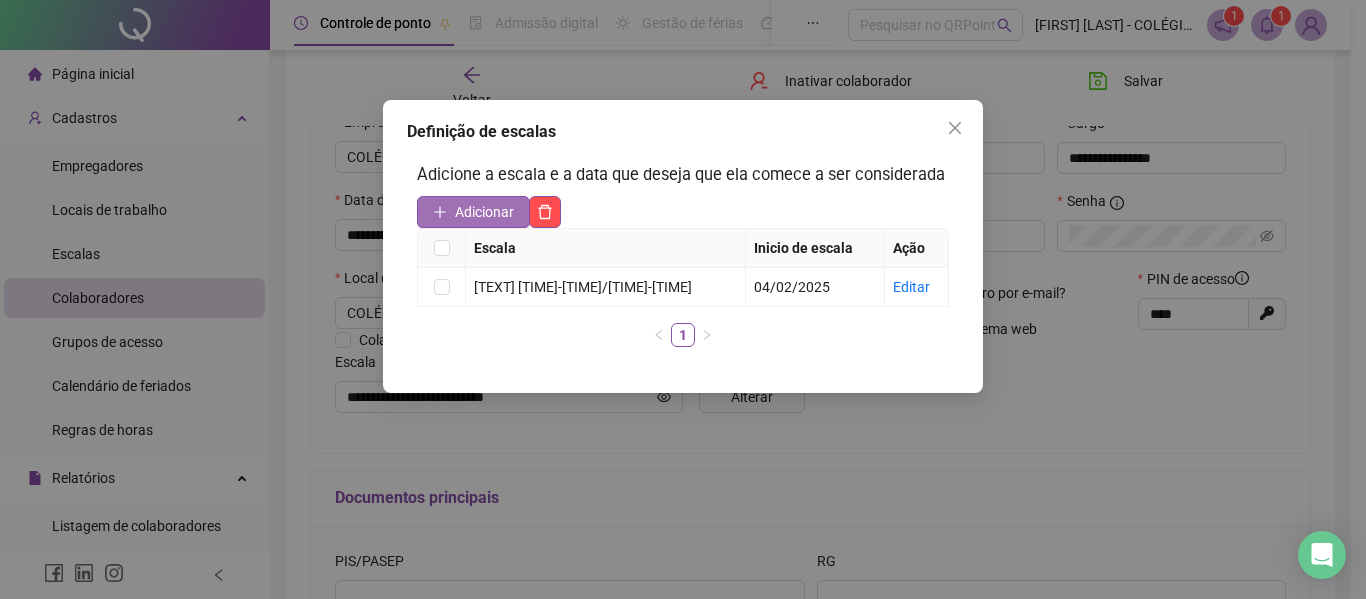 click on "Adicionar" at bounding box center [484, 212] 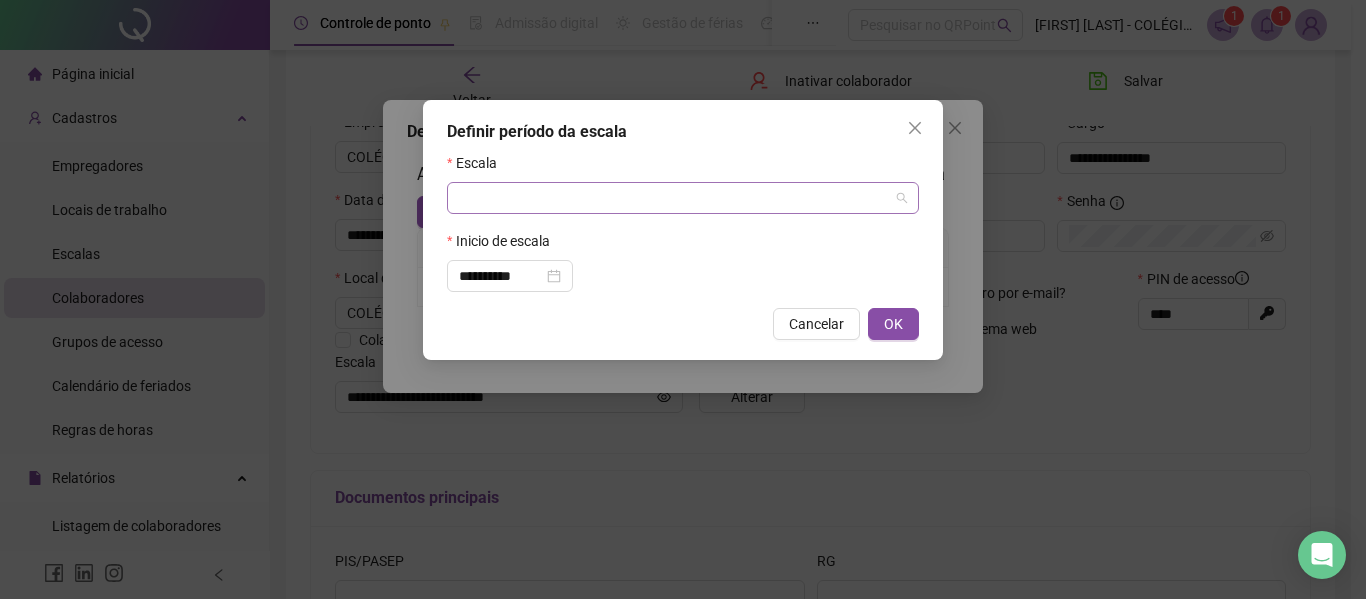 click at bounding box center [674, 198] 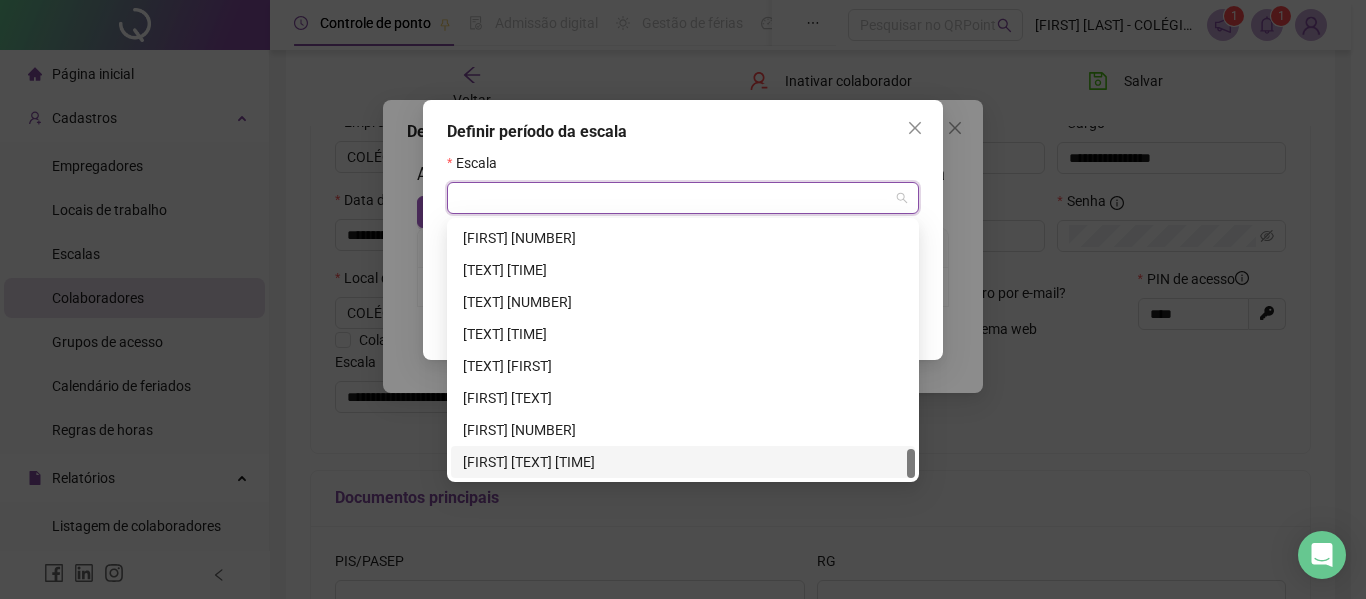click on "[FIRST] [TEXT] [TIME]" at bounding box center (683, 462) 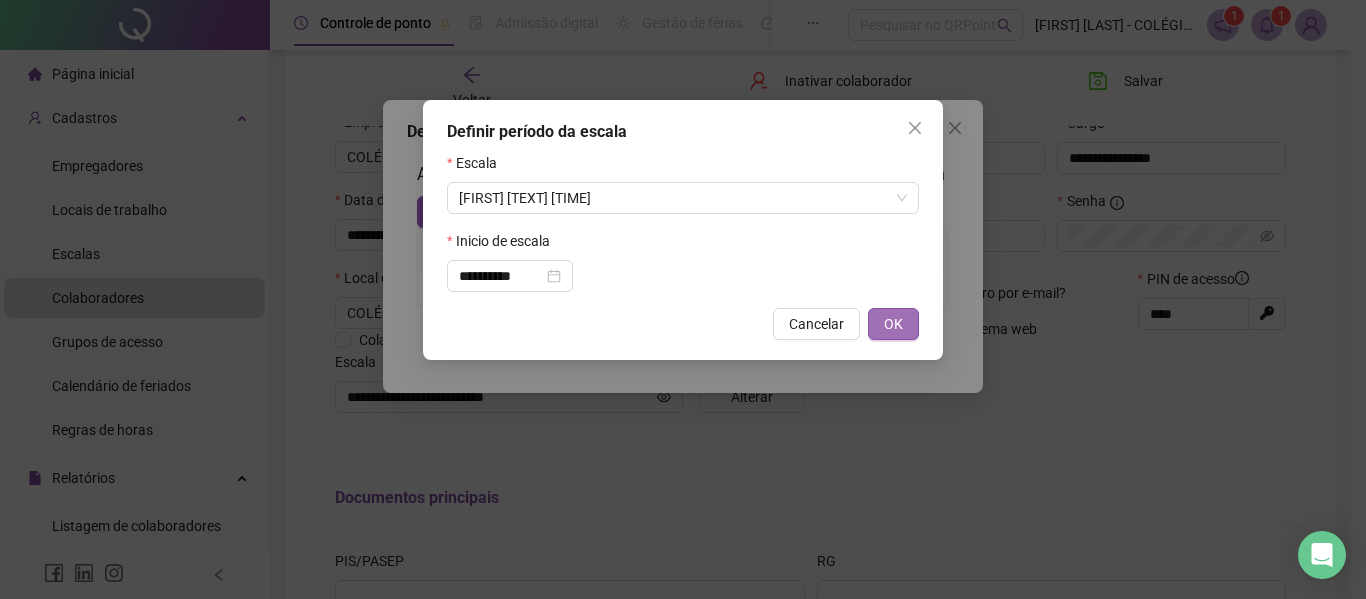 click on "OK" at bounding box center (893, 324) 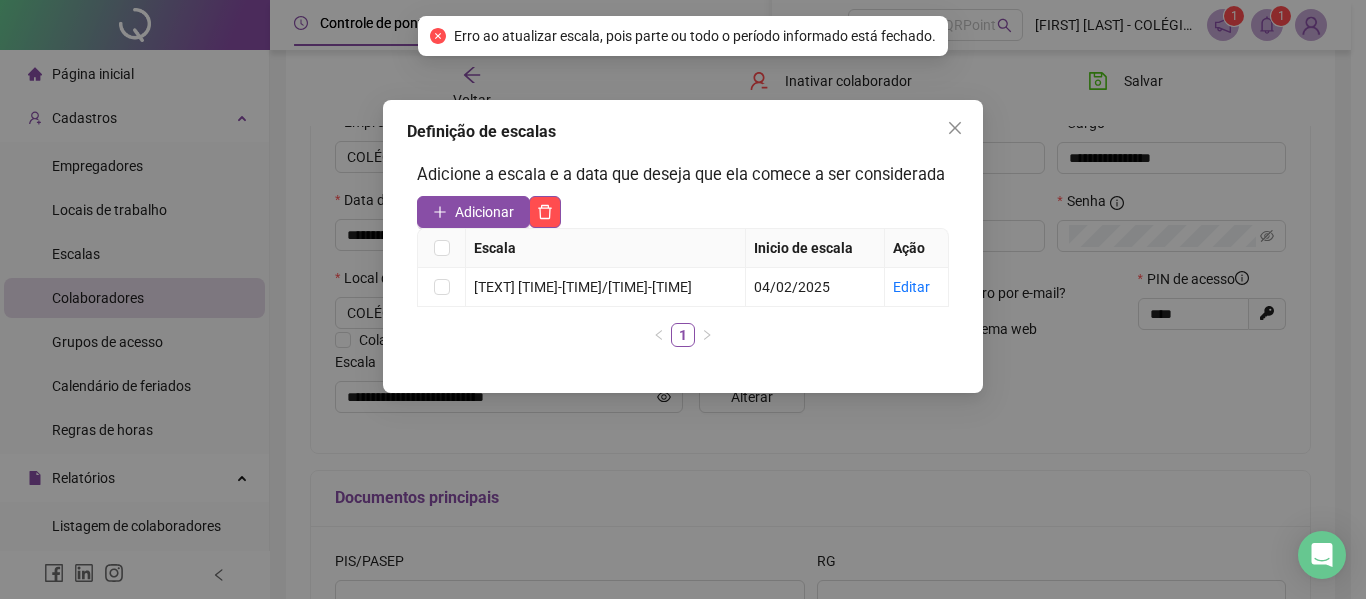 click on "Definição de escalas Adicione a escala e a data que deseja que ela comece a ser considerada Adicionar Escala Inicio de escala Ação         ADM [TIME]-[TIME]/[TIME]-[TIME]   [DATE] Editar 1" at bounding box center [683, 299] 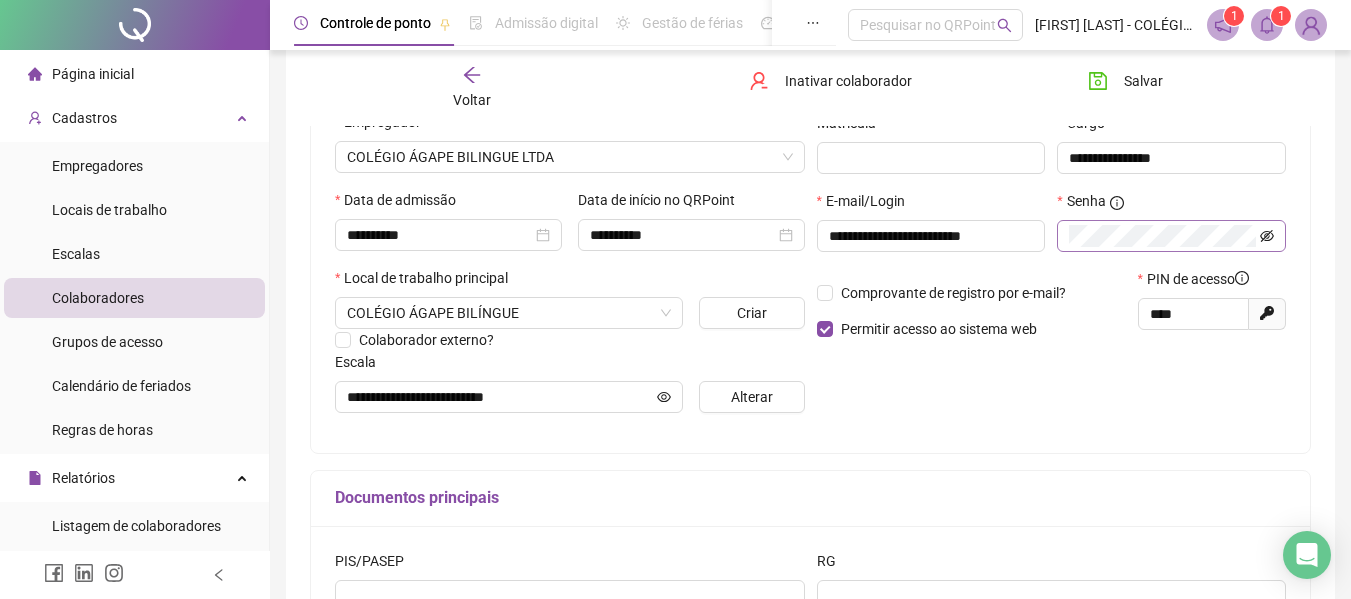 click 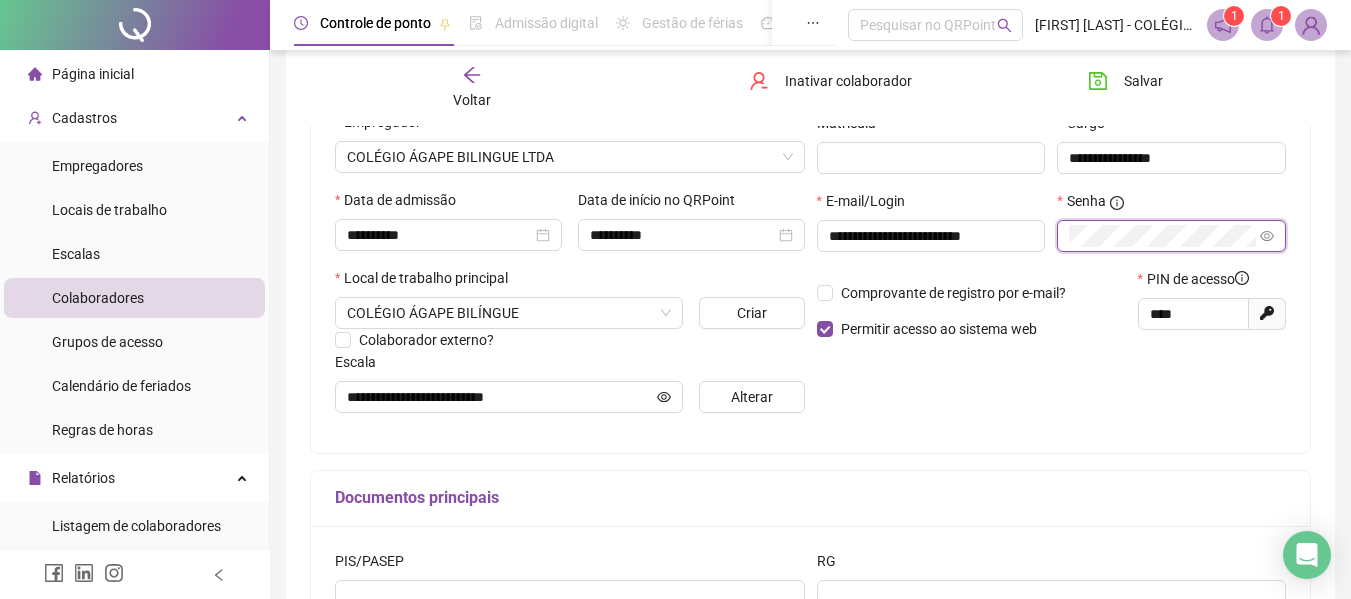 click 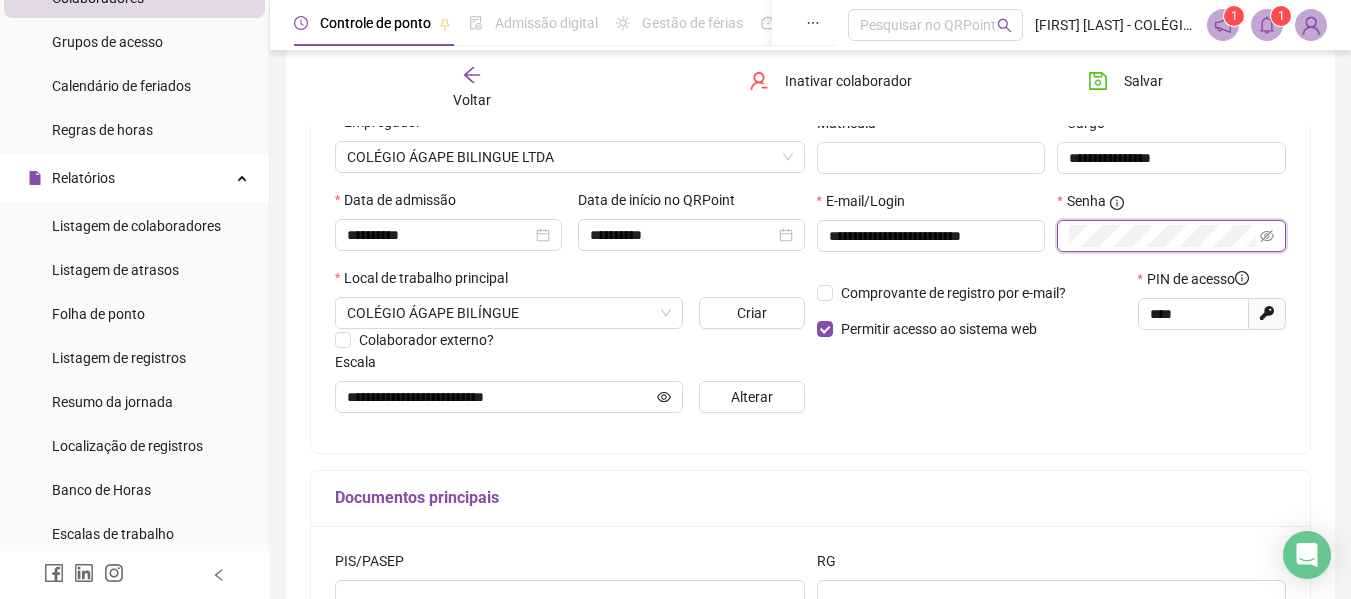 scroll, scrollTop: 400, scrollLeft: 0, axis: vertical 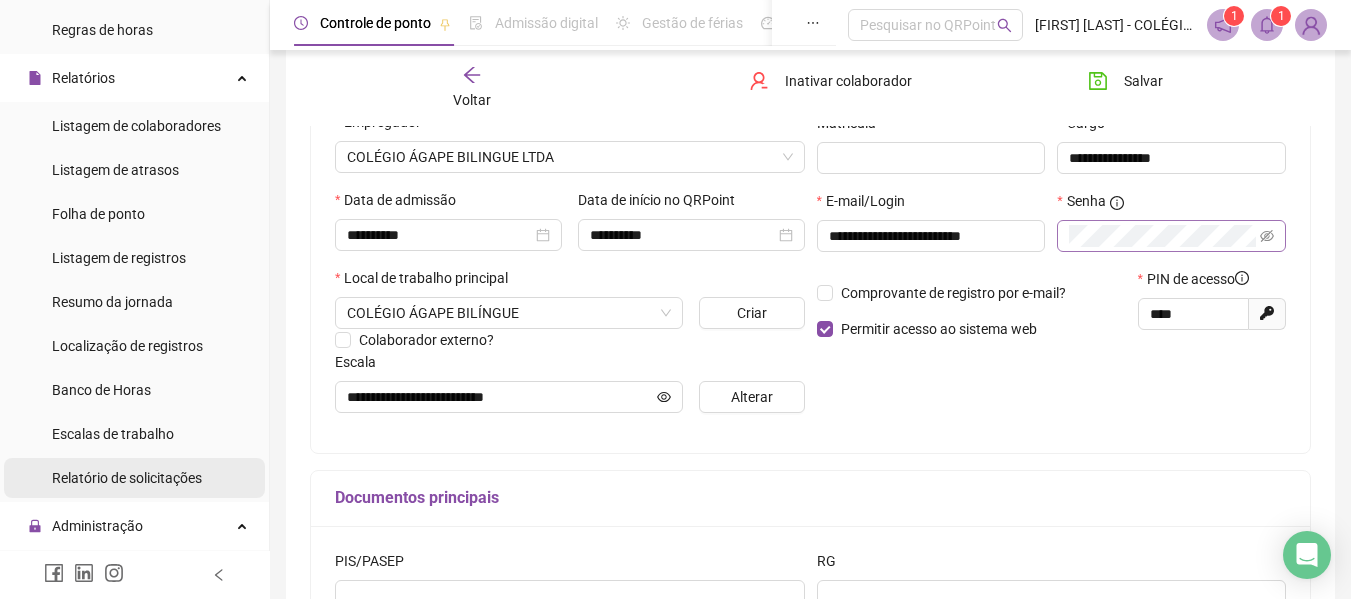 click on "Relatório de solicitações" at bounding box center (127, 478) 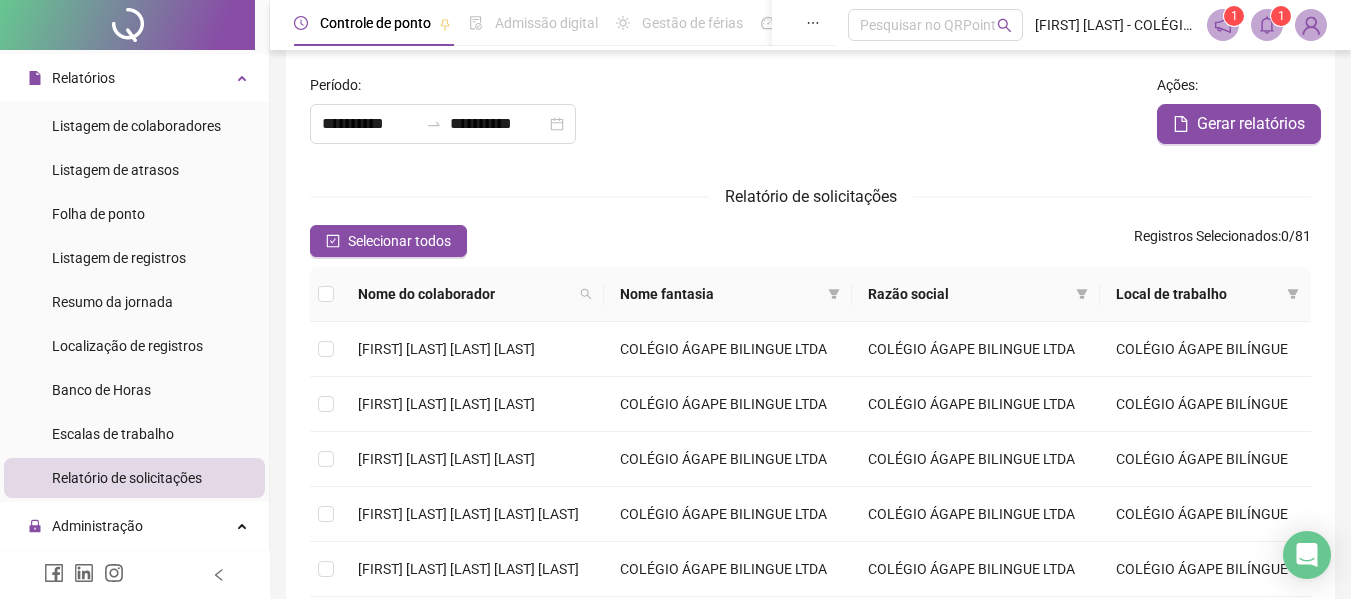 scroll, scrollTop: 300, scrollLeft: 0, axis: vertical 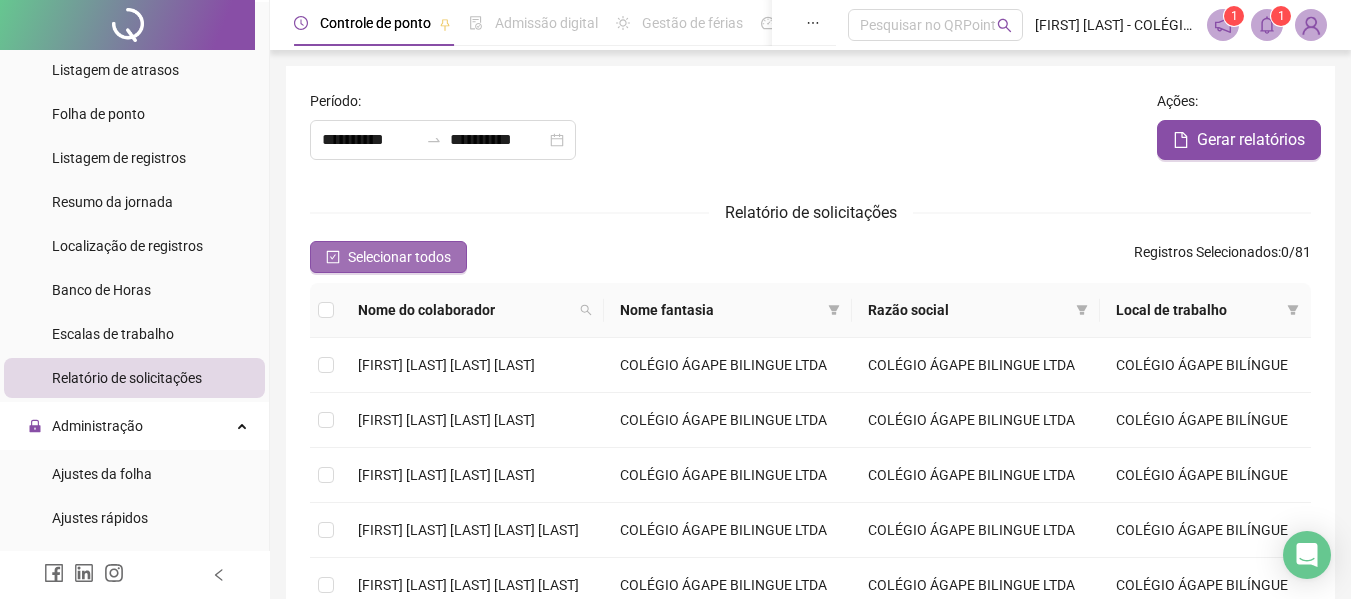 click on "Selecionar todos" at bounding box center [399, 257] 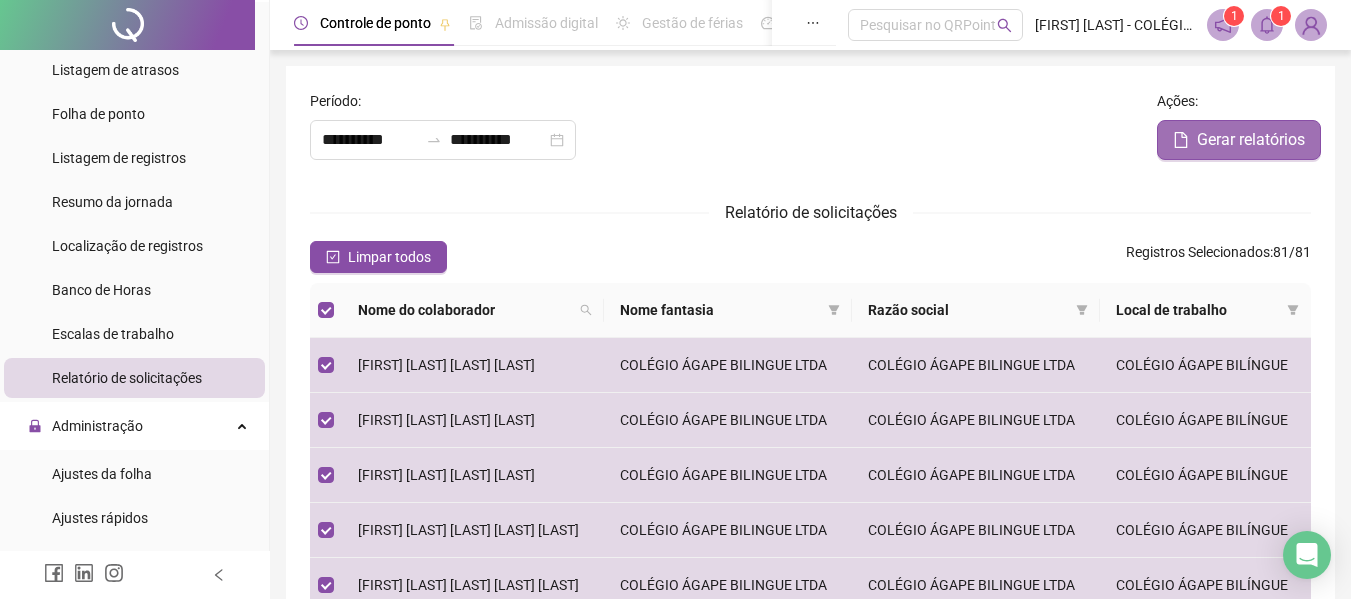 click on "Gerar relatórios" at bounding box center (1251, 140) 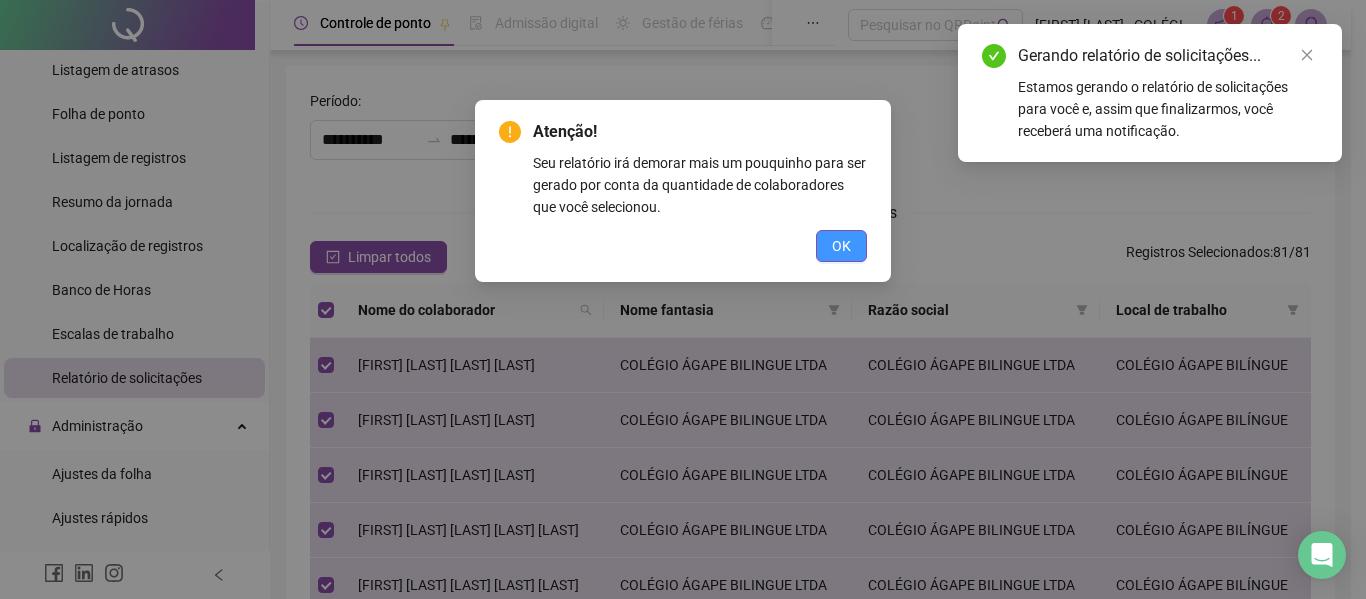 click on "OK" at bounding box center (841, 246) 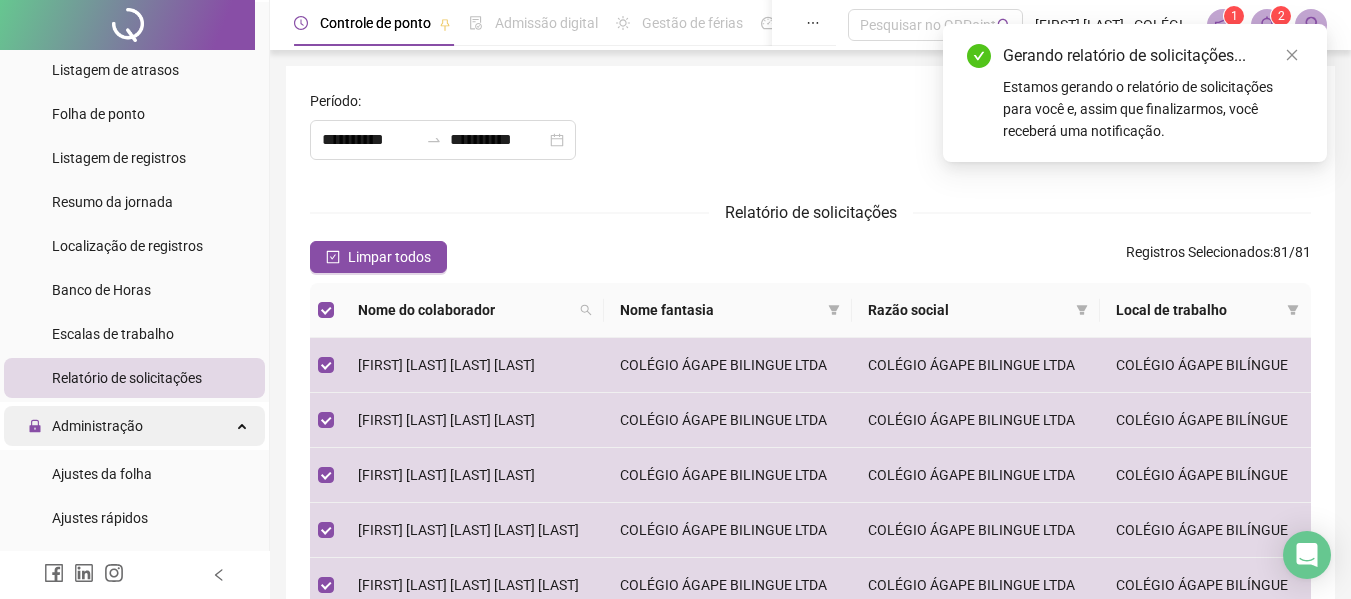 click on "Administração" at bounding box center (97, 426) 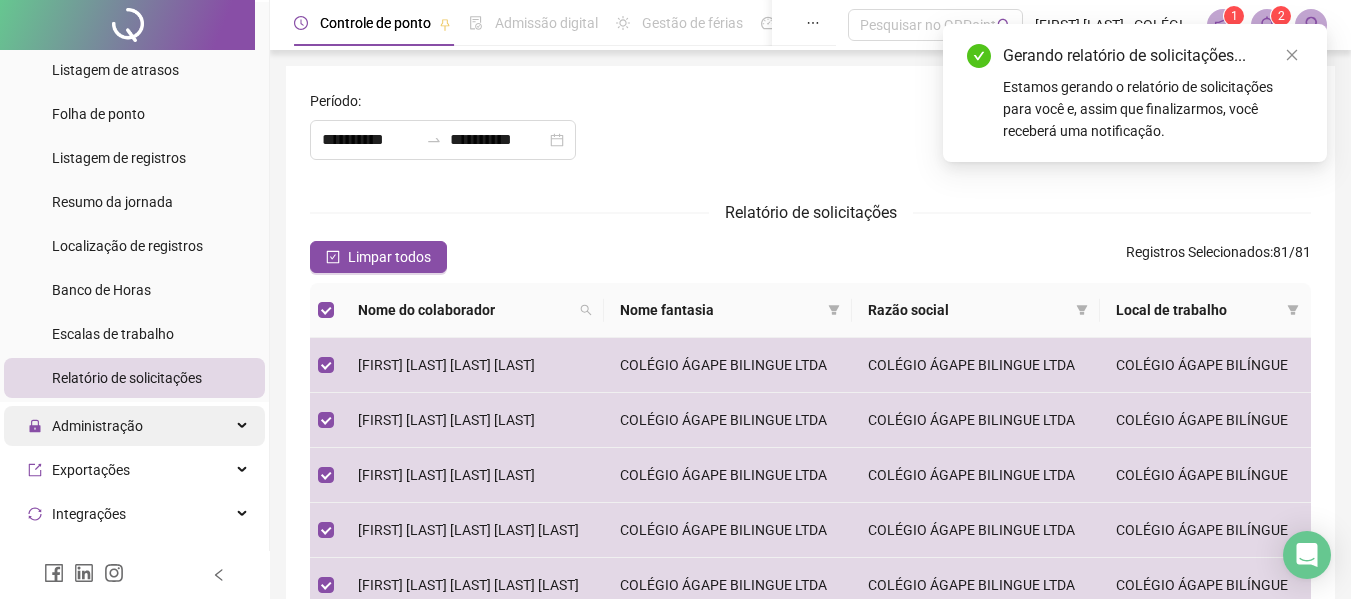 click on "Administração" at bounding box center (97, 426) 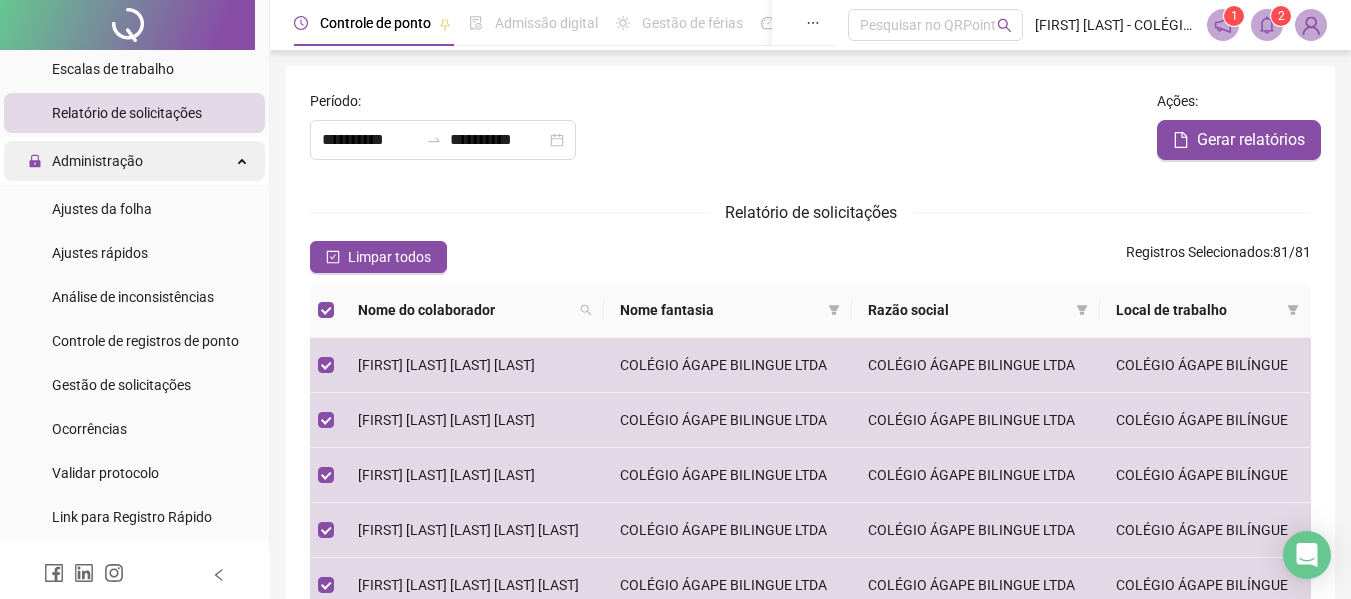 scroll, scrollTop: 800, scrollLeft: 0, axis: vertical 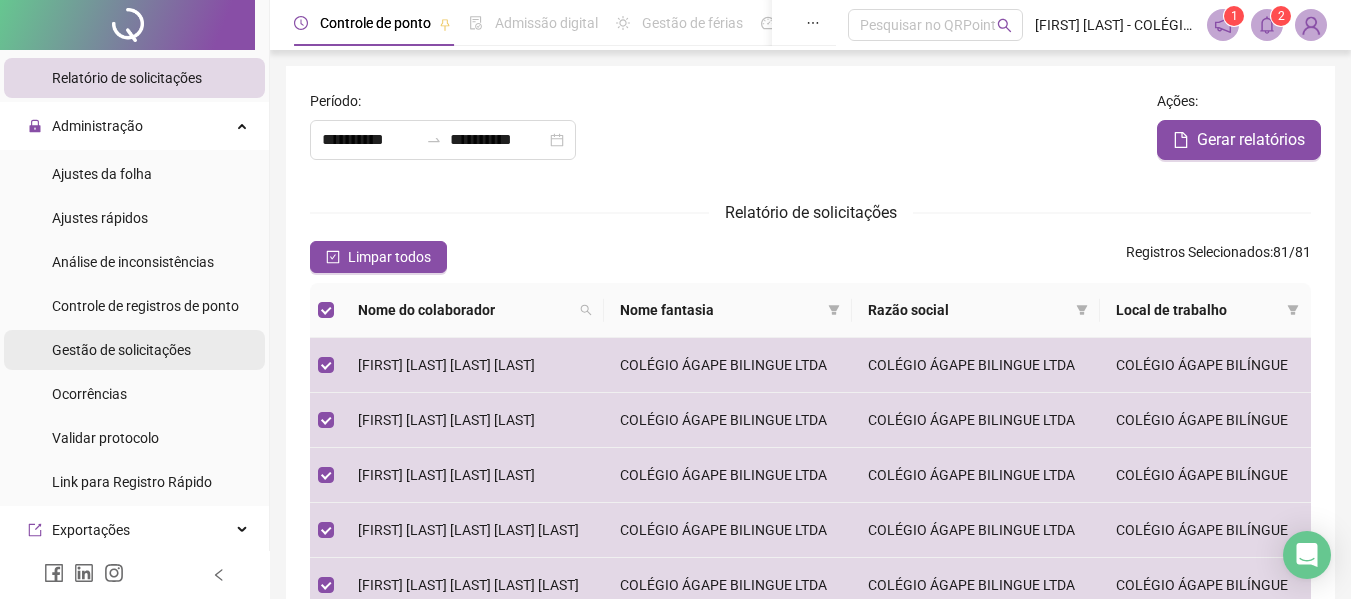 click on "Gestão de solicitações" at bounding box center (121, 350) 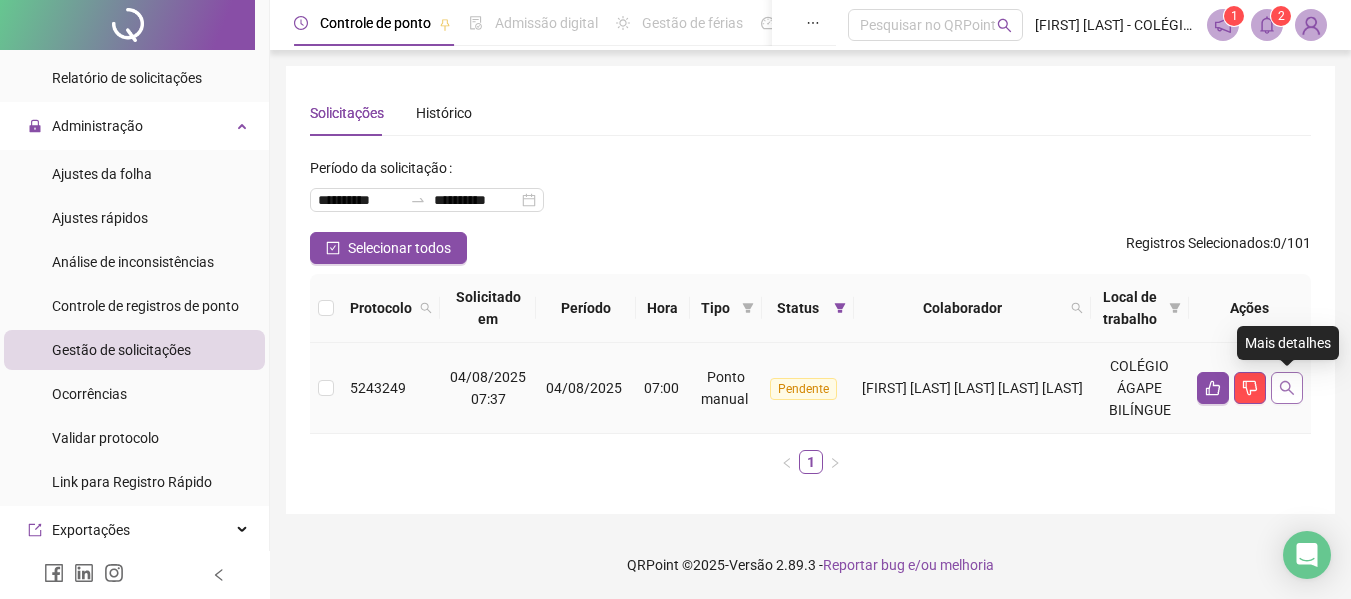 click 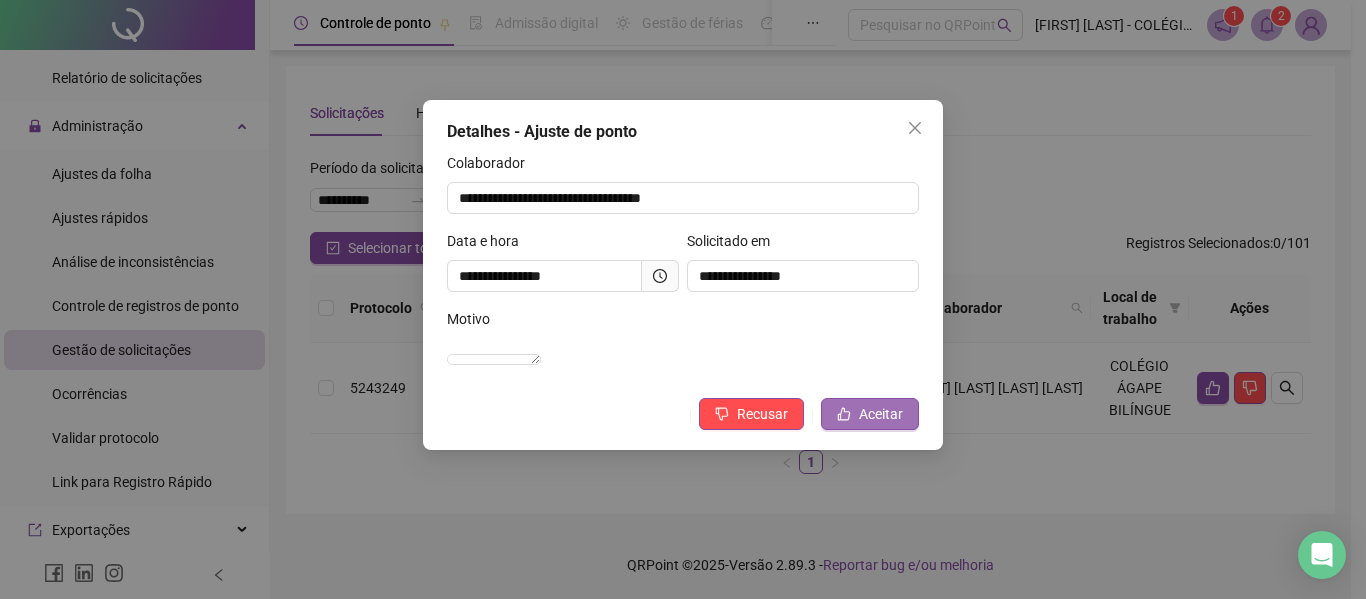 click on "Aceitar" at bounding box center (870, 414) 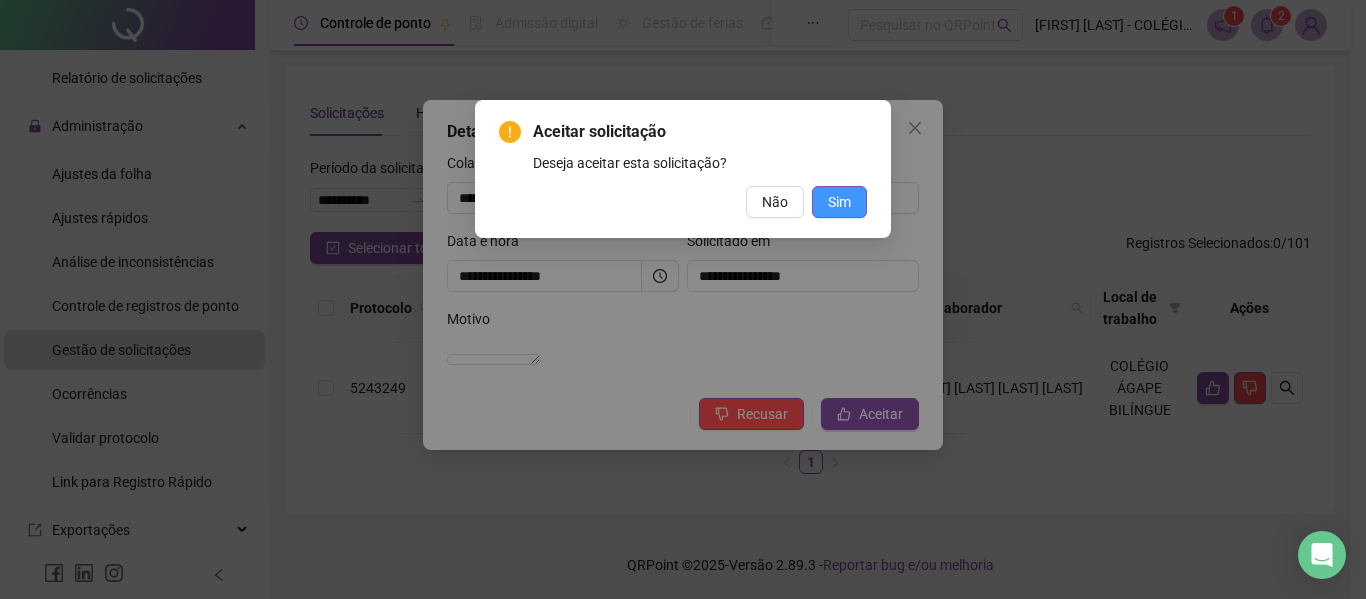 click on "Sim" at bounding box center (839, 202) 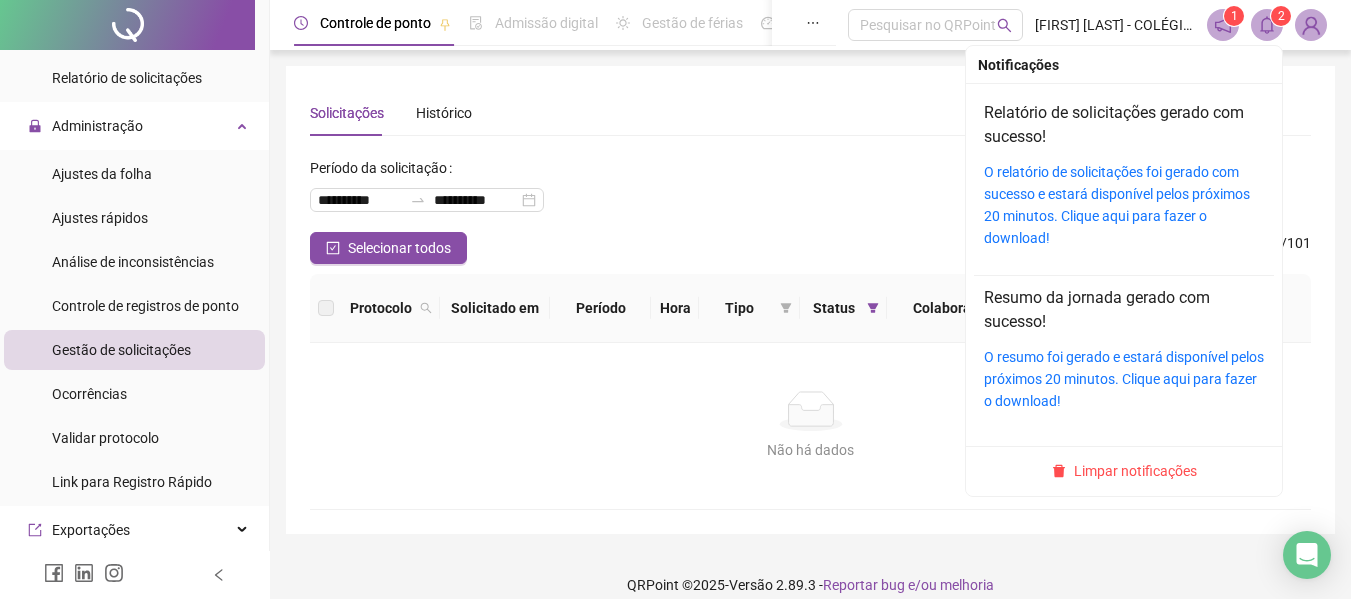 click 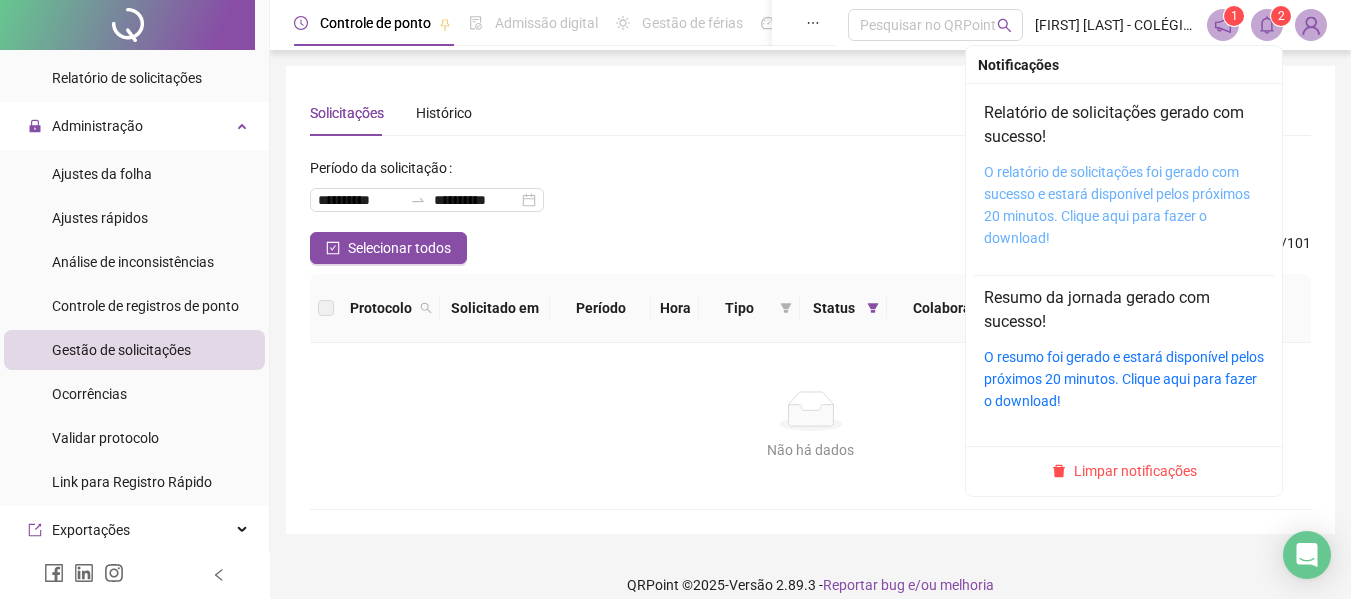 click on "O relatório de solicitações foi gerado com sucesso e estará disponível pelos próximos 20 minutos.
Clique aqui para fazer o download!" at bounding box center [1117, 205] 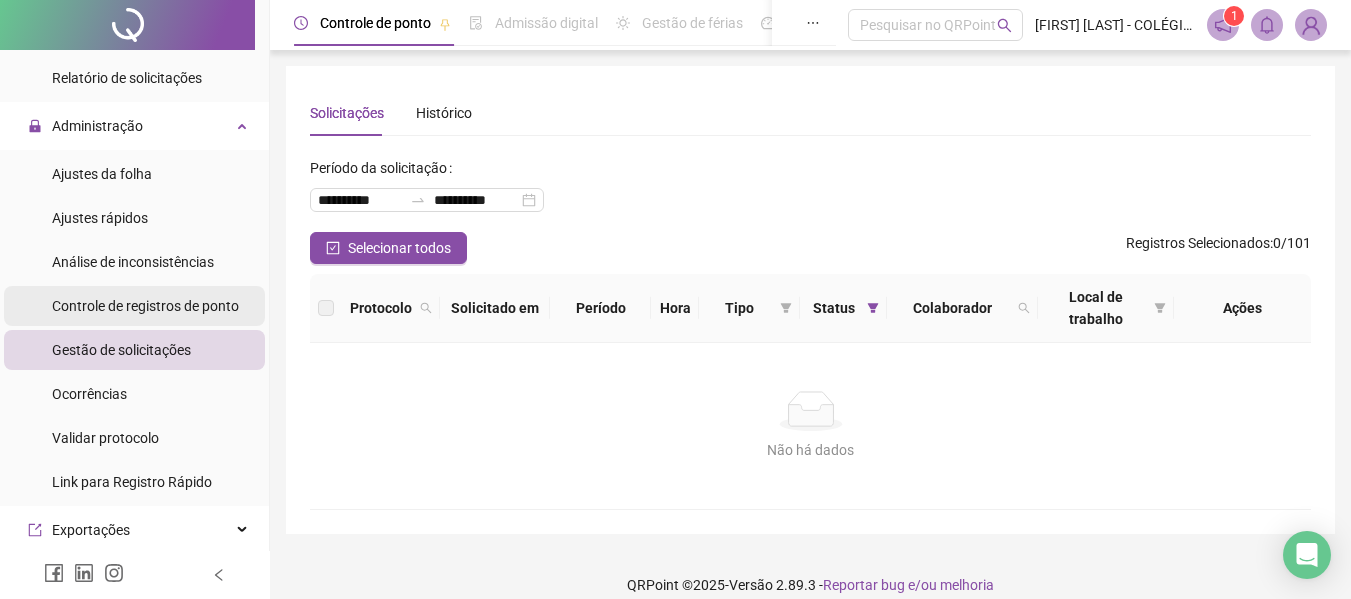 click on "Controle de registros de ponto" at bounding box center (145, 306) 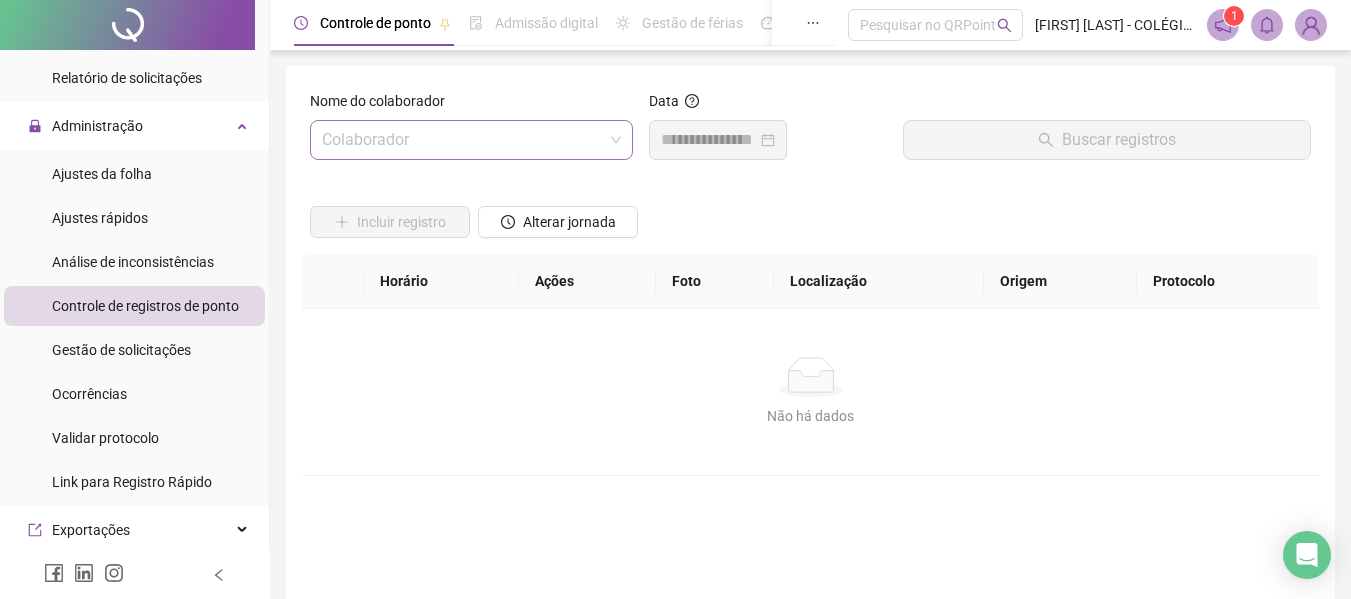 click at bounding box center (462, 140) 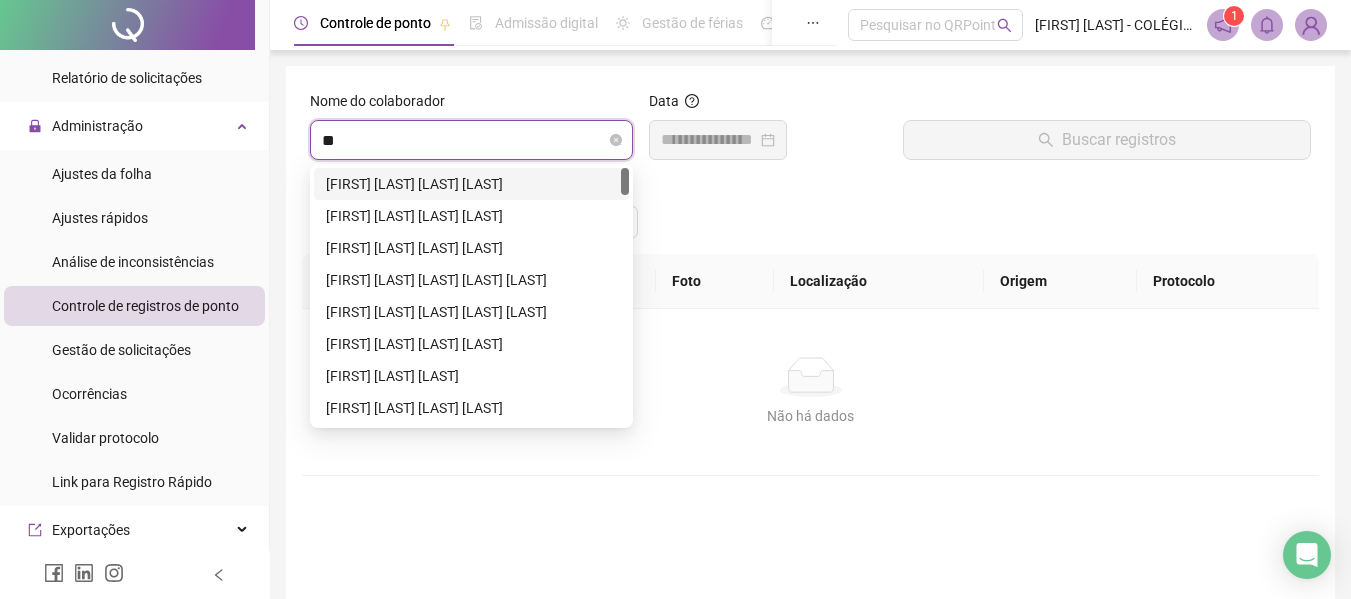 type on "***" 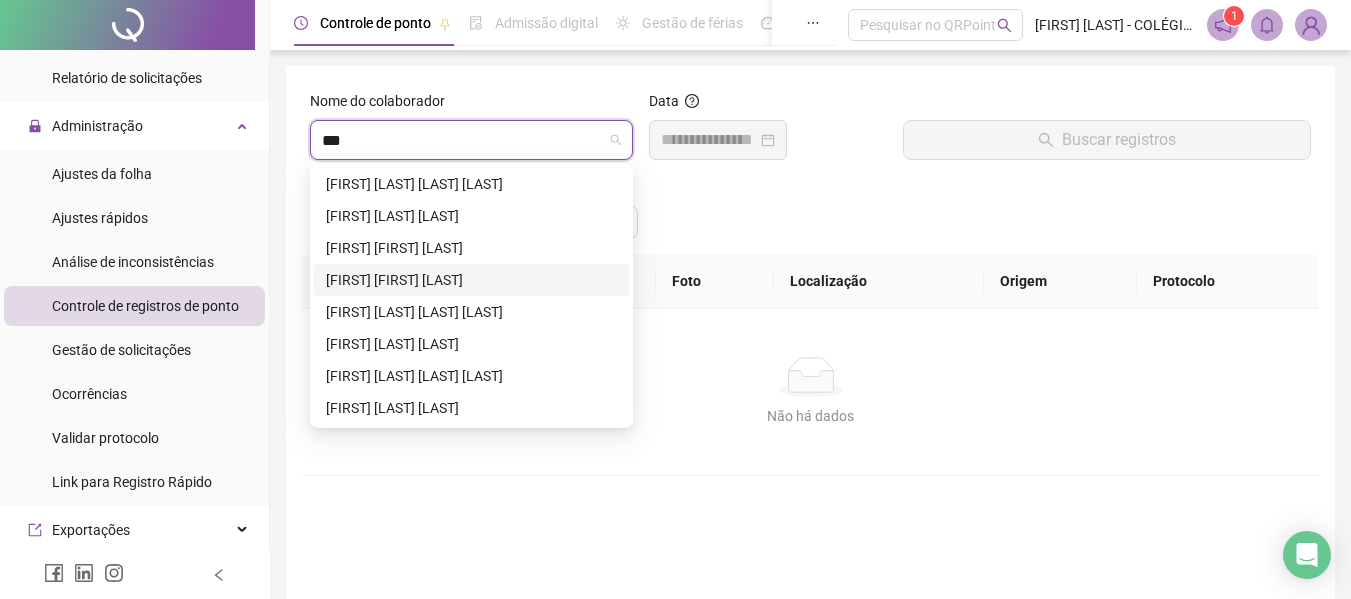 click on "[FIRST] [FIRST] [LAST]" at bounding box center [471, 280] 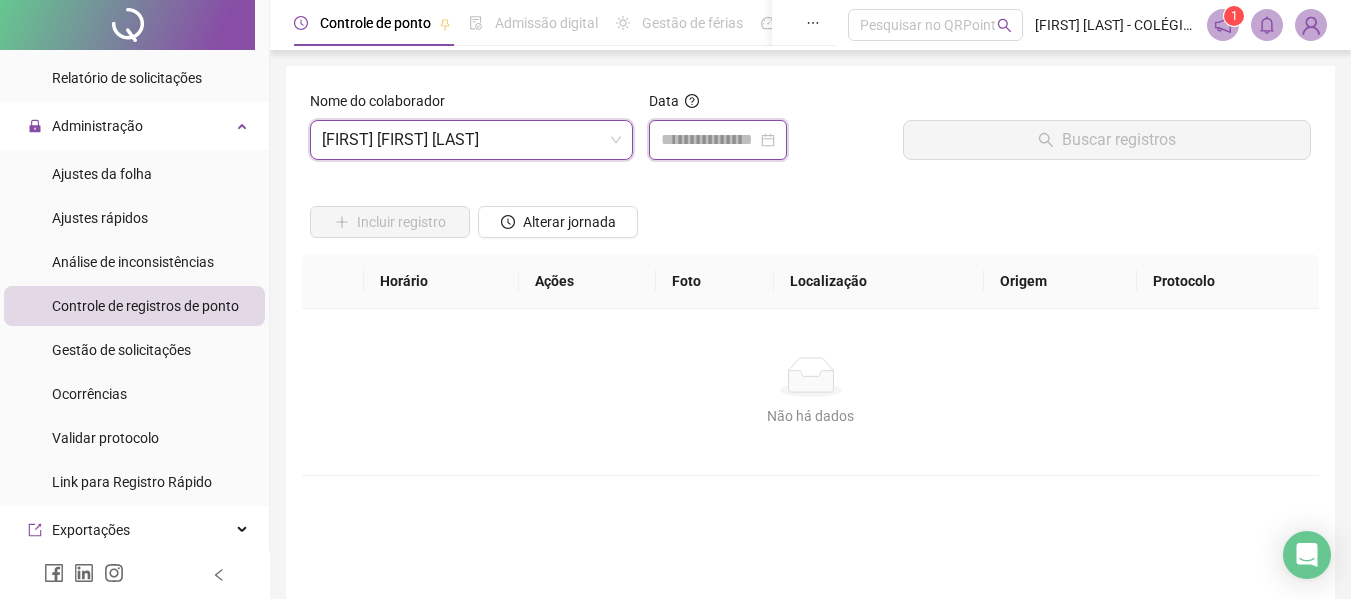 click at bounding box center (709, 140) 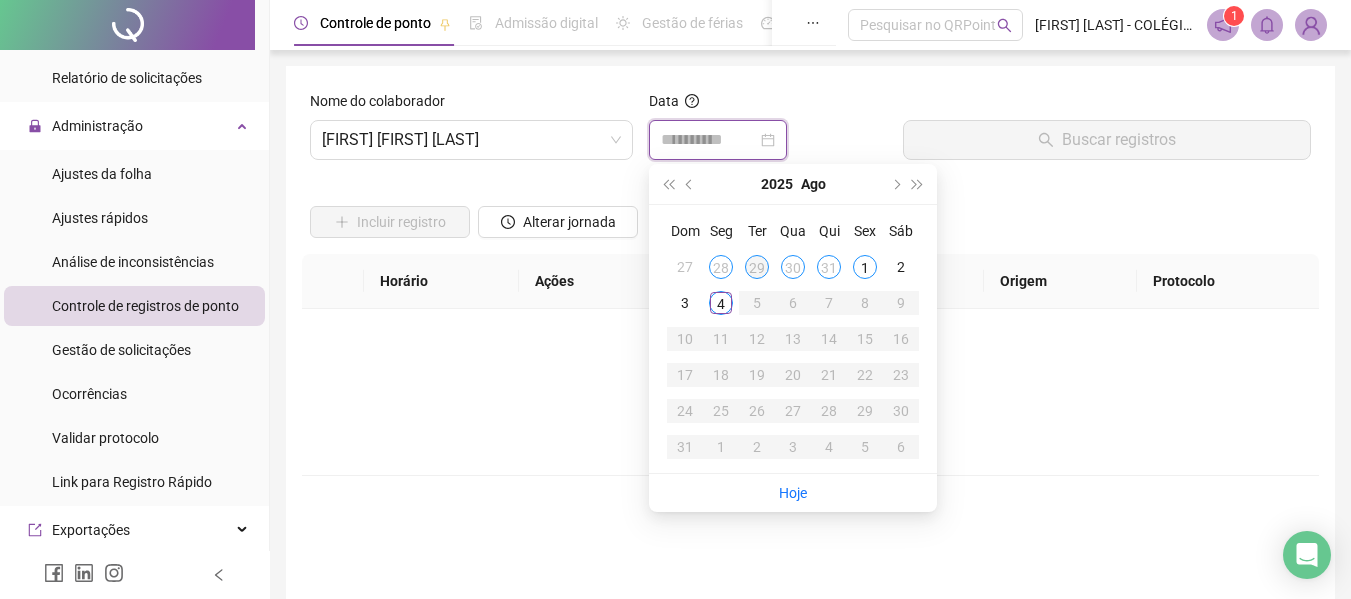type on "**********" 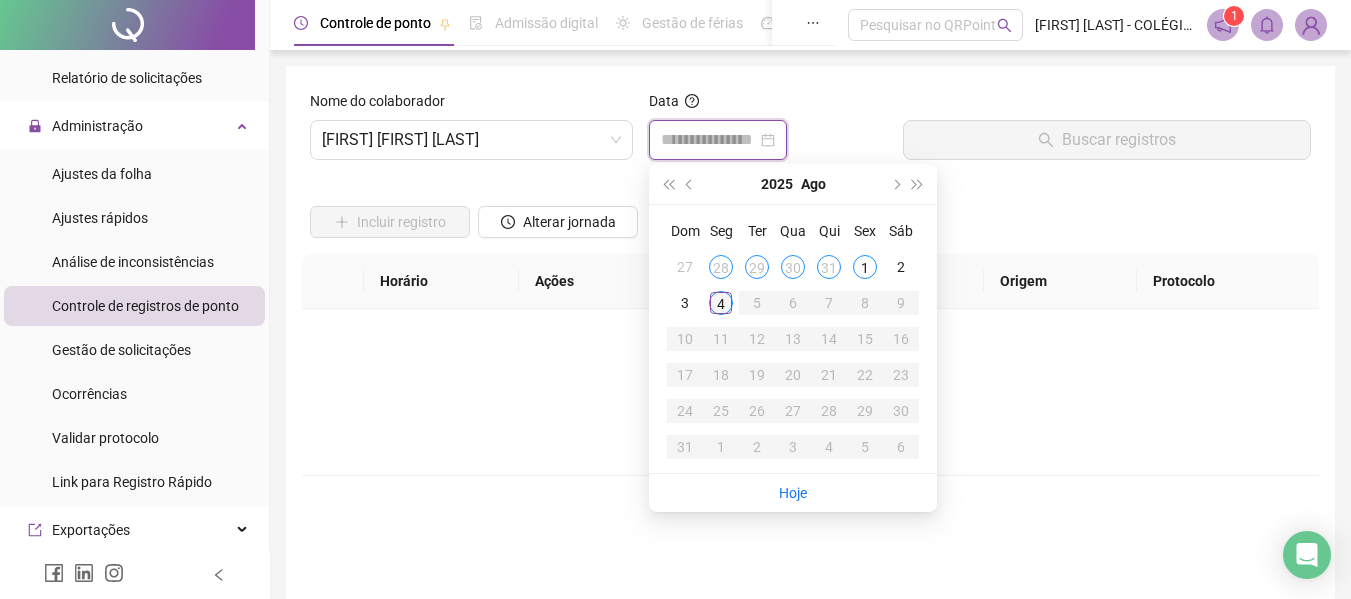 type on "**********" 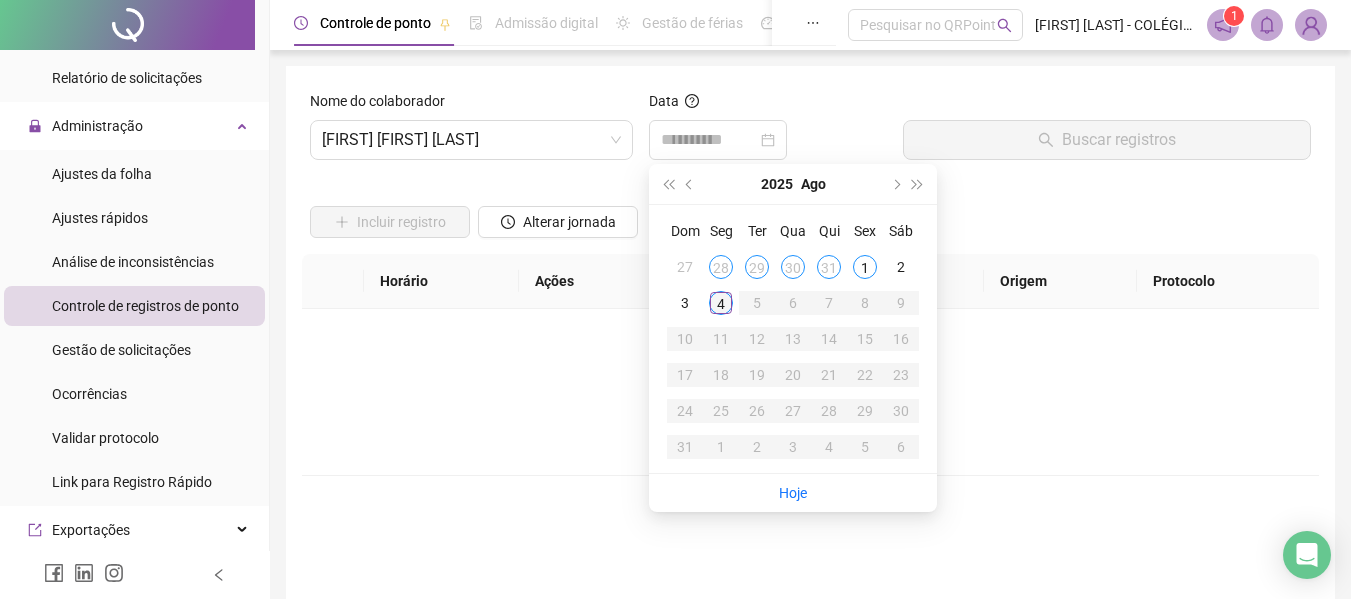 click on "4" at bounding box center (721, 303) 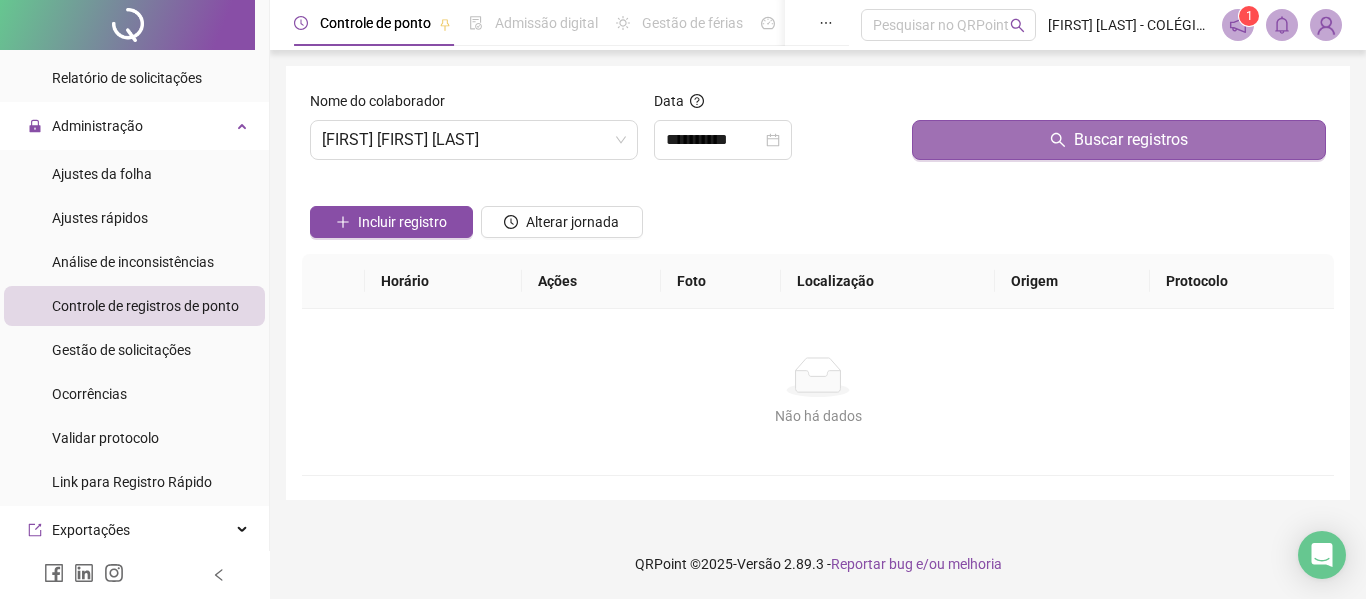 click 